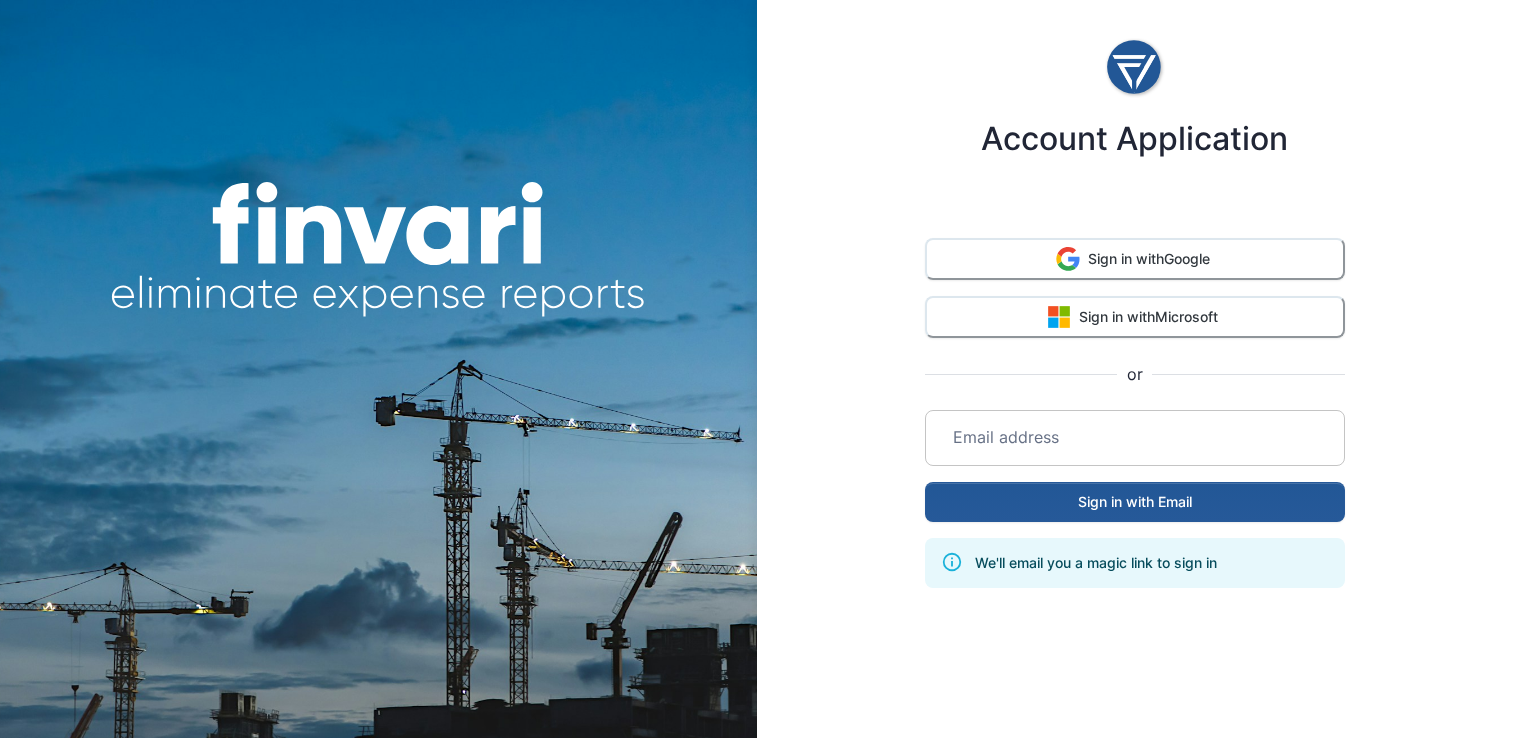 scroll, scrollTop: 0, scrollLeft: 0, axis: both 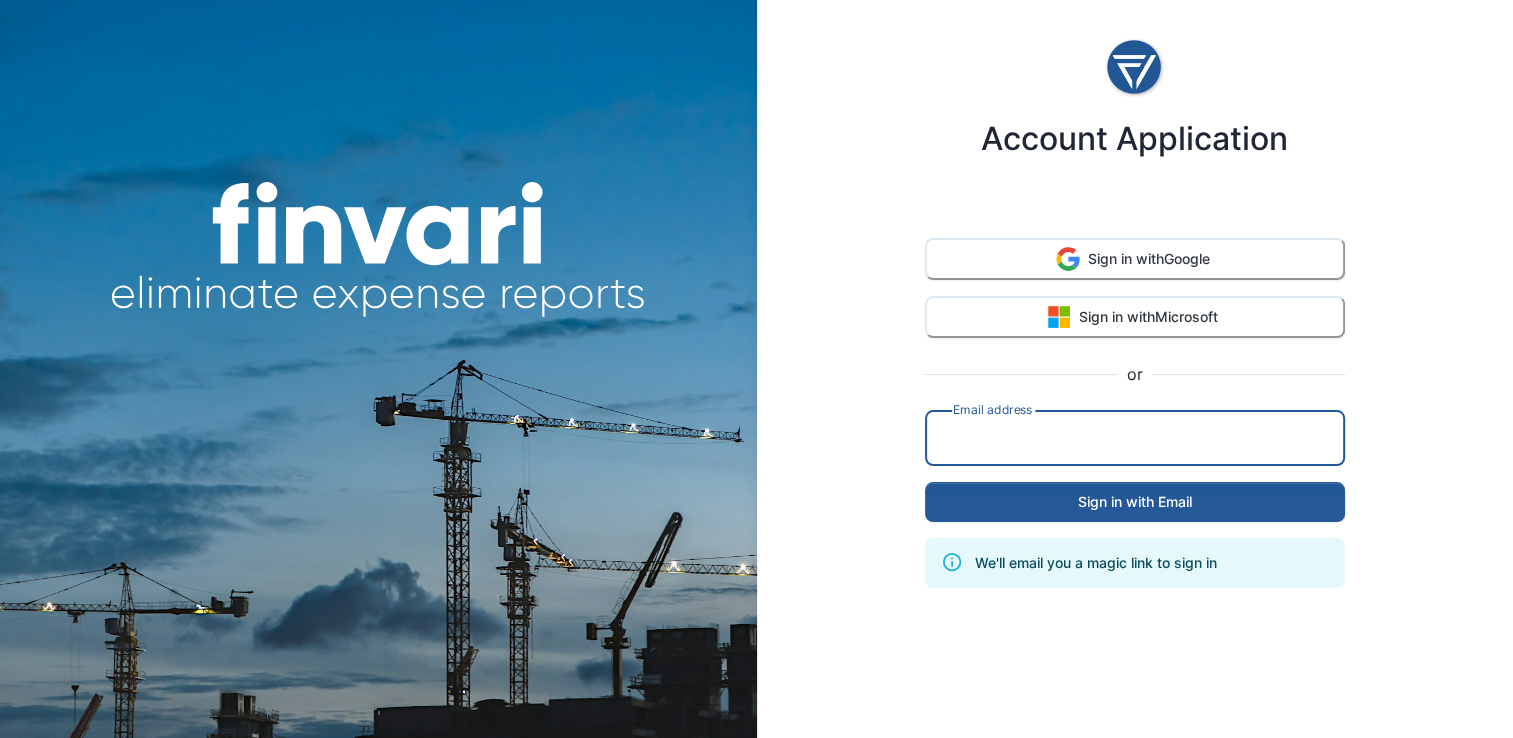drag, startPoint x: 0, startPoint y: 0, endPoint x: 1021, endPoint y: 445, distance: 1113.7621 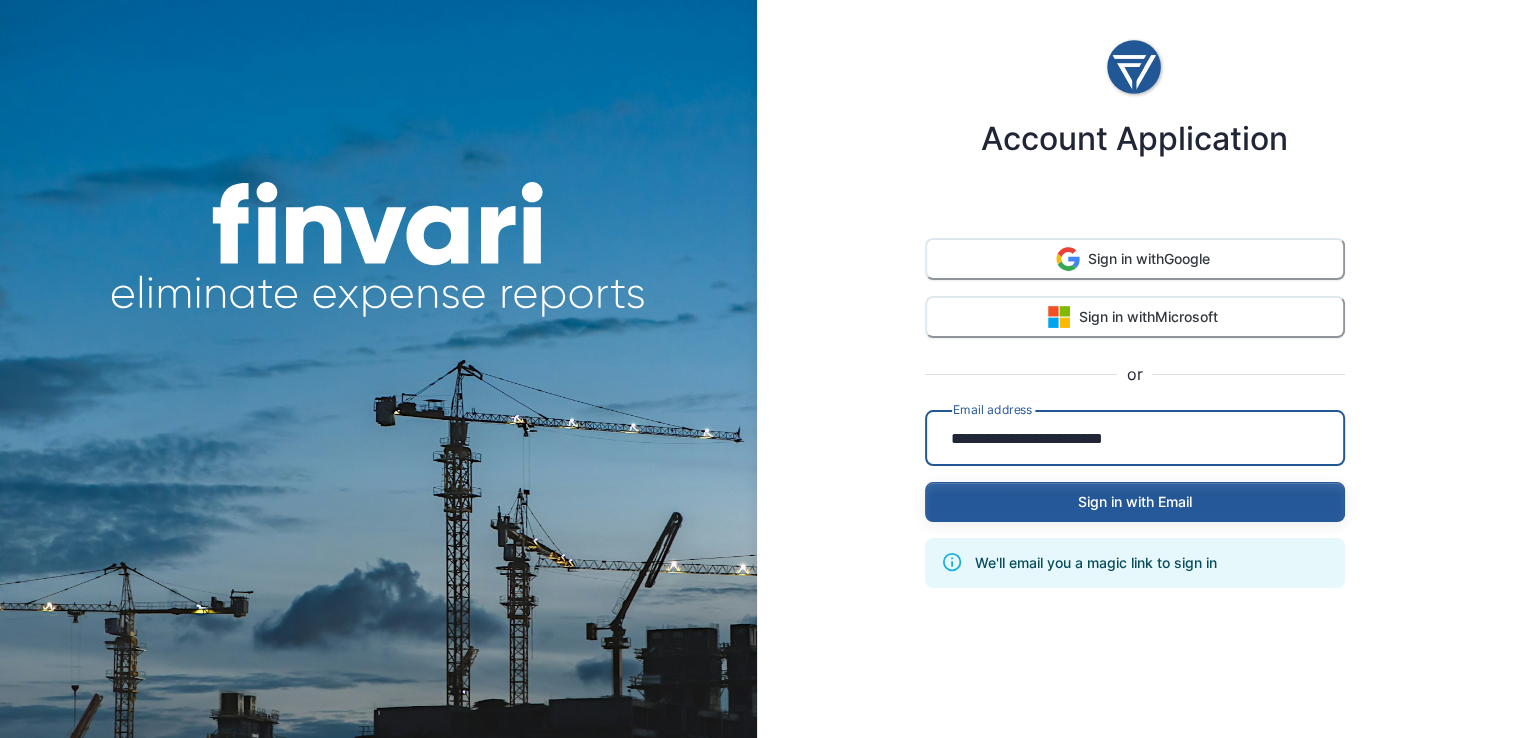 click on "Sign in with Email" at bounding box center (1135, 502) 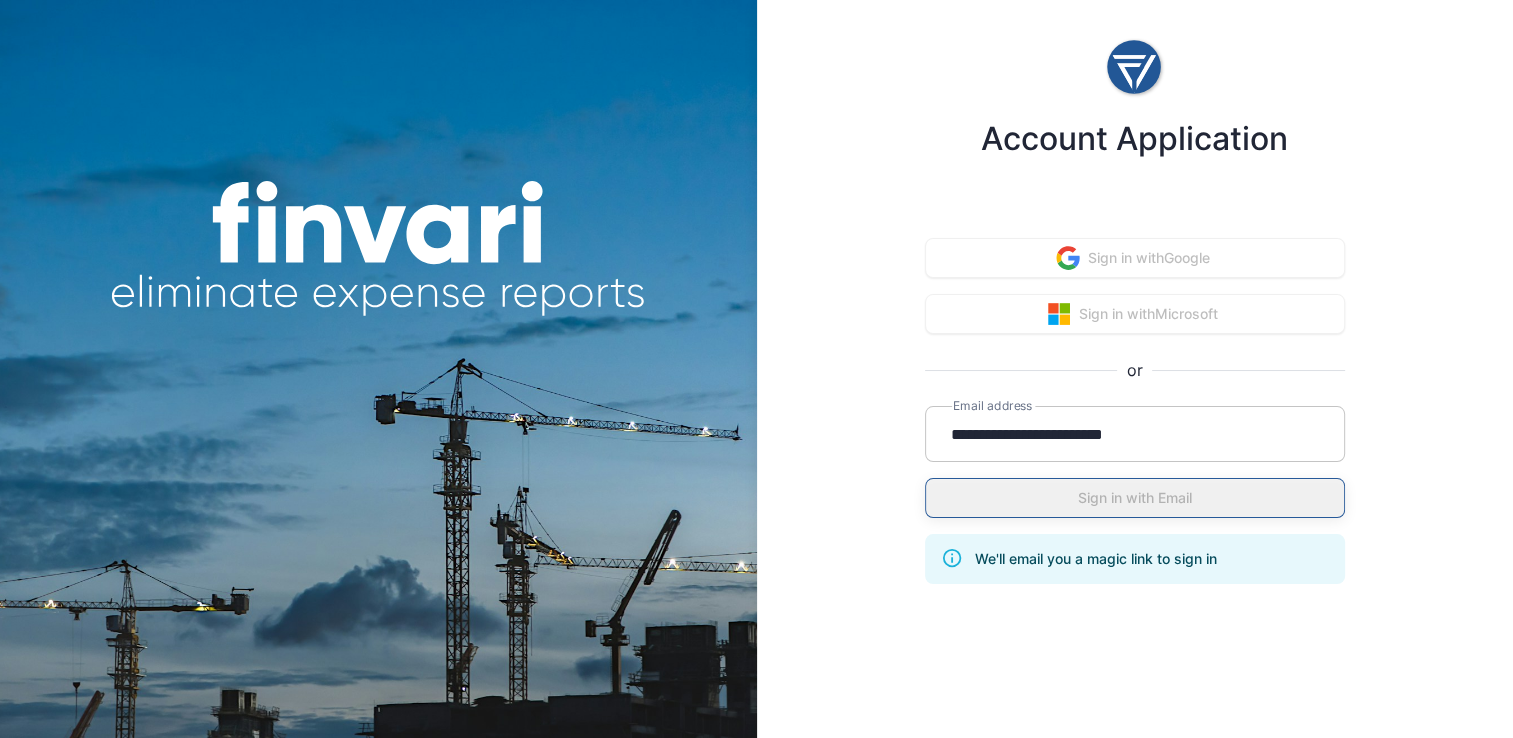 type 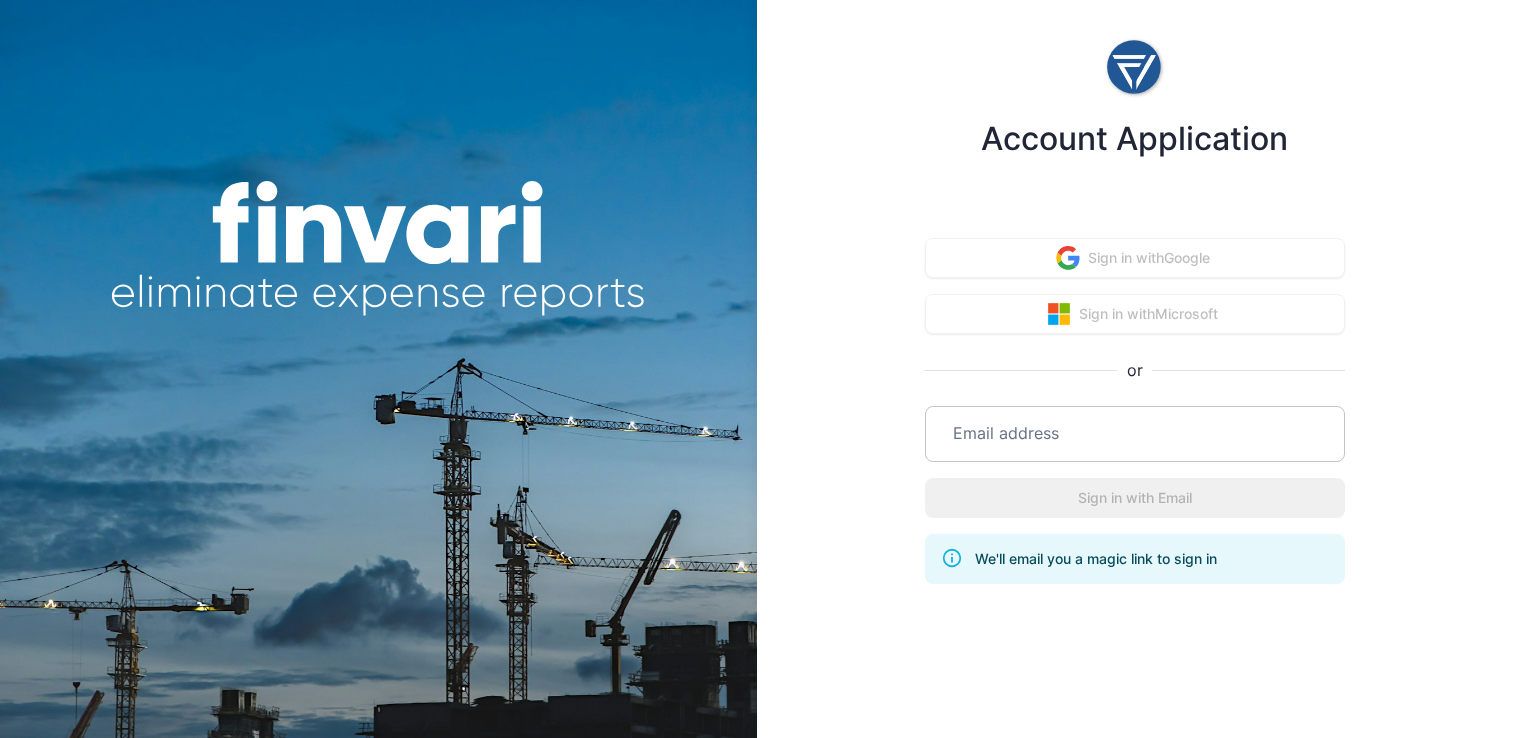 scroll, scrollTop: 0, scrollLeft: 0, axis: both 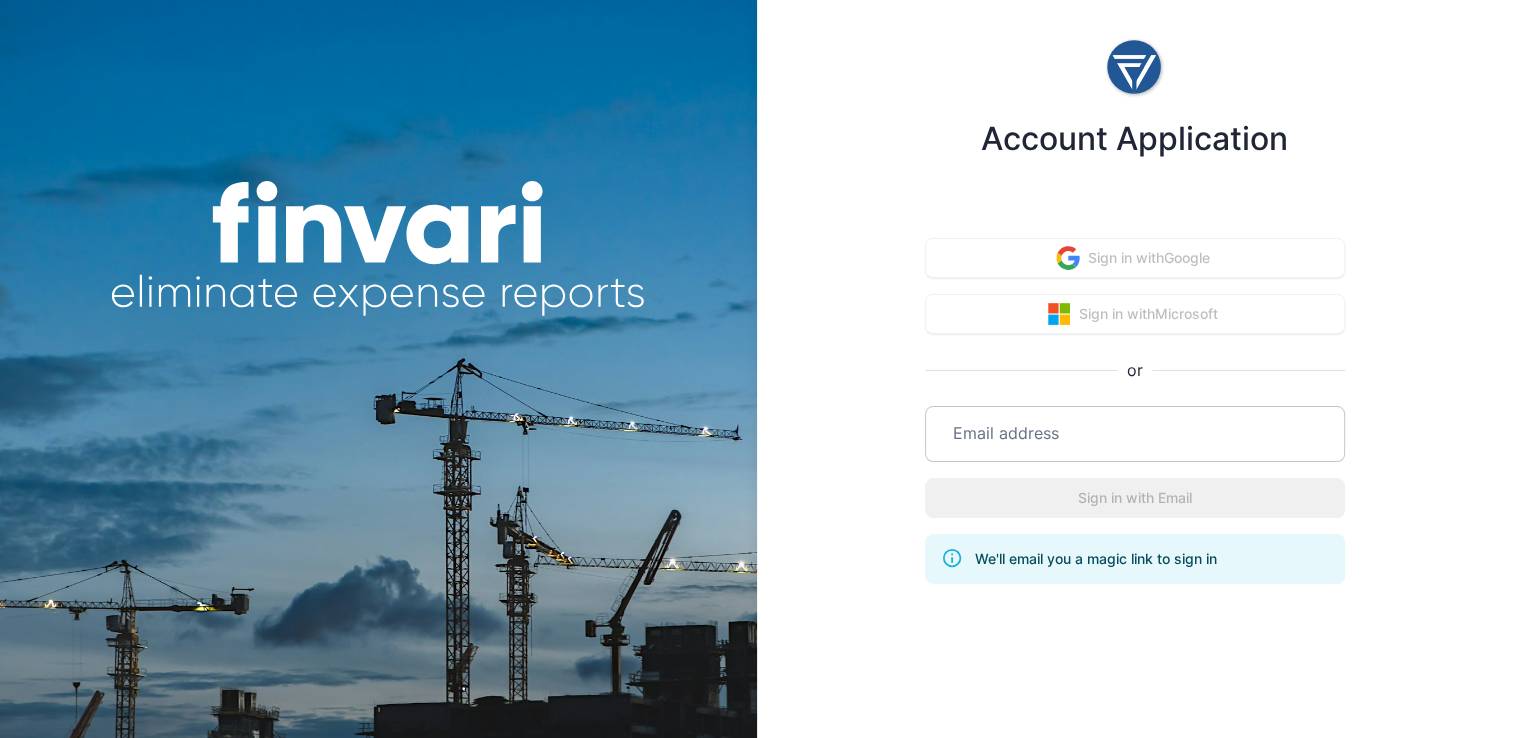 click at bounding box center [1135, 434] 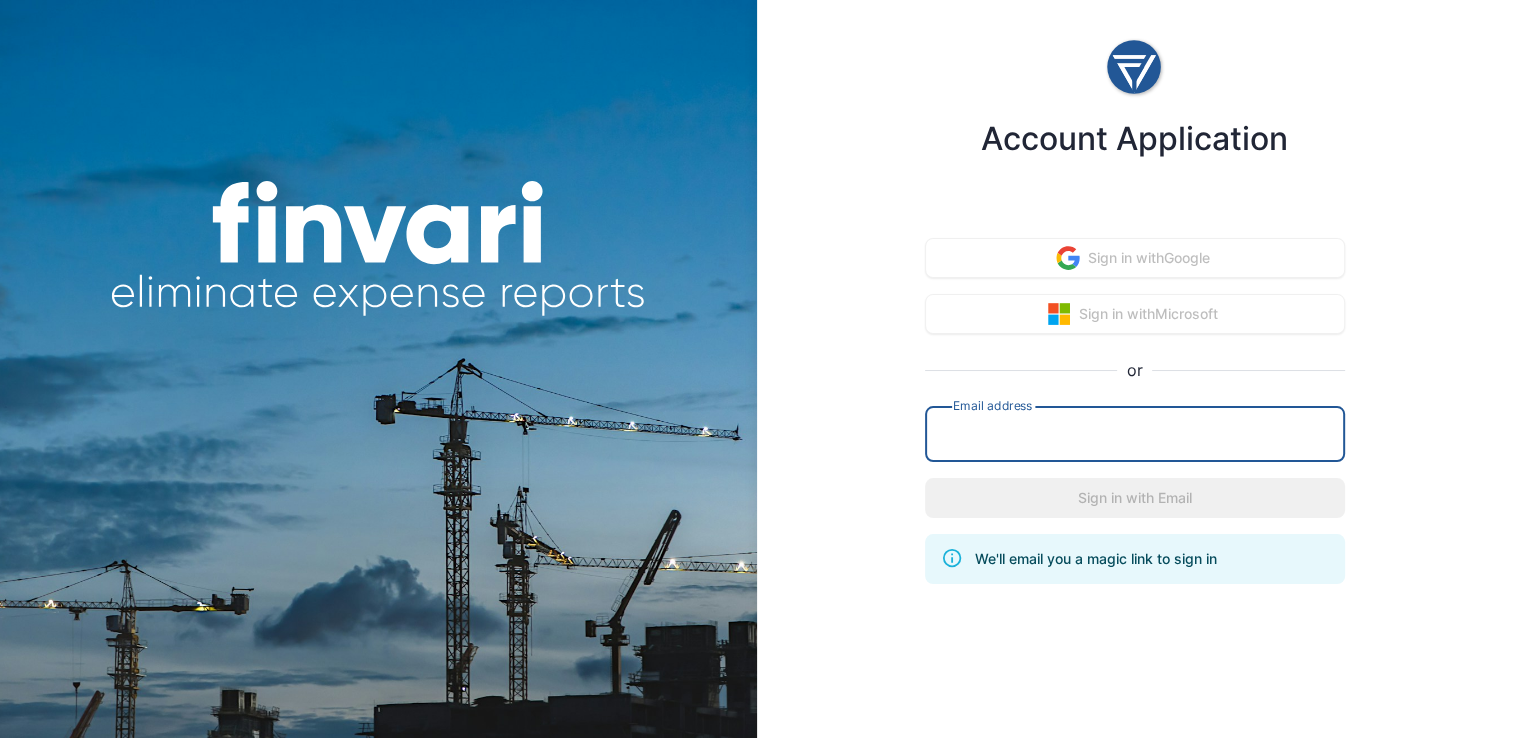 type on "**********" 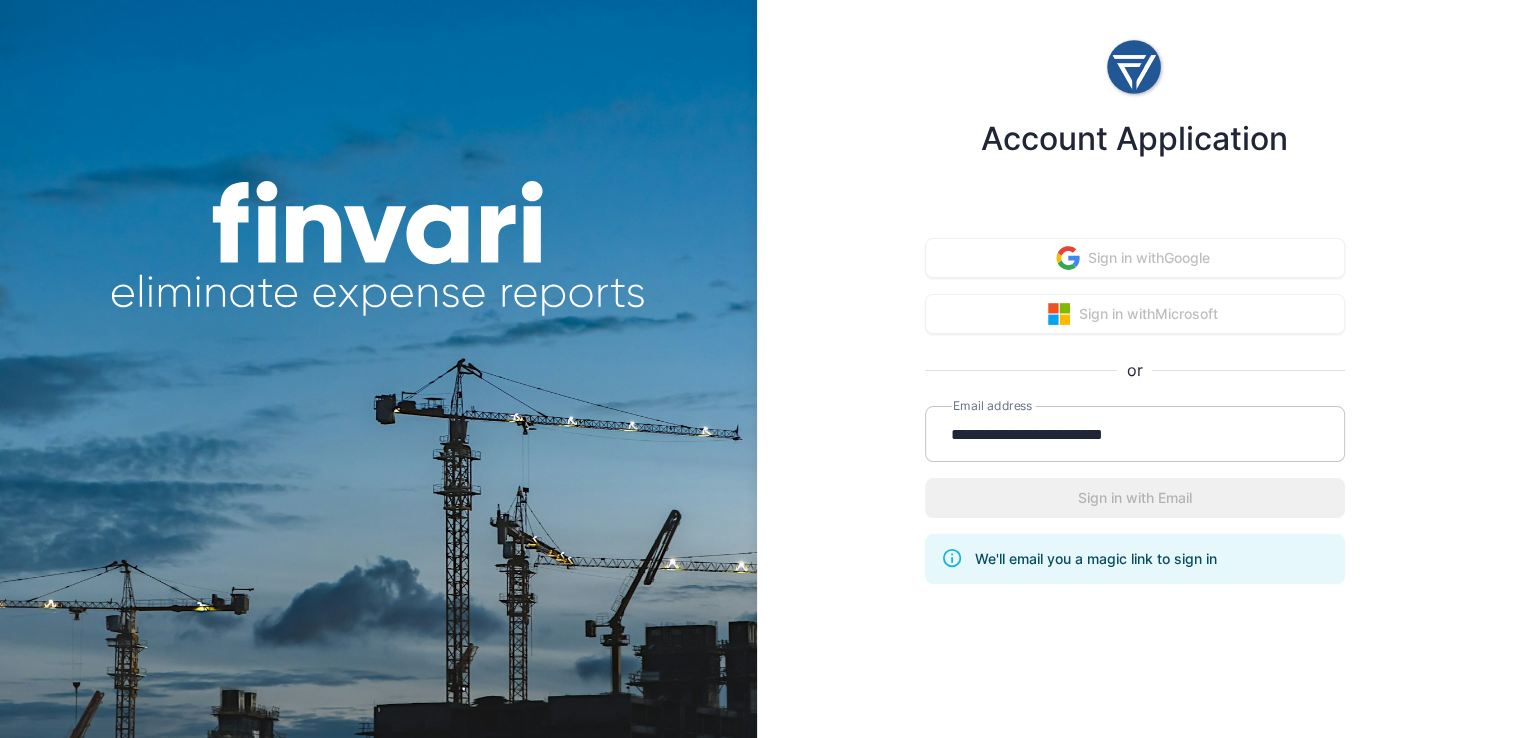 click on "**********" at bounding box center (1135, 448) 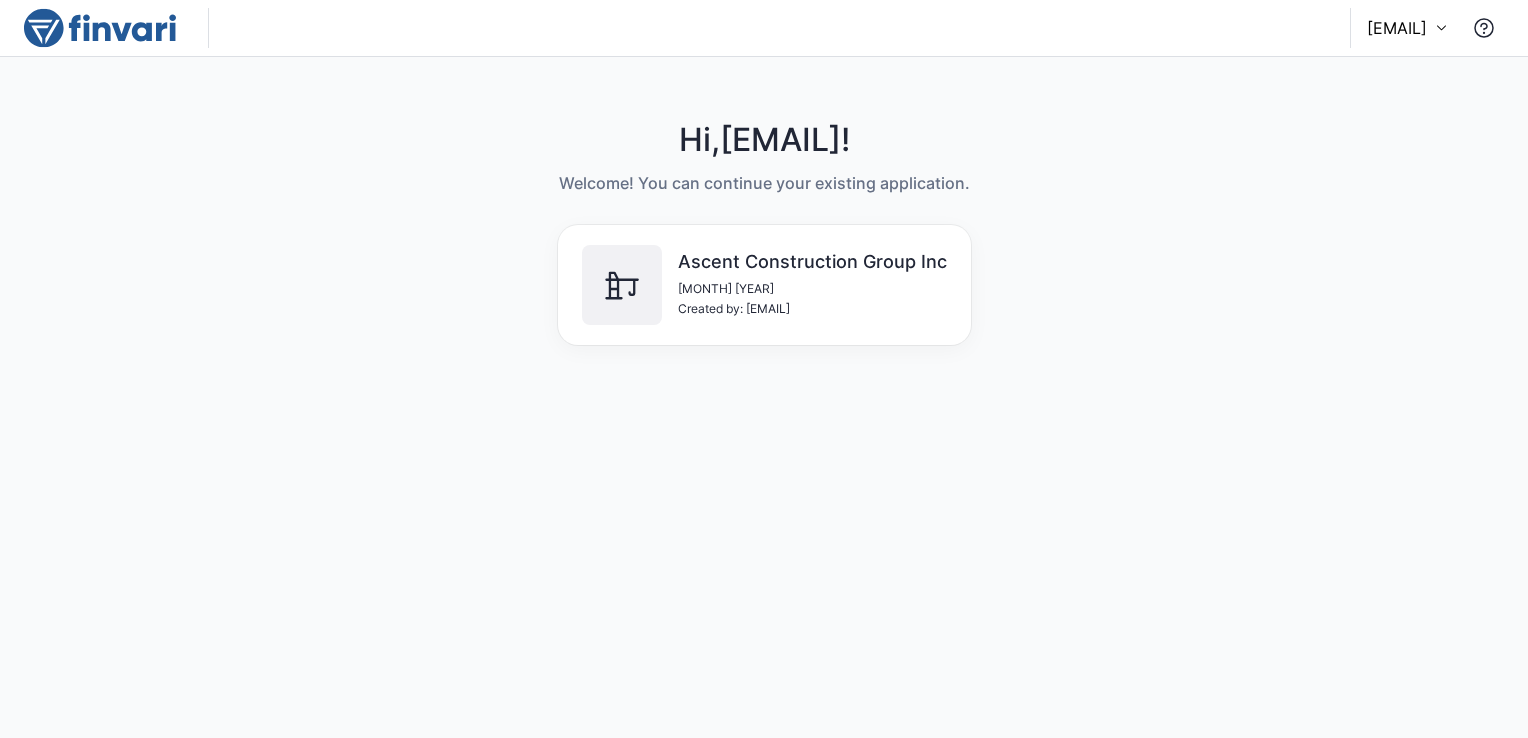 click on "[STATE] 7/31/2025, 4:45:39 PM Created by: [EMAIL]" at bounding box center (812, 285) 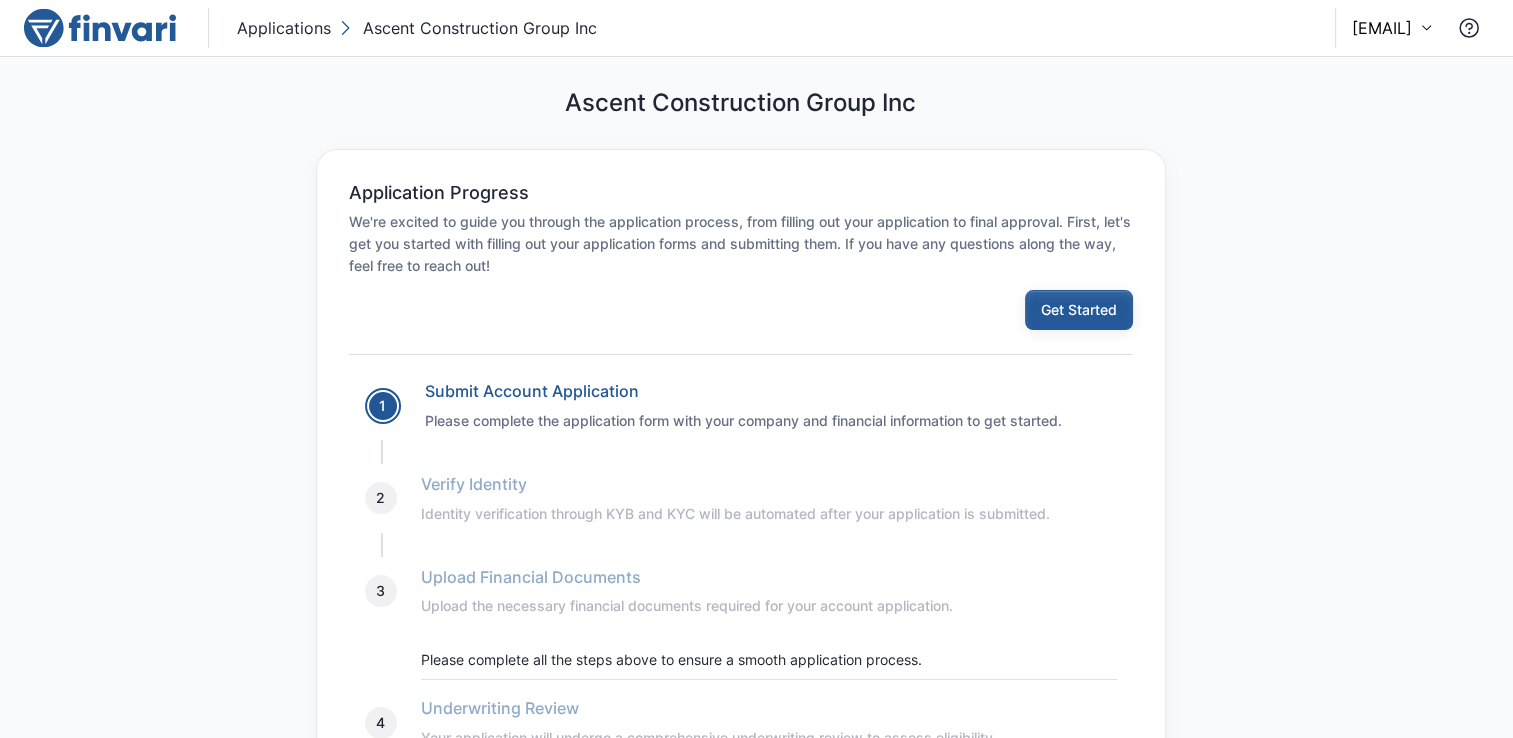 click on "Get Started" at bounding box center (1079, 310) 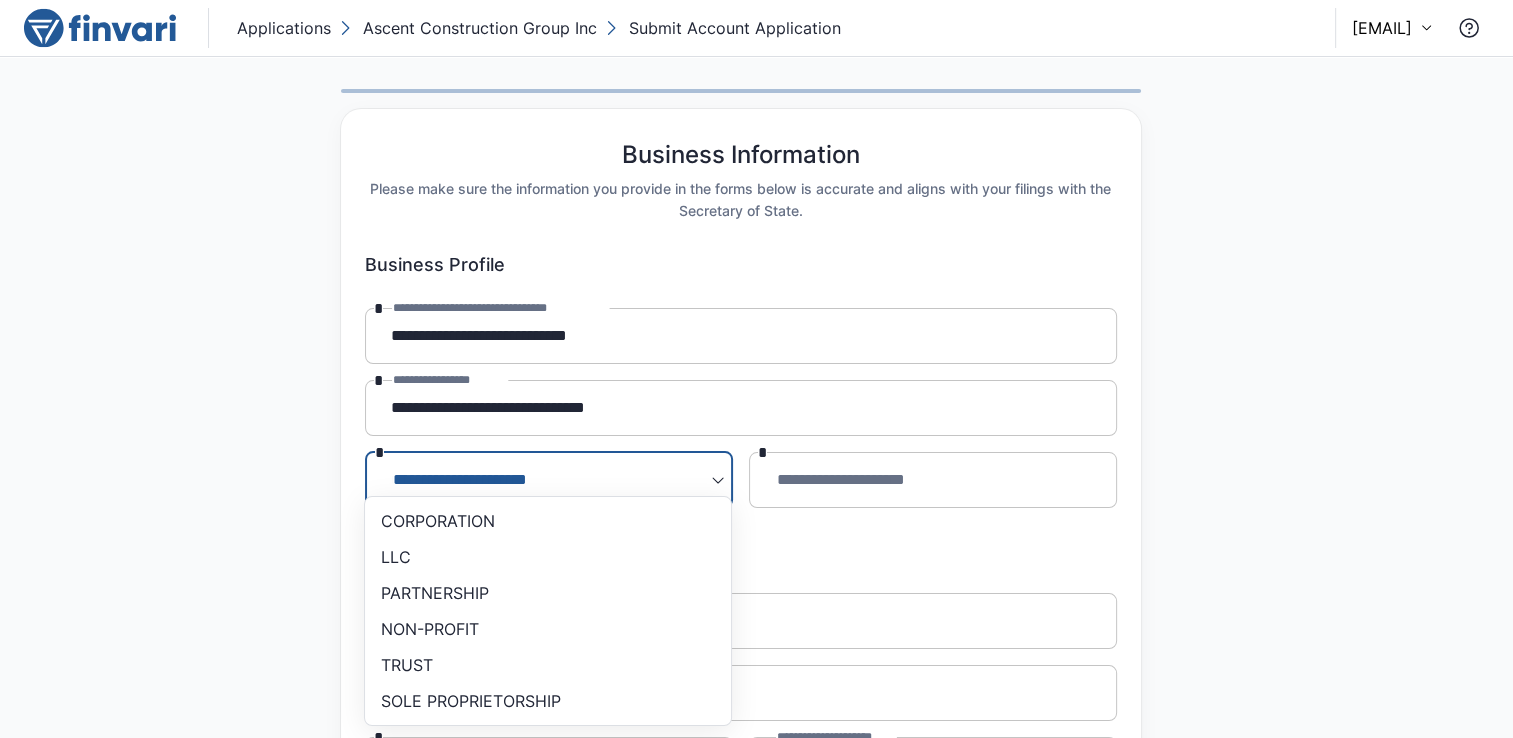 click on "**********" at bounding box center [756, 369] 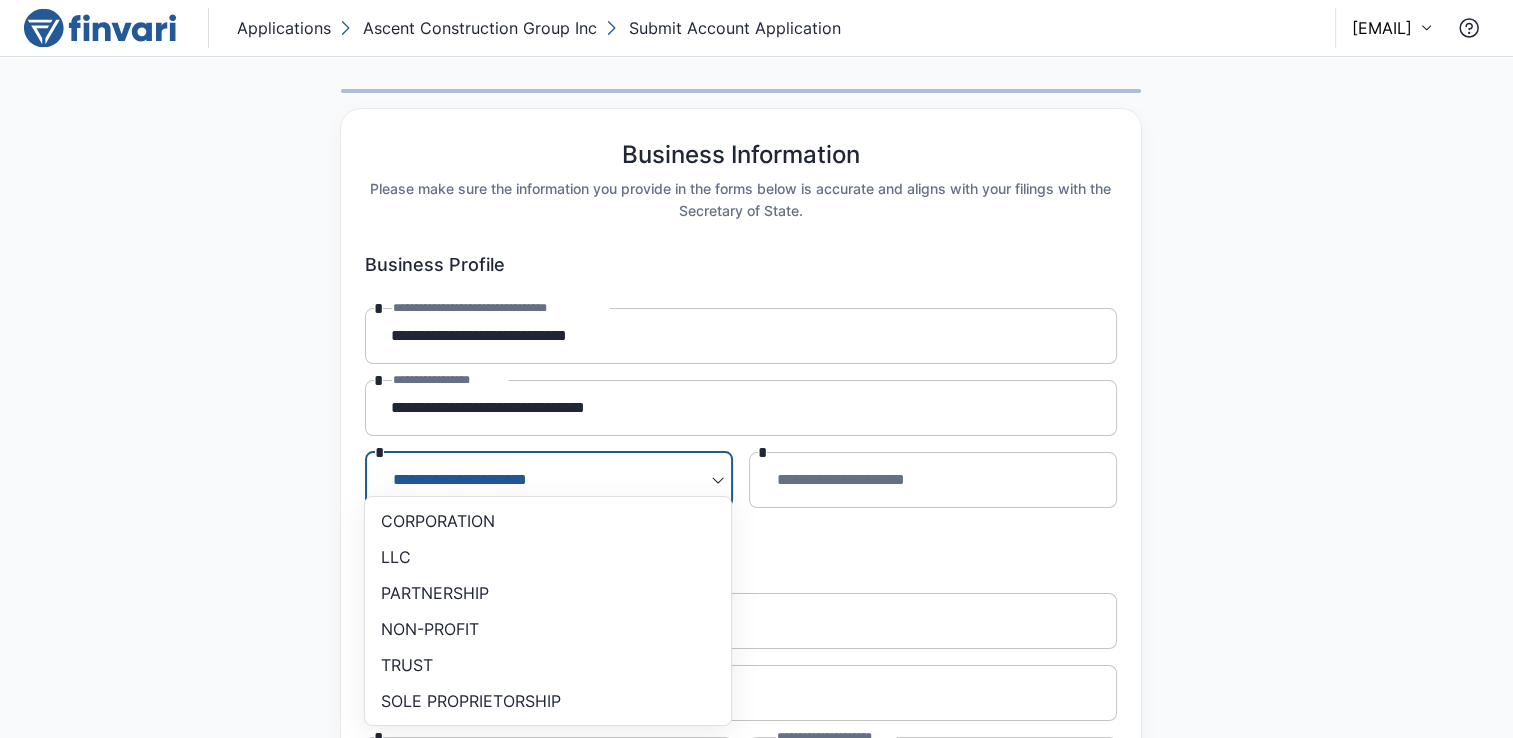 click on "CORPORATION" at bounding box center [548, 521] 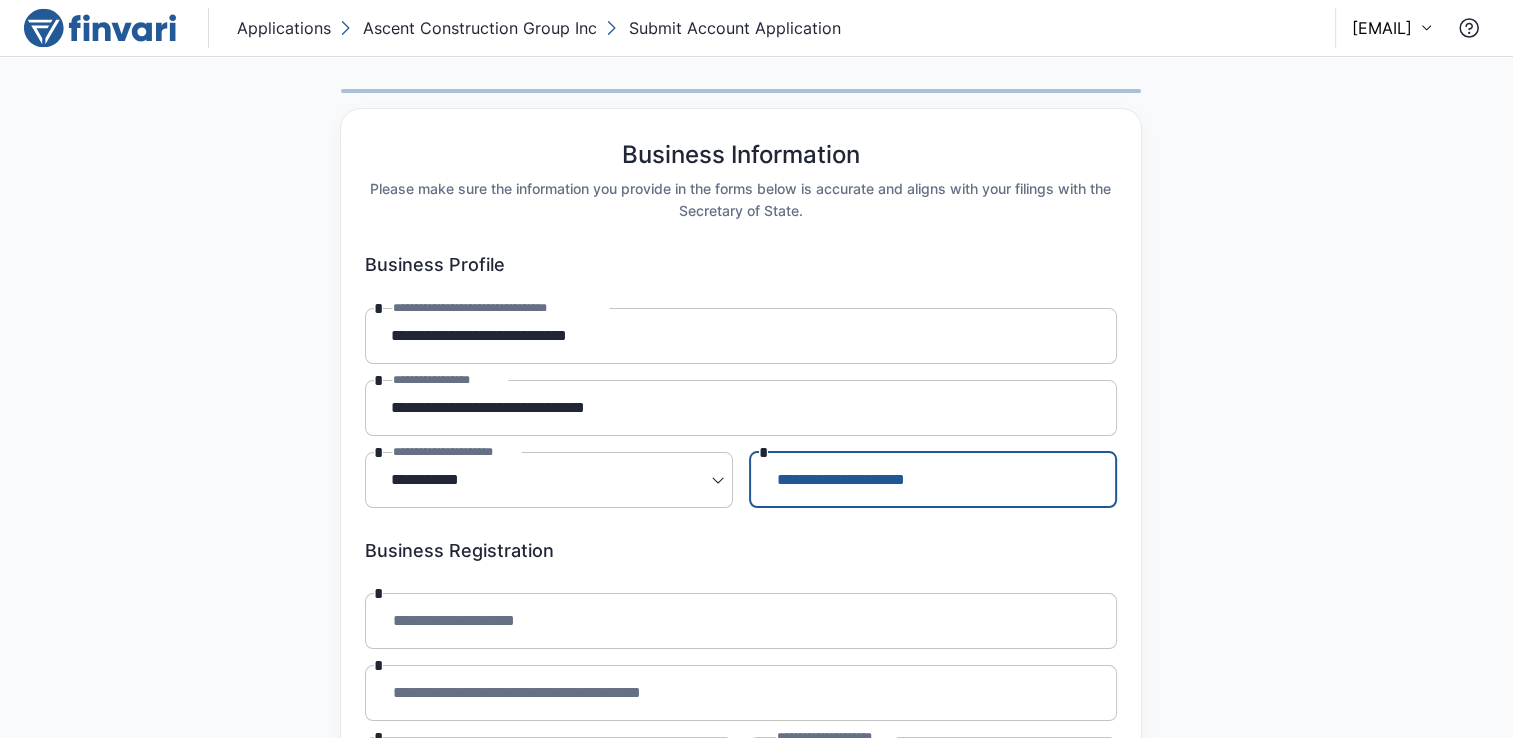 click on "**********" at bounding box center (933, 480) 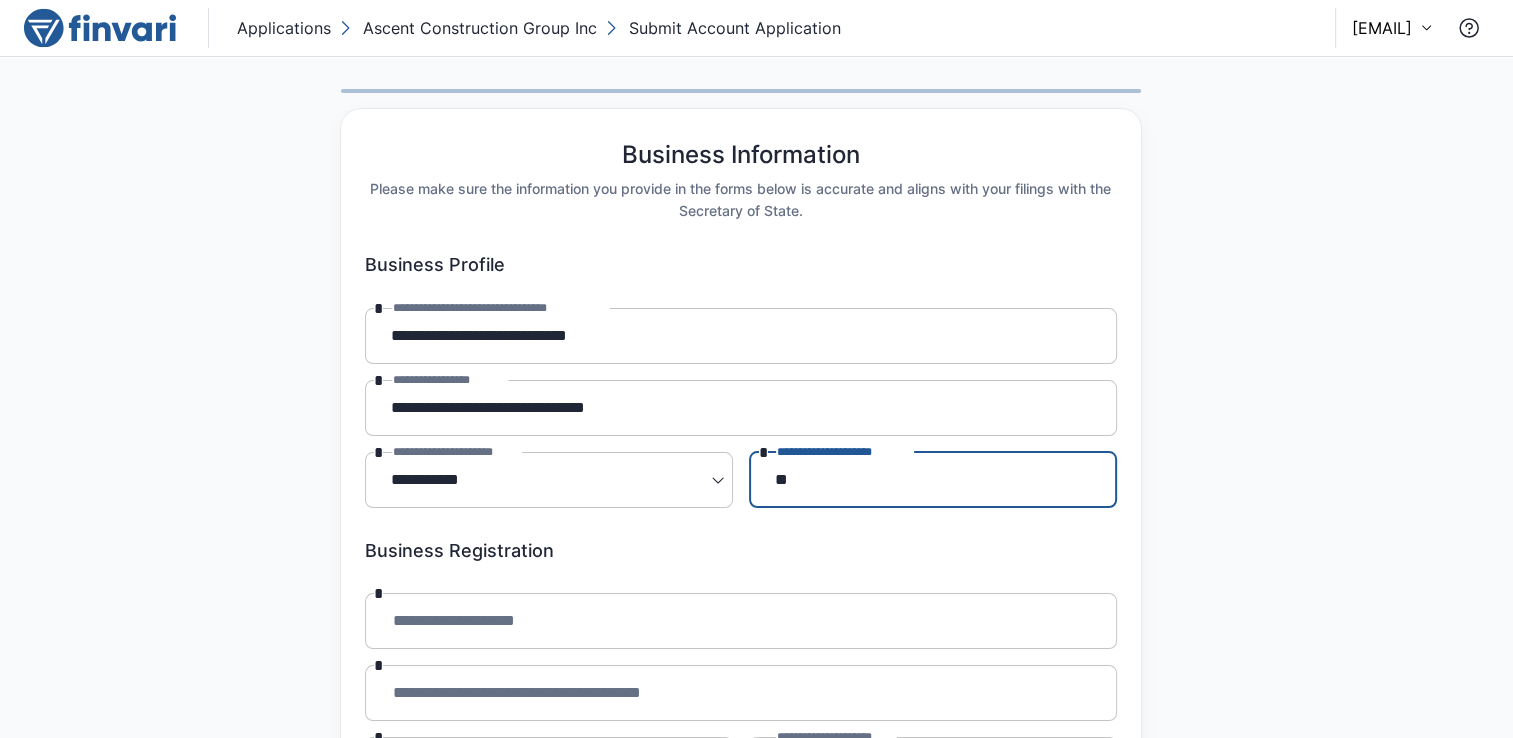 type on "**" 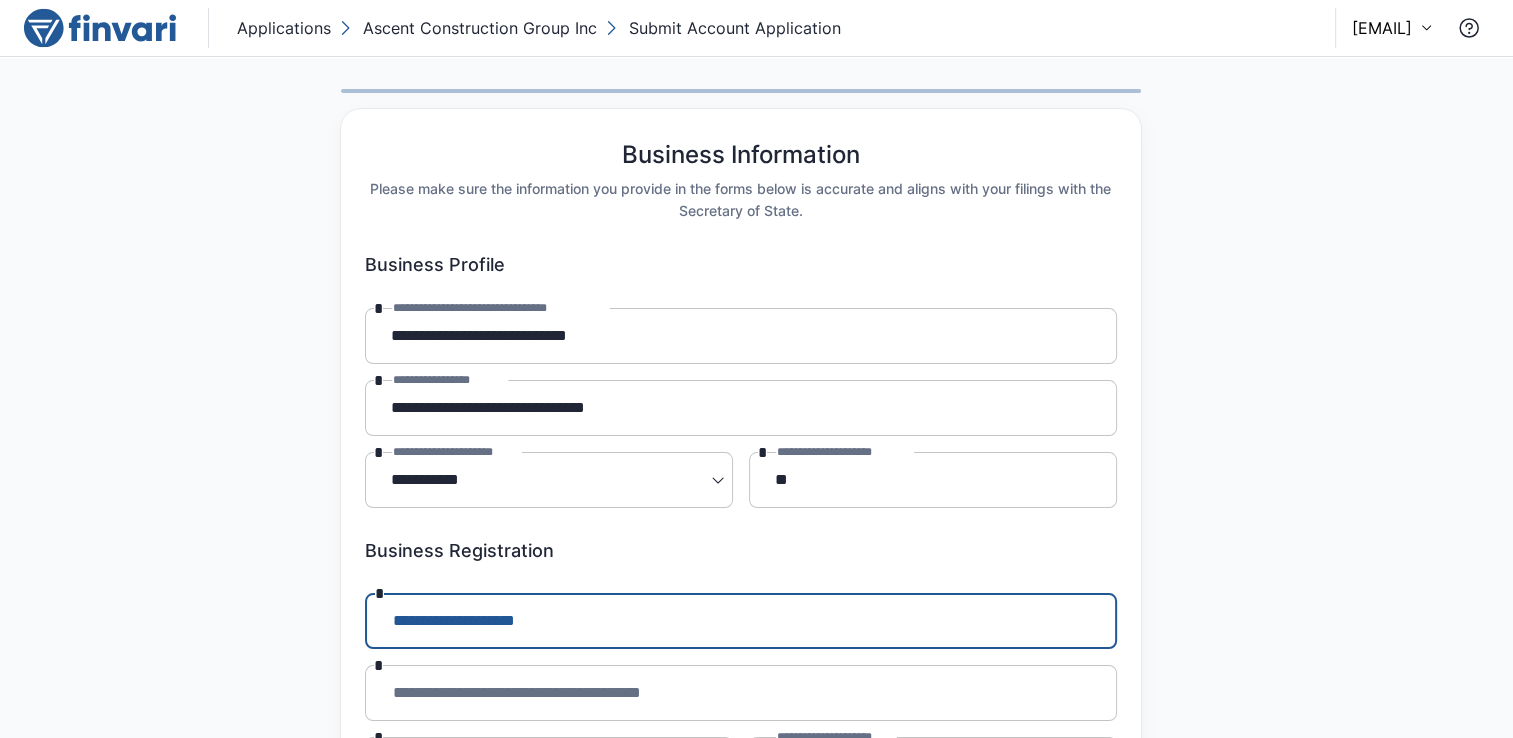 click on "**********" at bounding box center (741, 621) 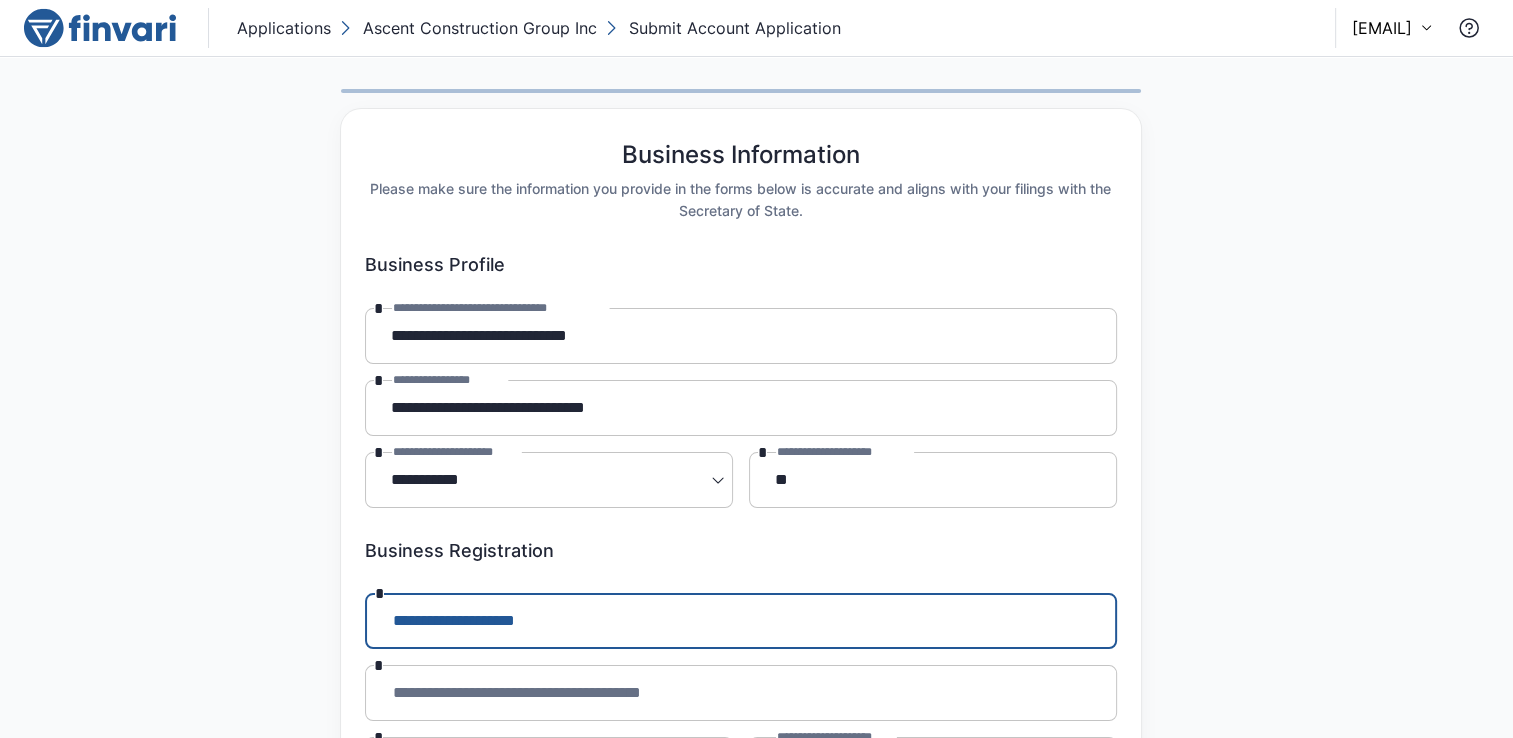 type on "**********" 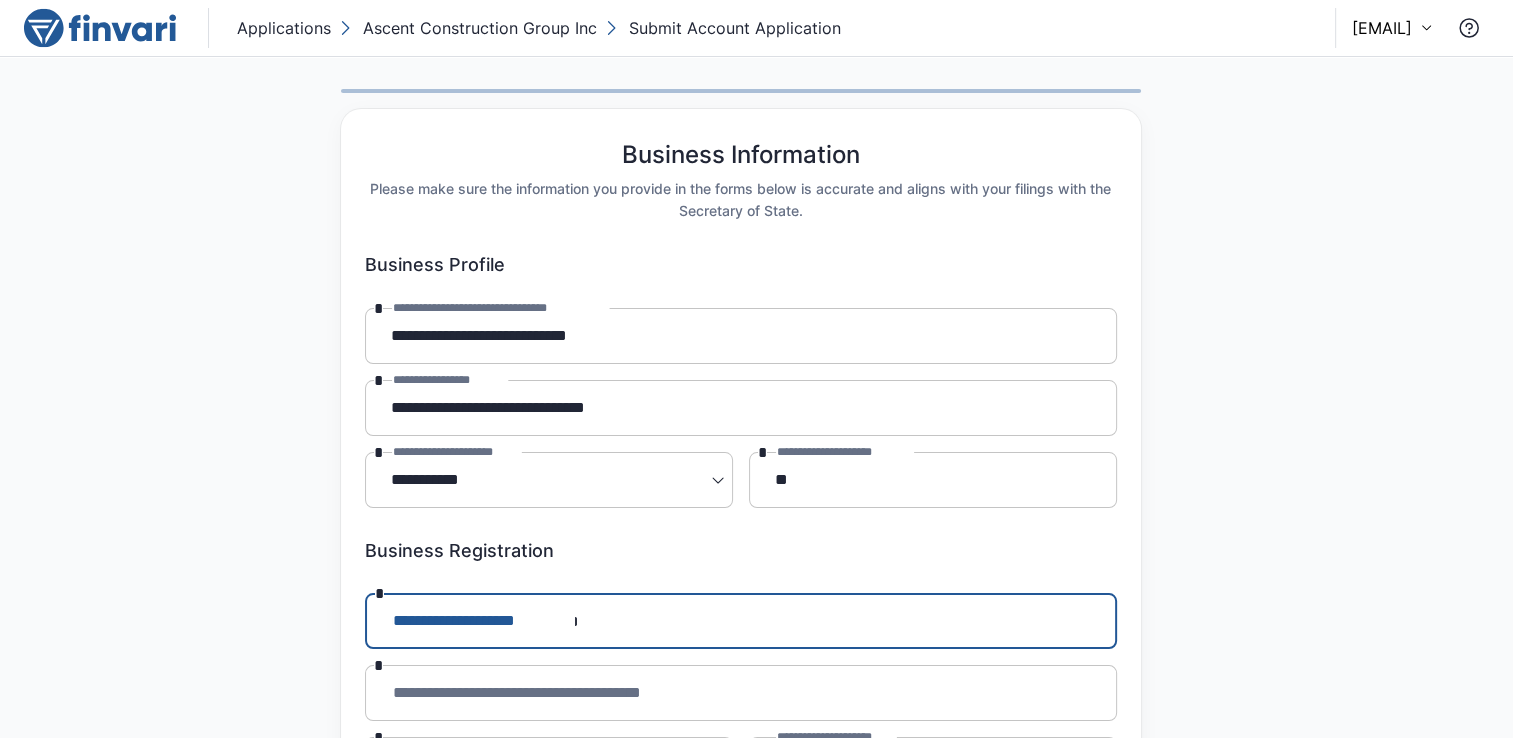 type on "**********" 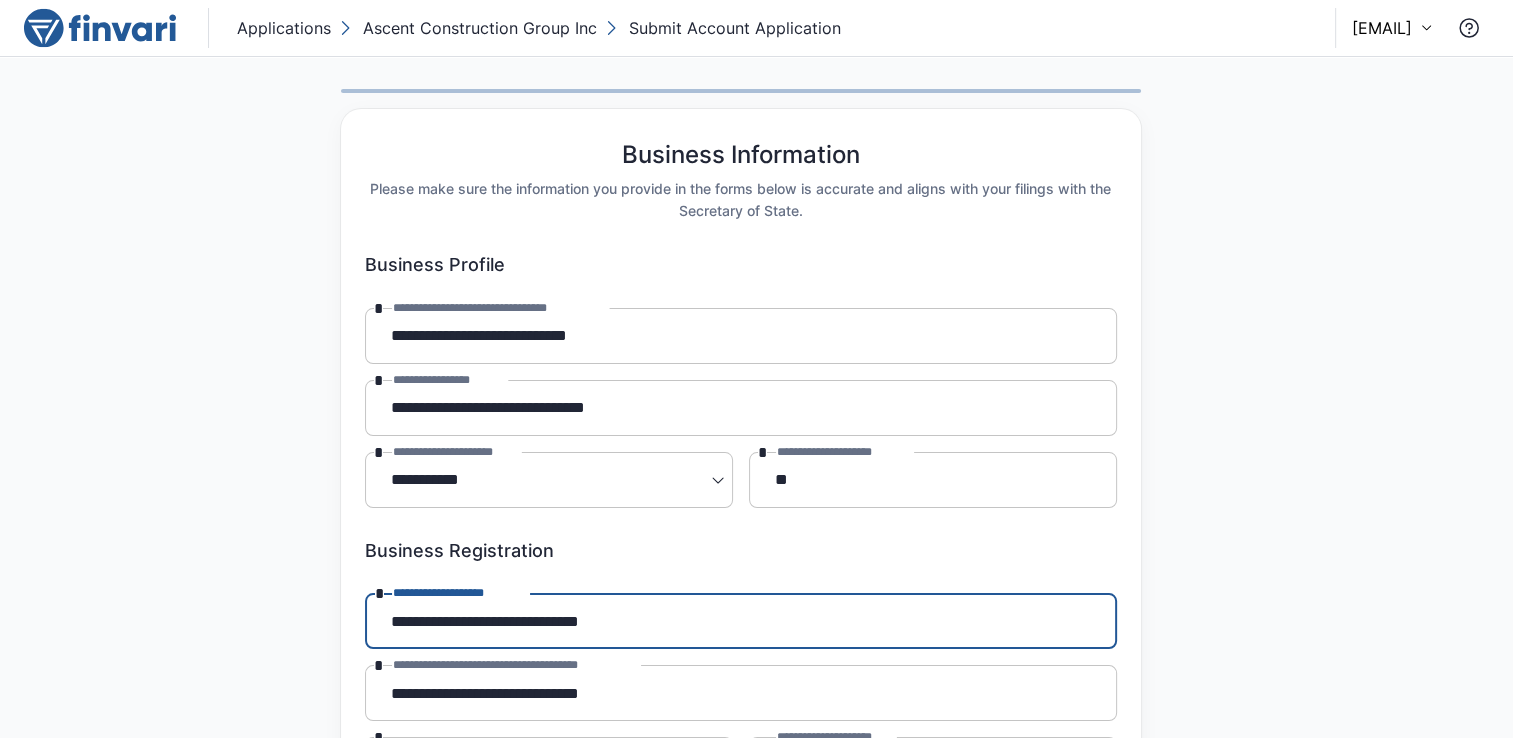 click on "**********" at bounding box center (756, 537) 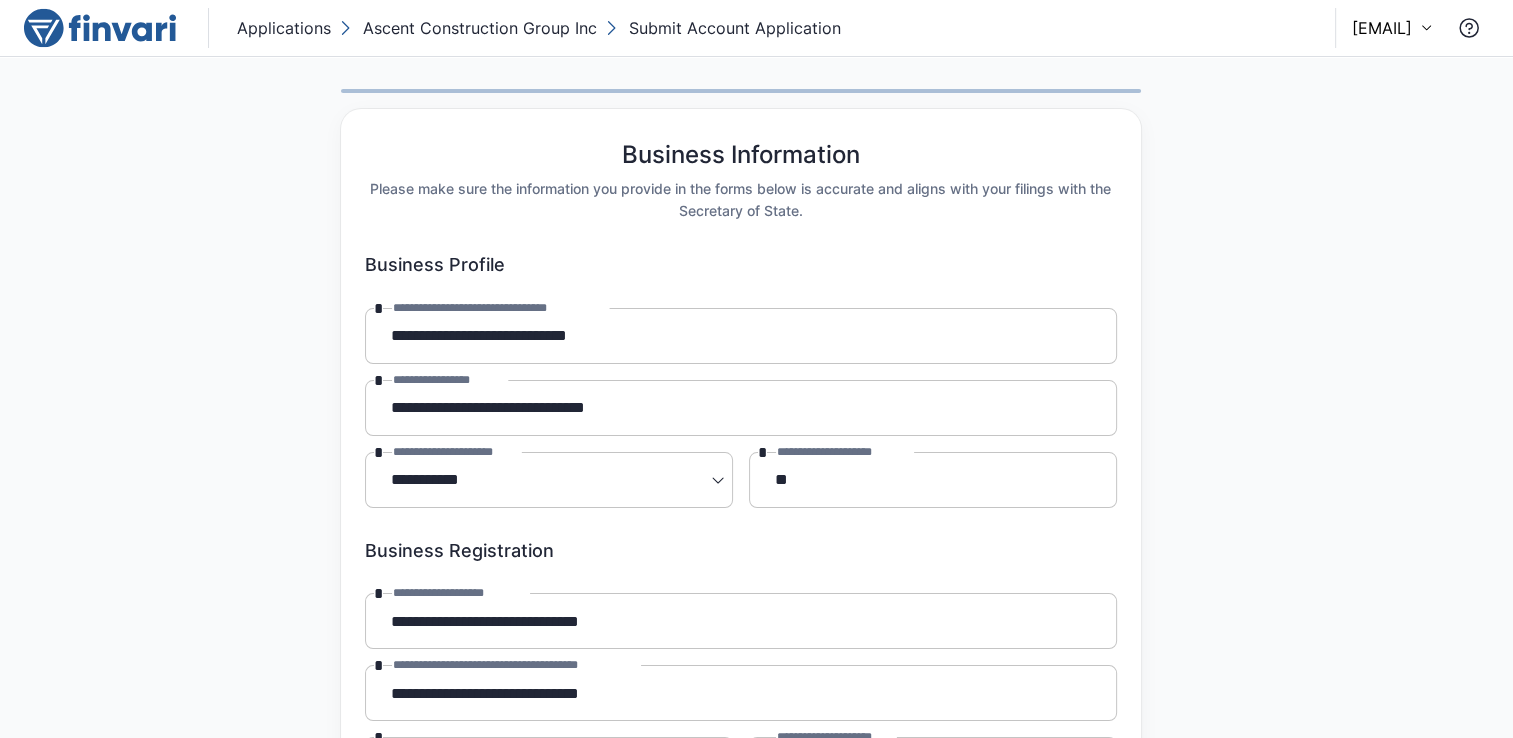 scroll, scrollTop: 168, scrollLeft: 0, axis: vertical 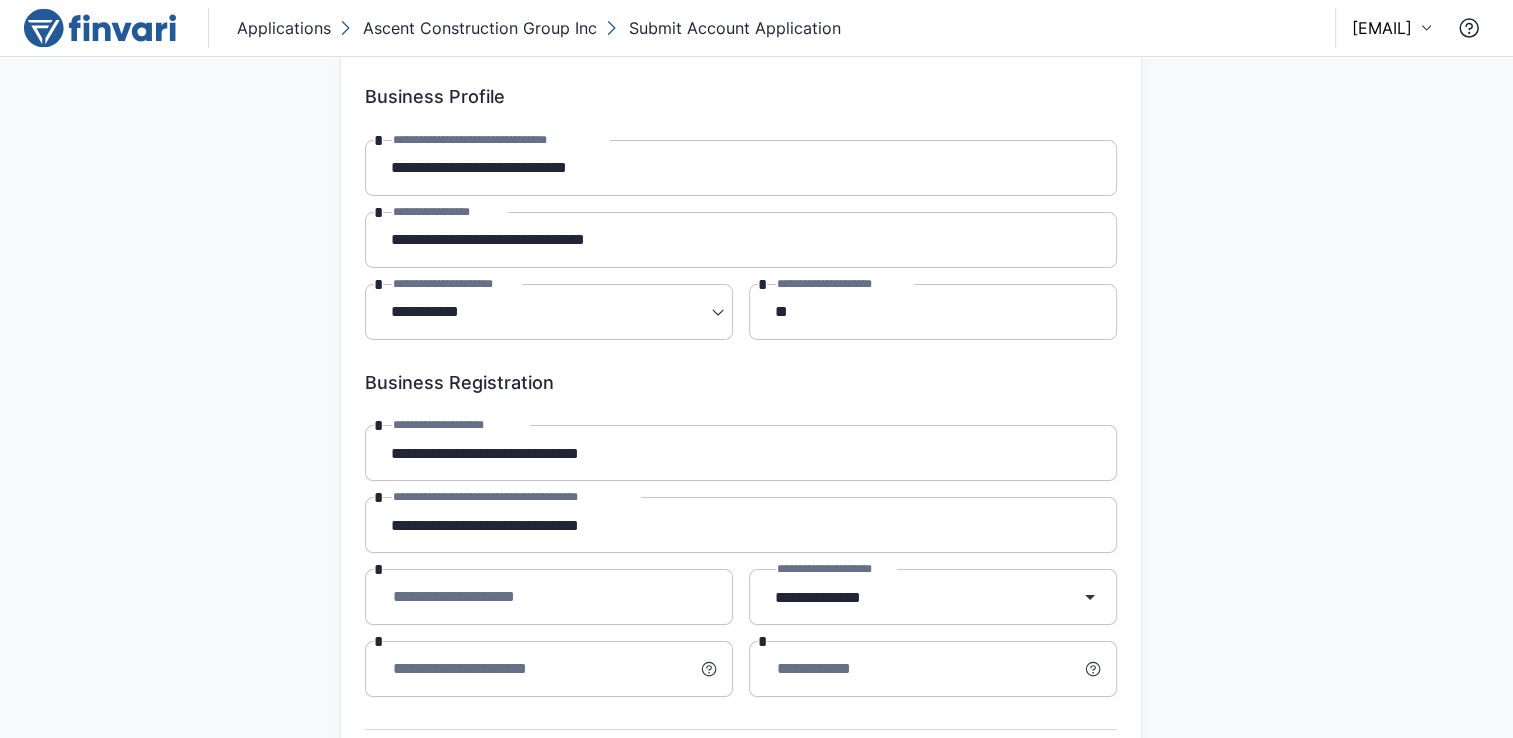 click on "**********" at bounding box center (756, 369) 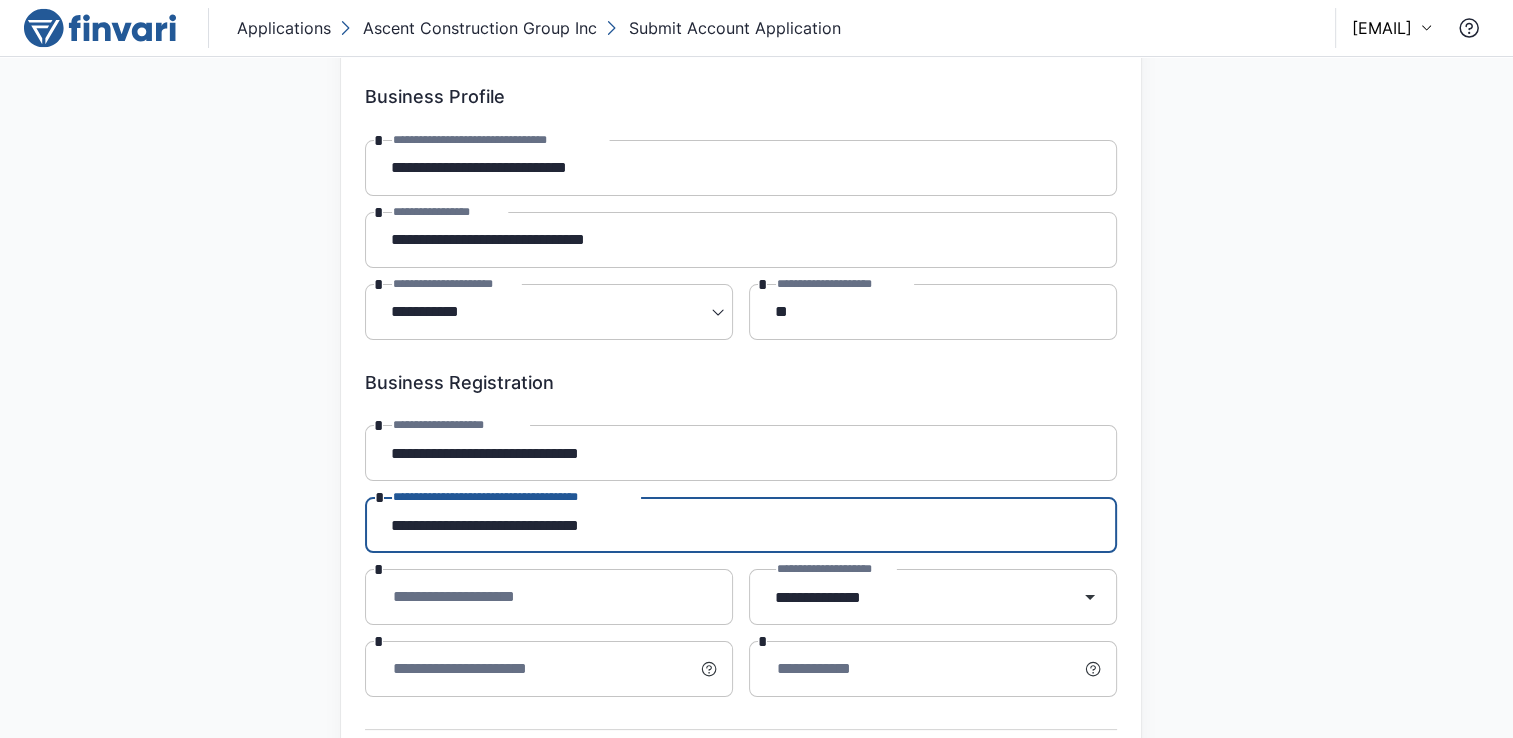 drag, startPoint x: 632, startPoint y: 497, endPoint x: 330, endPoint y: 451, distance: 305.48322 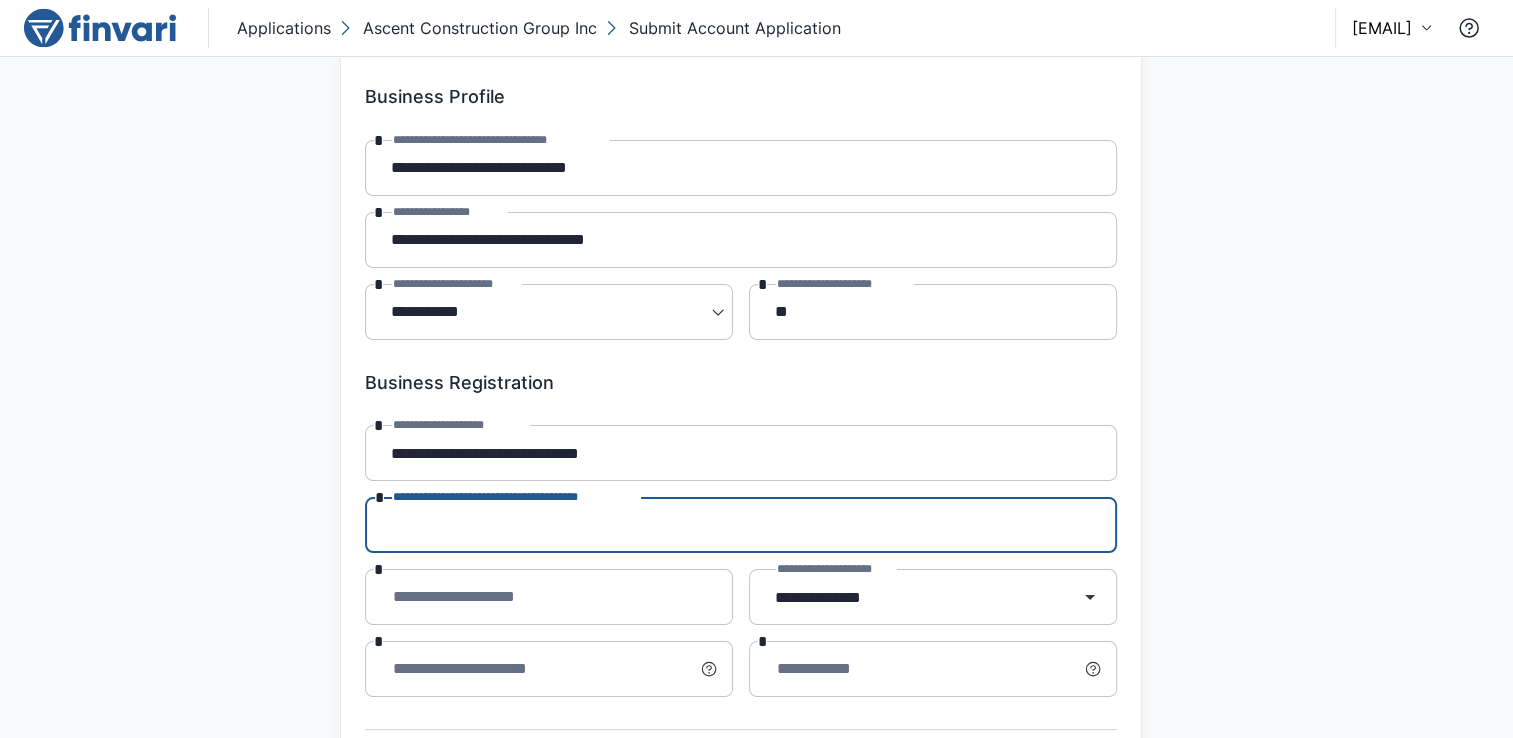 type 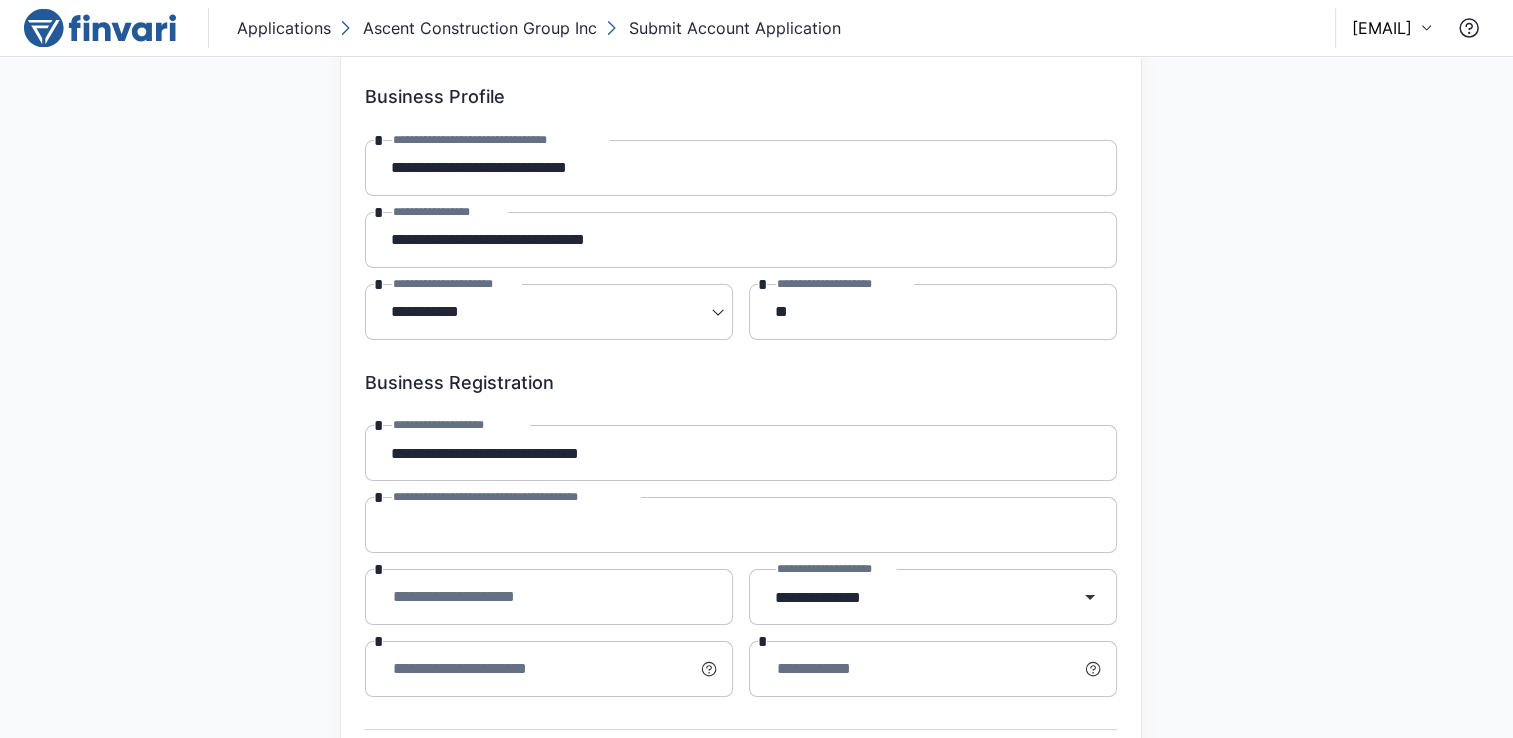 click on "**********" at bounding box center [756, 369] 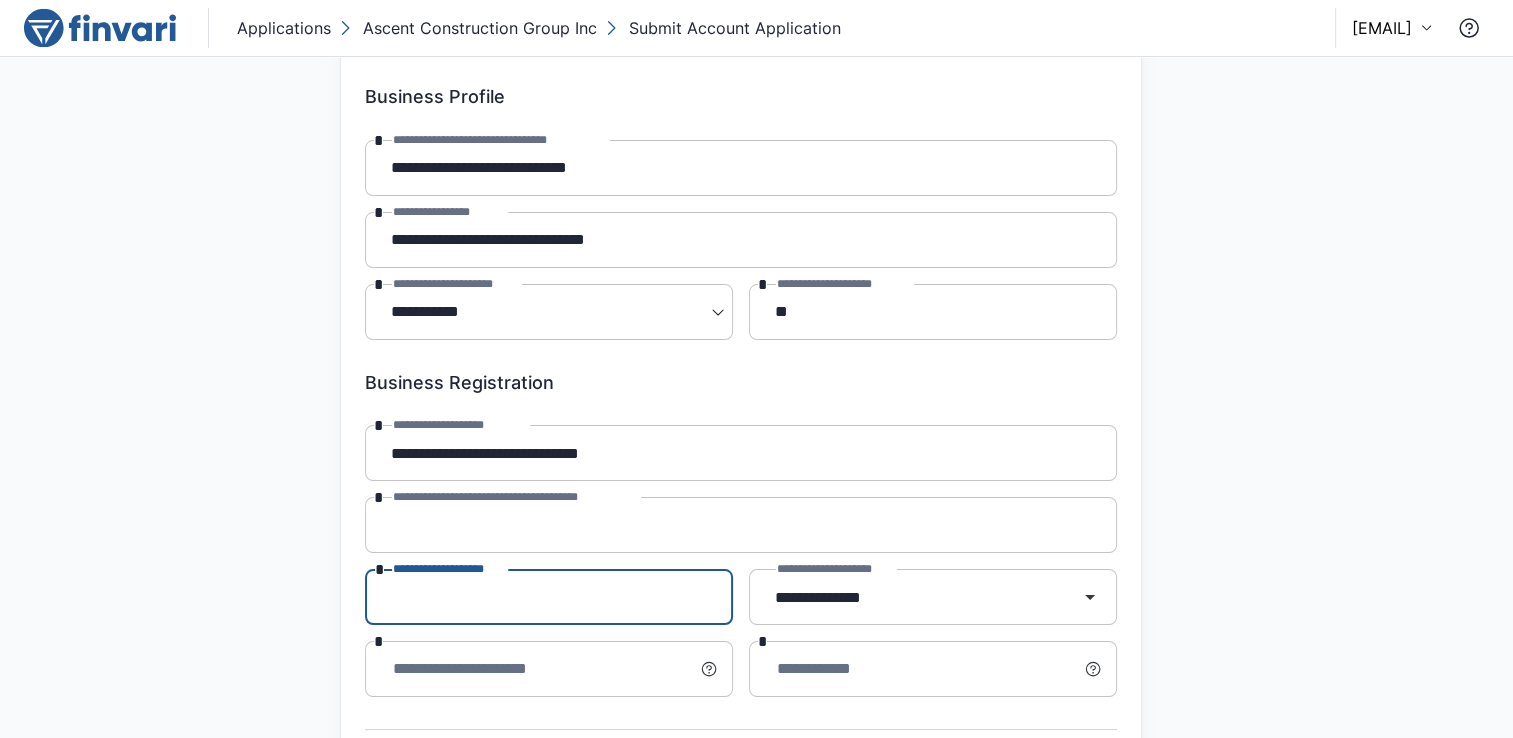click on "**********" at bounding box center (918, 597) 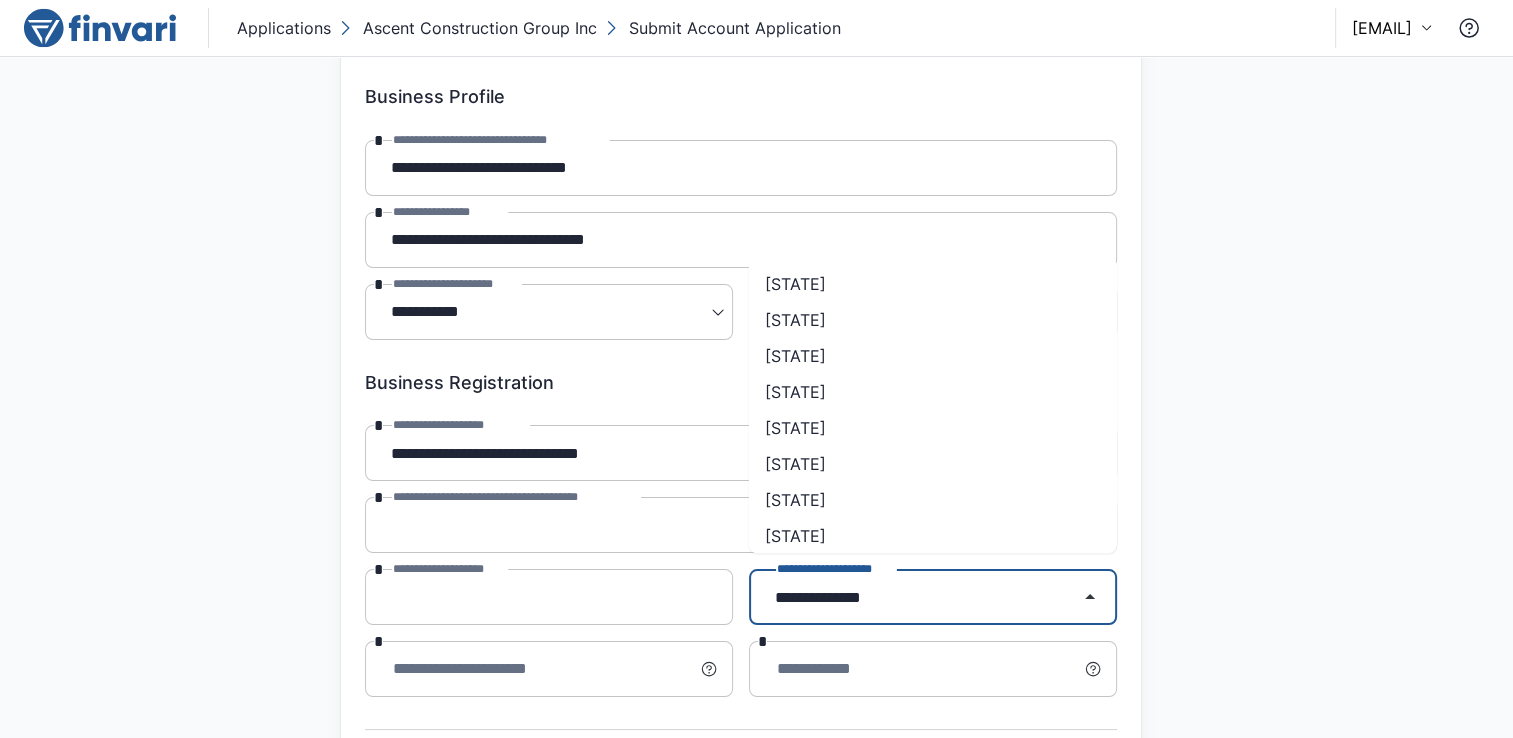 scroll, scrollTop: 1143, scrollLeft: 0, axis: vertical 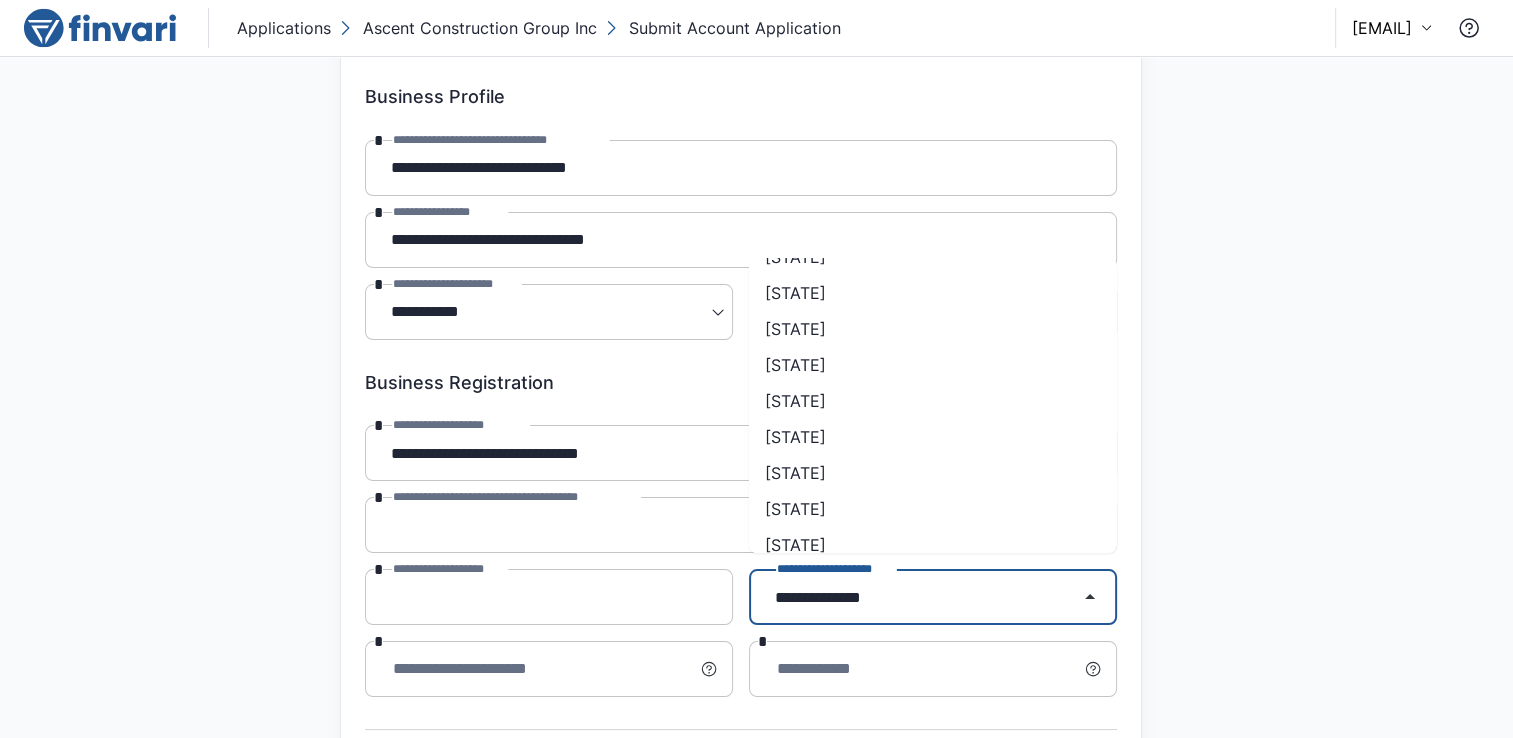 click on "[STATE]" at bounding box center (933, 509) 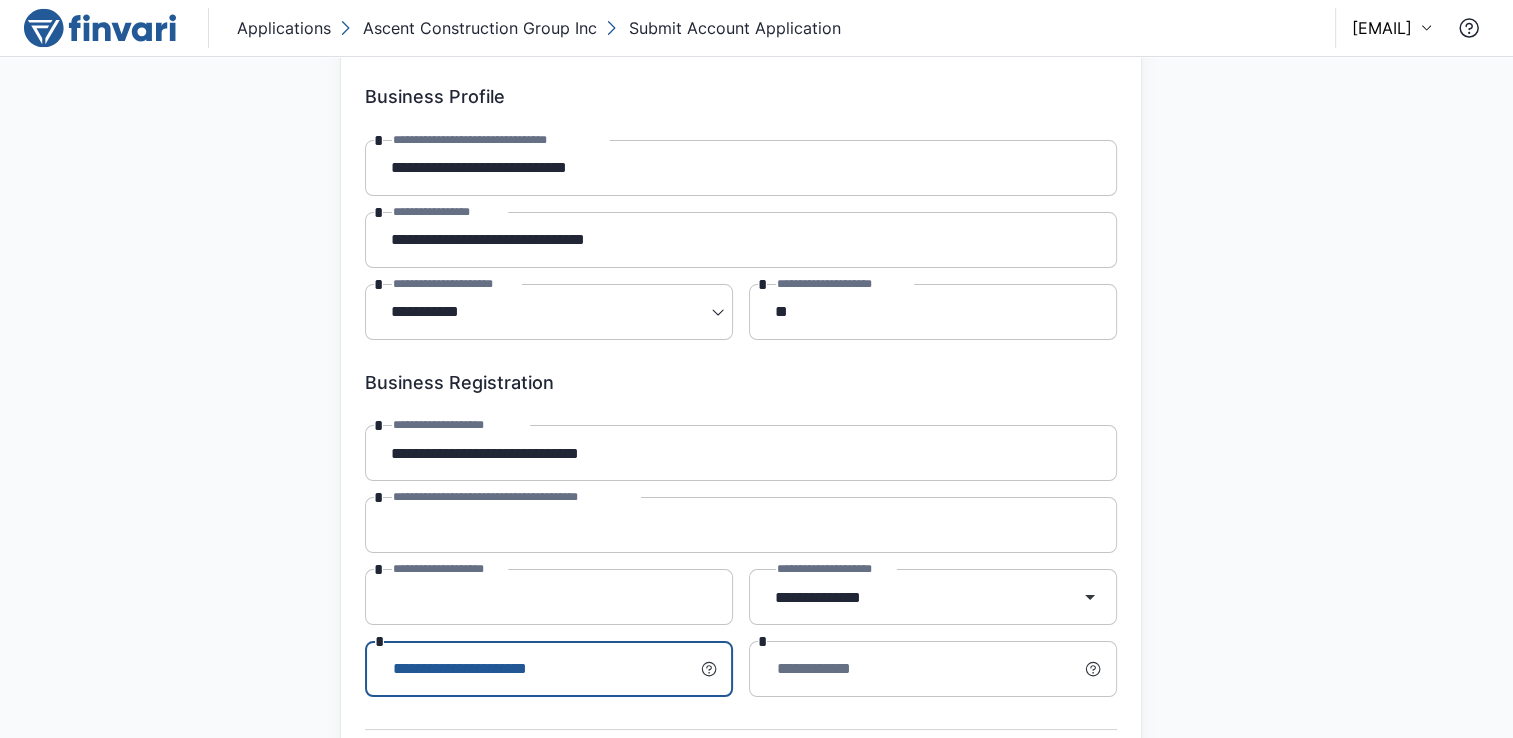 click on "**********" at bounding box center [536, 669] 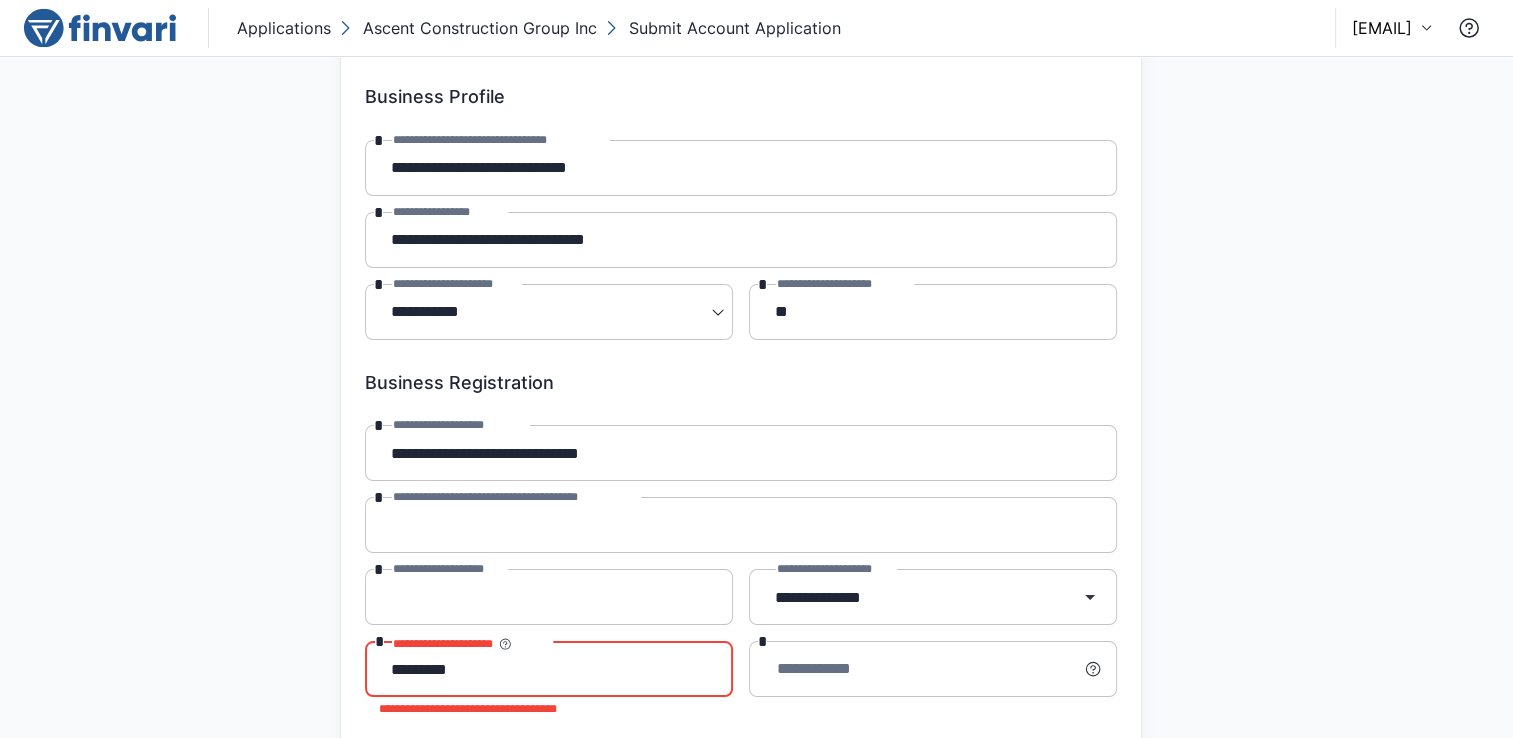 type on "*********" 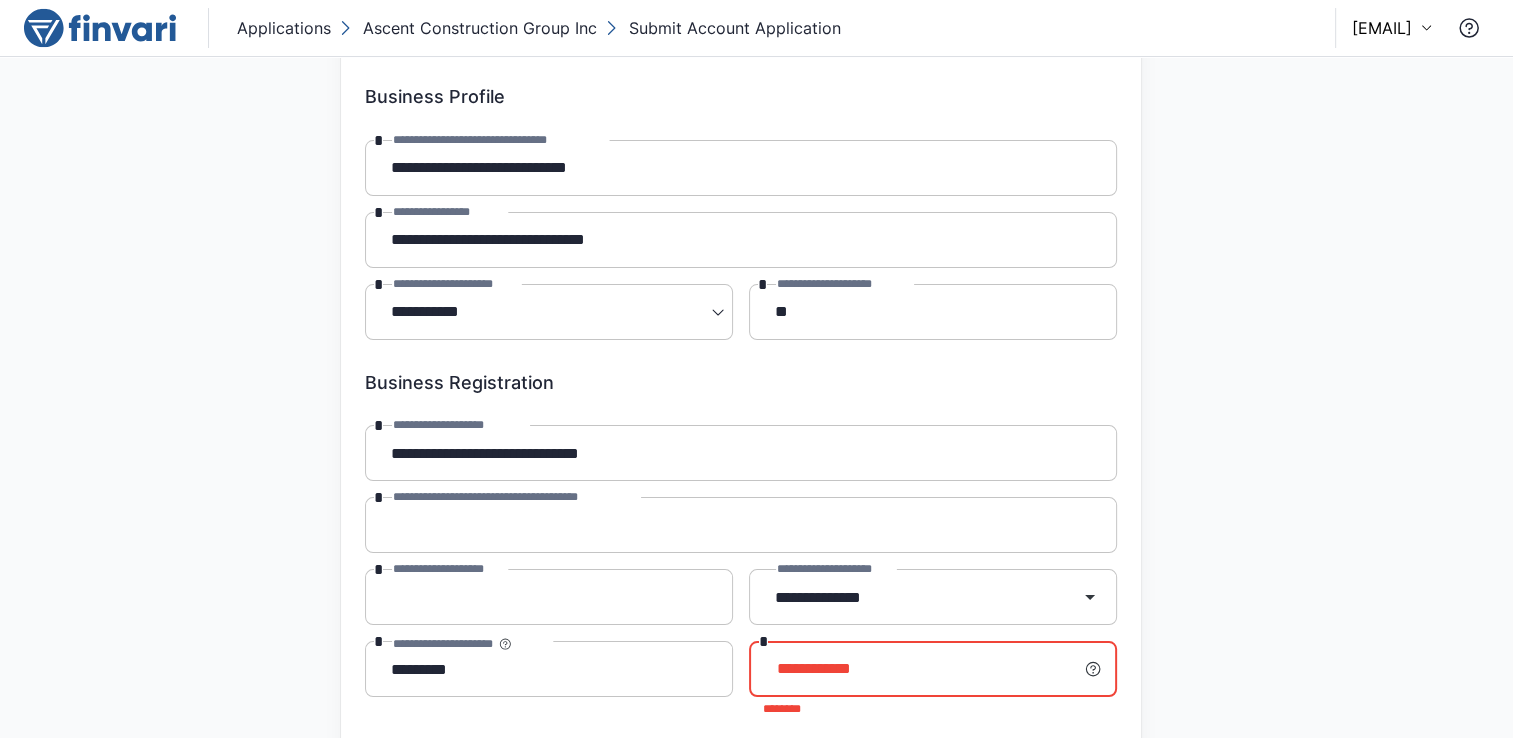 paste on "******" 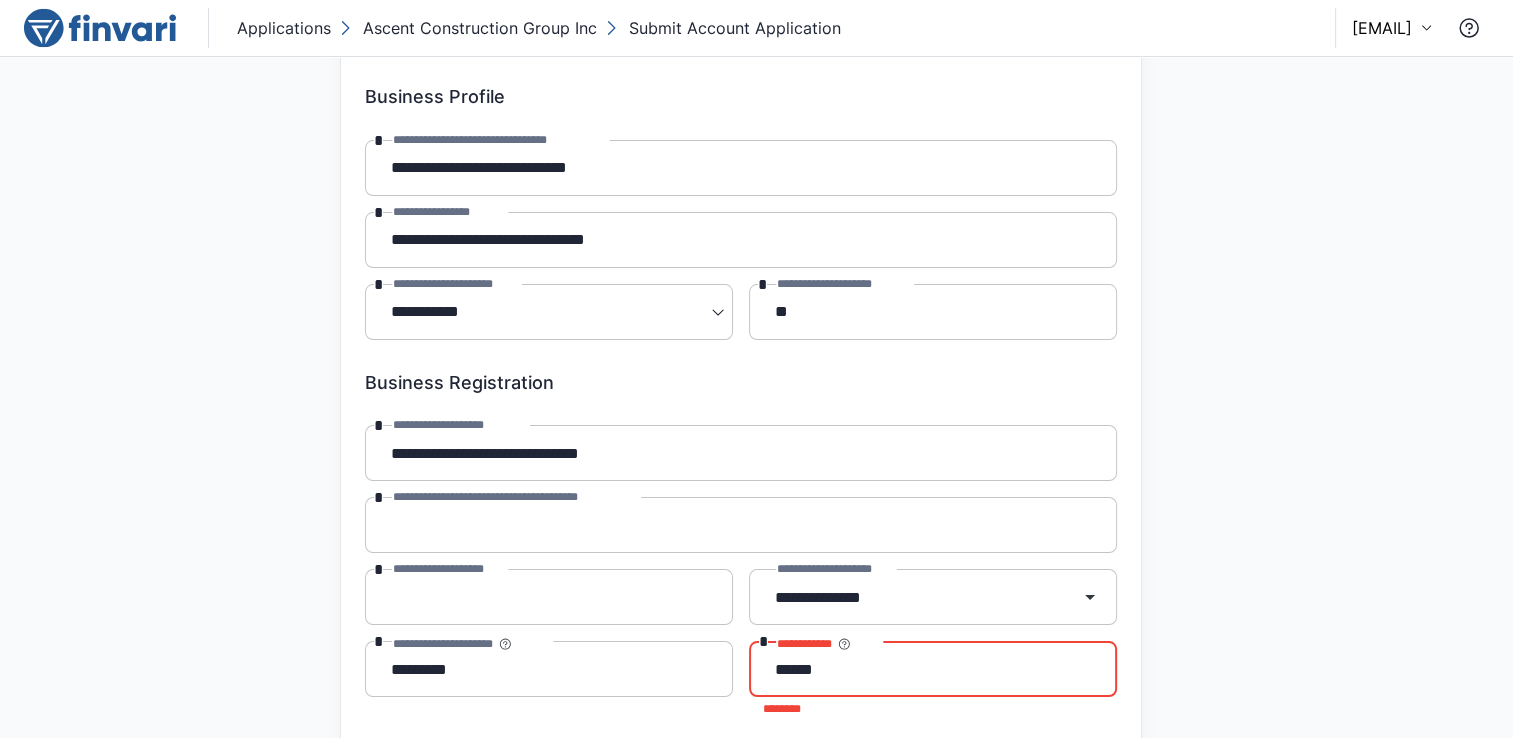 type on "******" 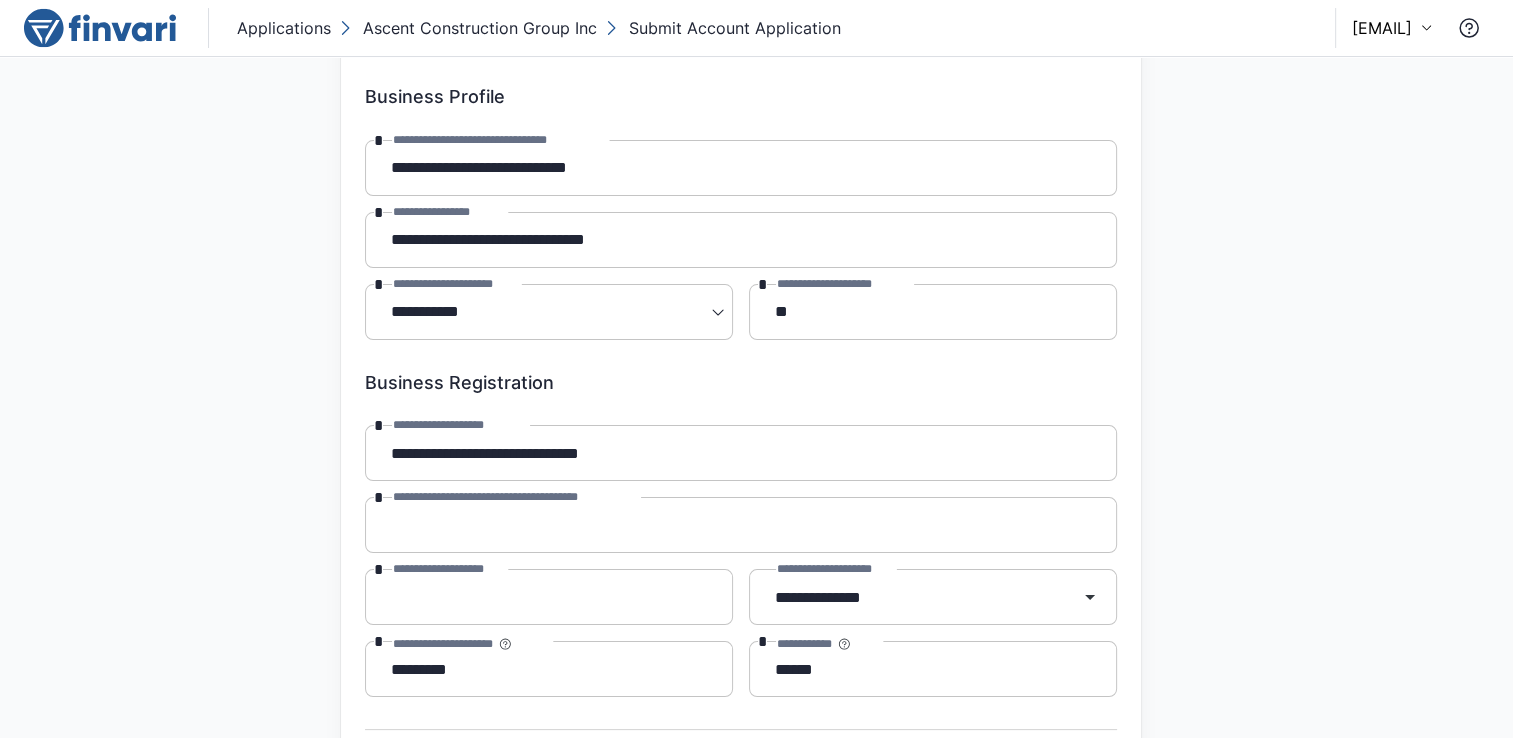 scroll, scrollTop: 263, scrollLeft: 0, axis: vertical 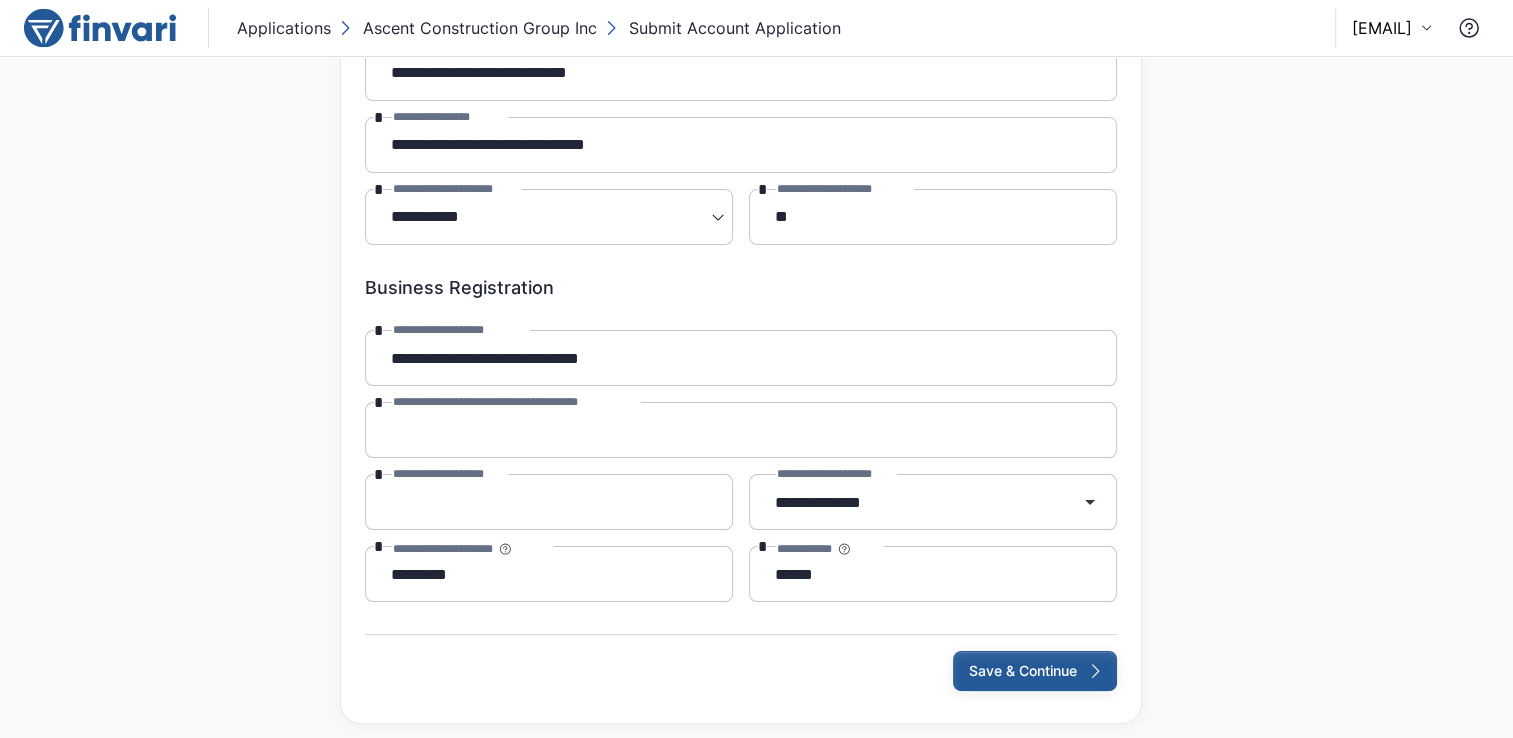 click on "Save & Continue" at bounding box center [1035, 671] 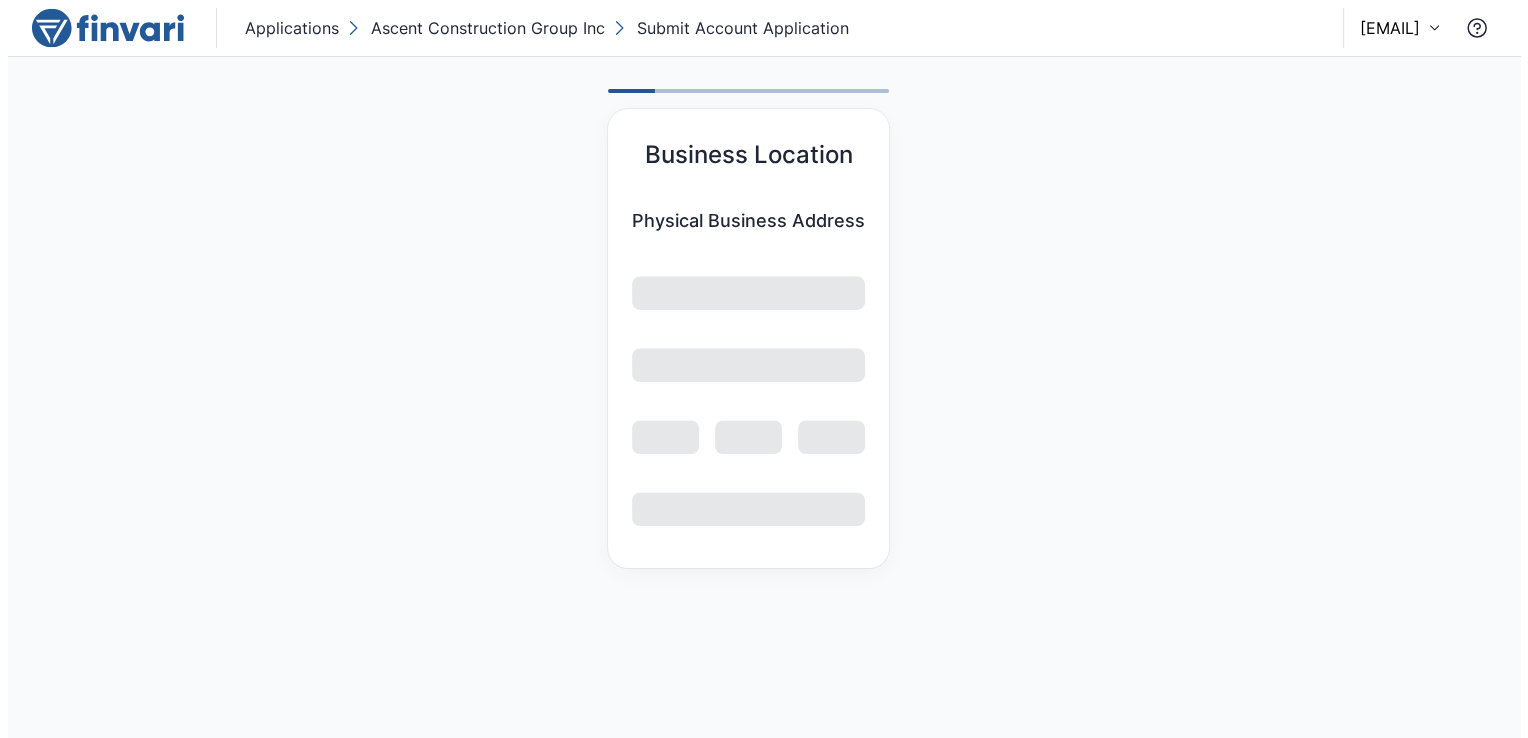 scroll, scrollTop: 0, scrollLeft: 0, axis: both 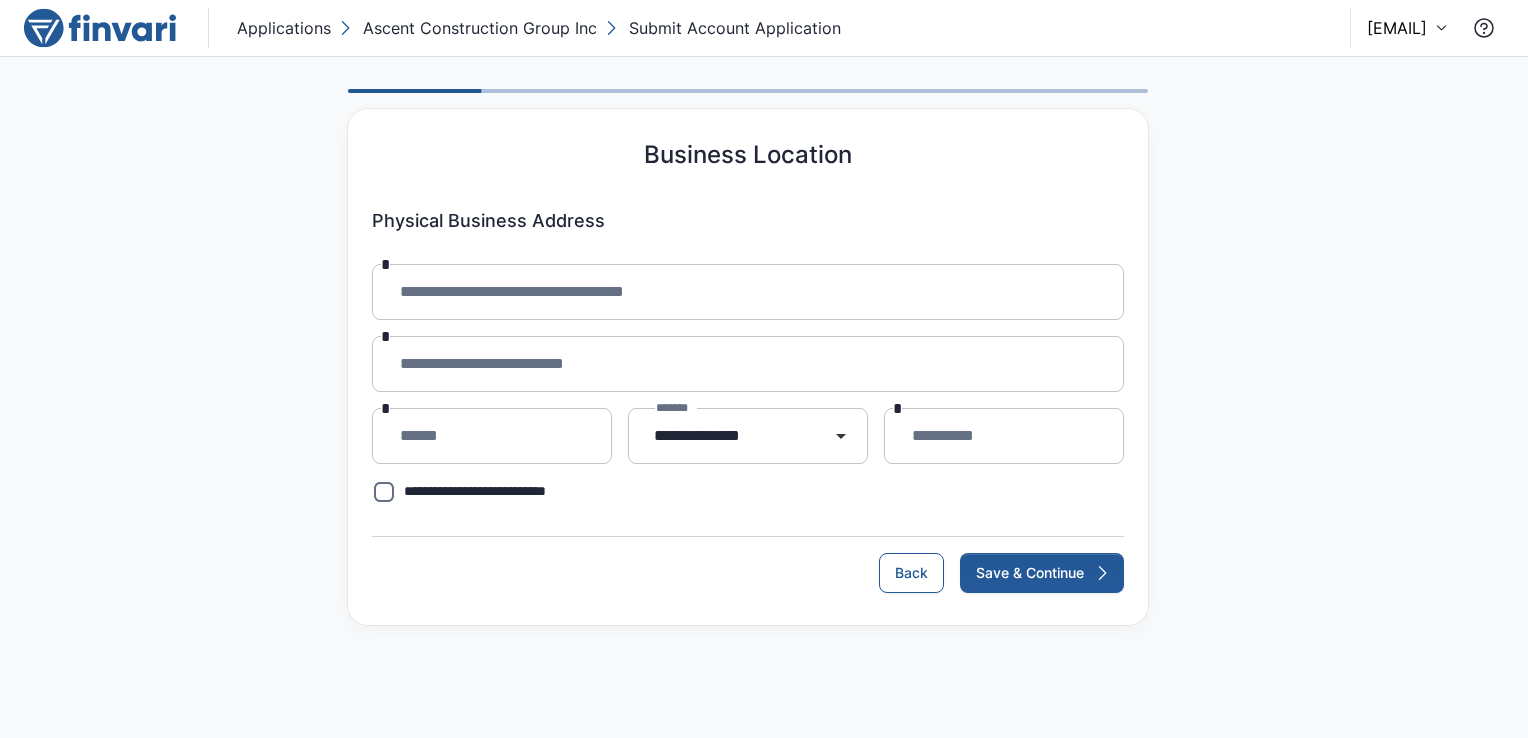 click on "**********" at bounding box center [748, 292] 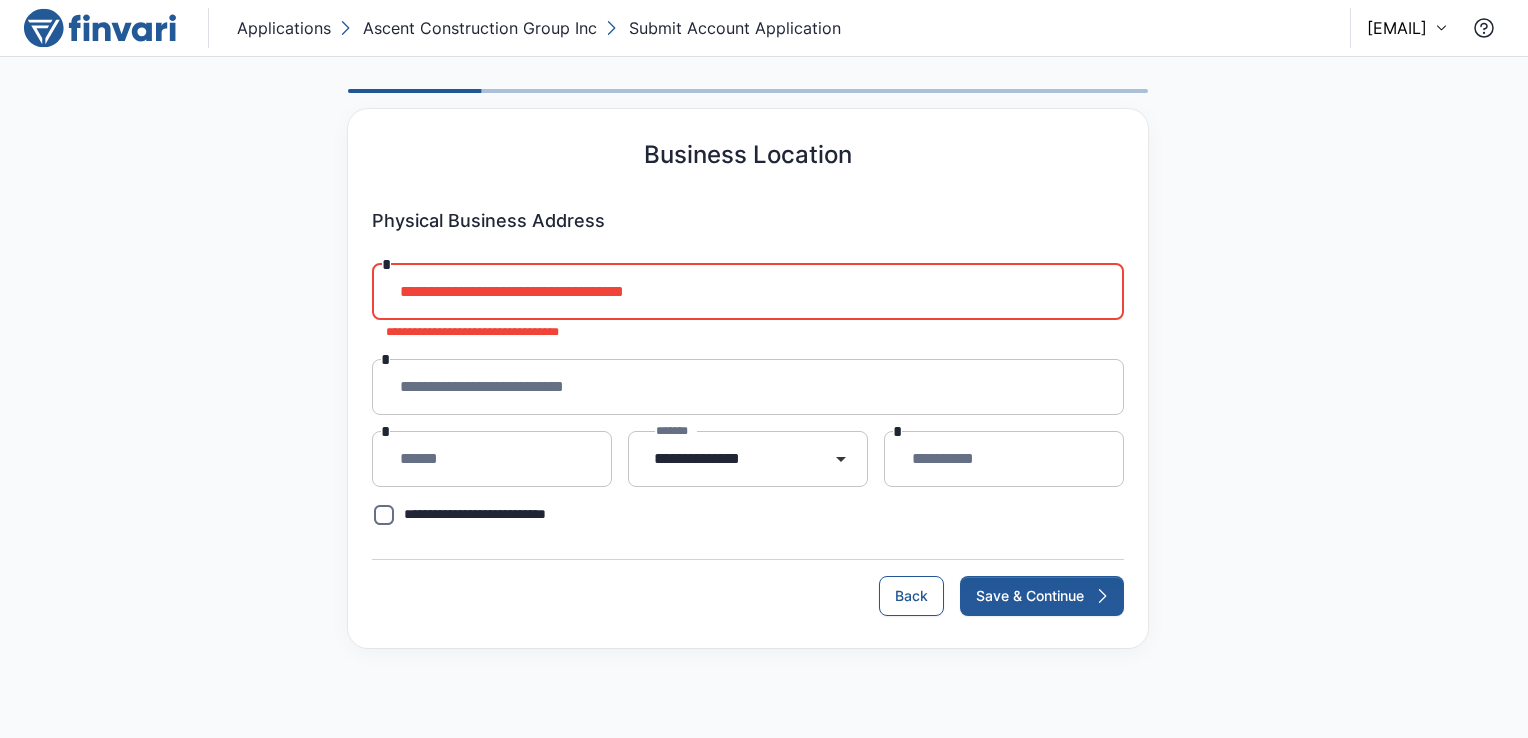 click on "**********" at bounding box center [748, 292] 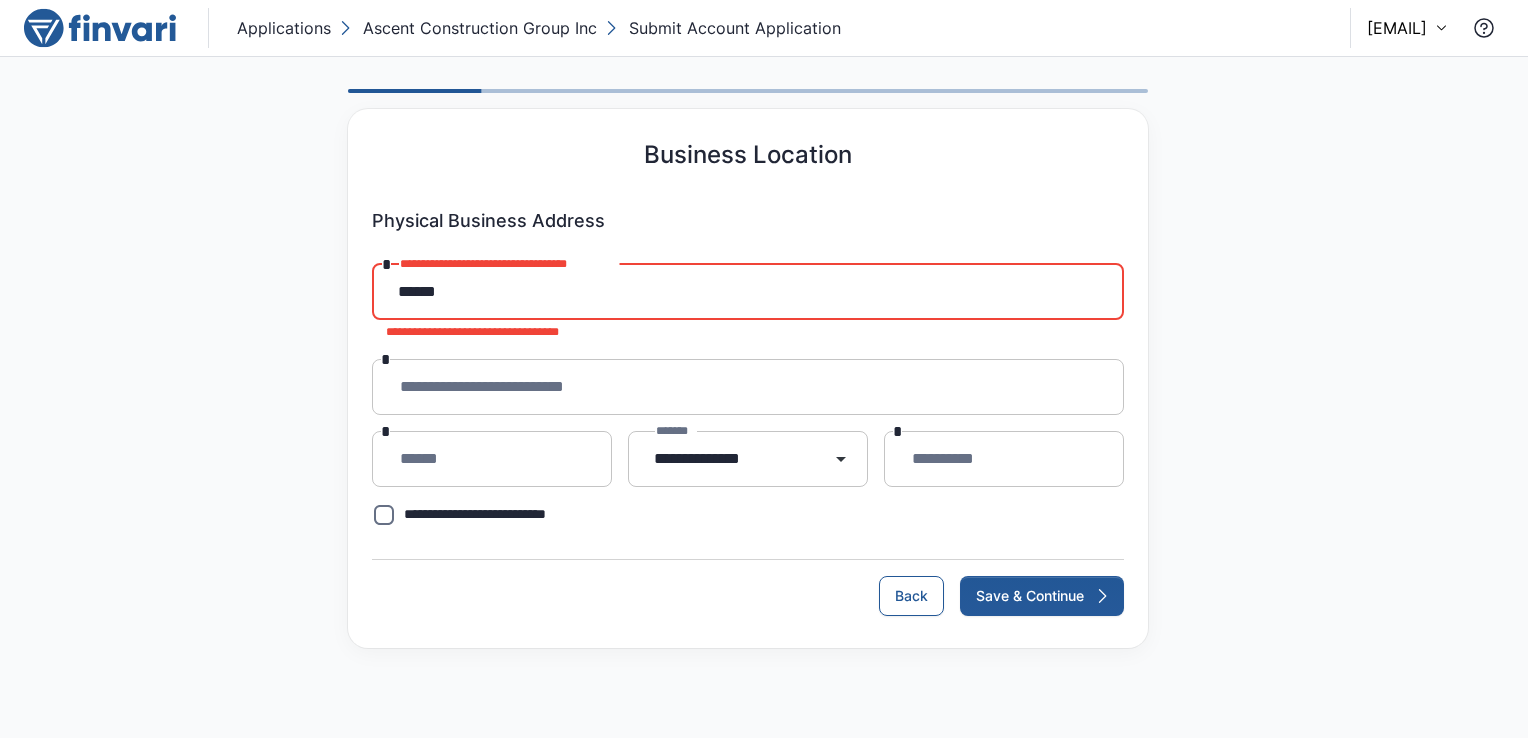 type on "*****" 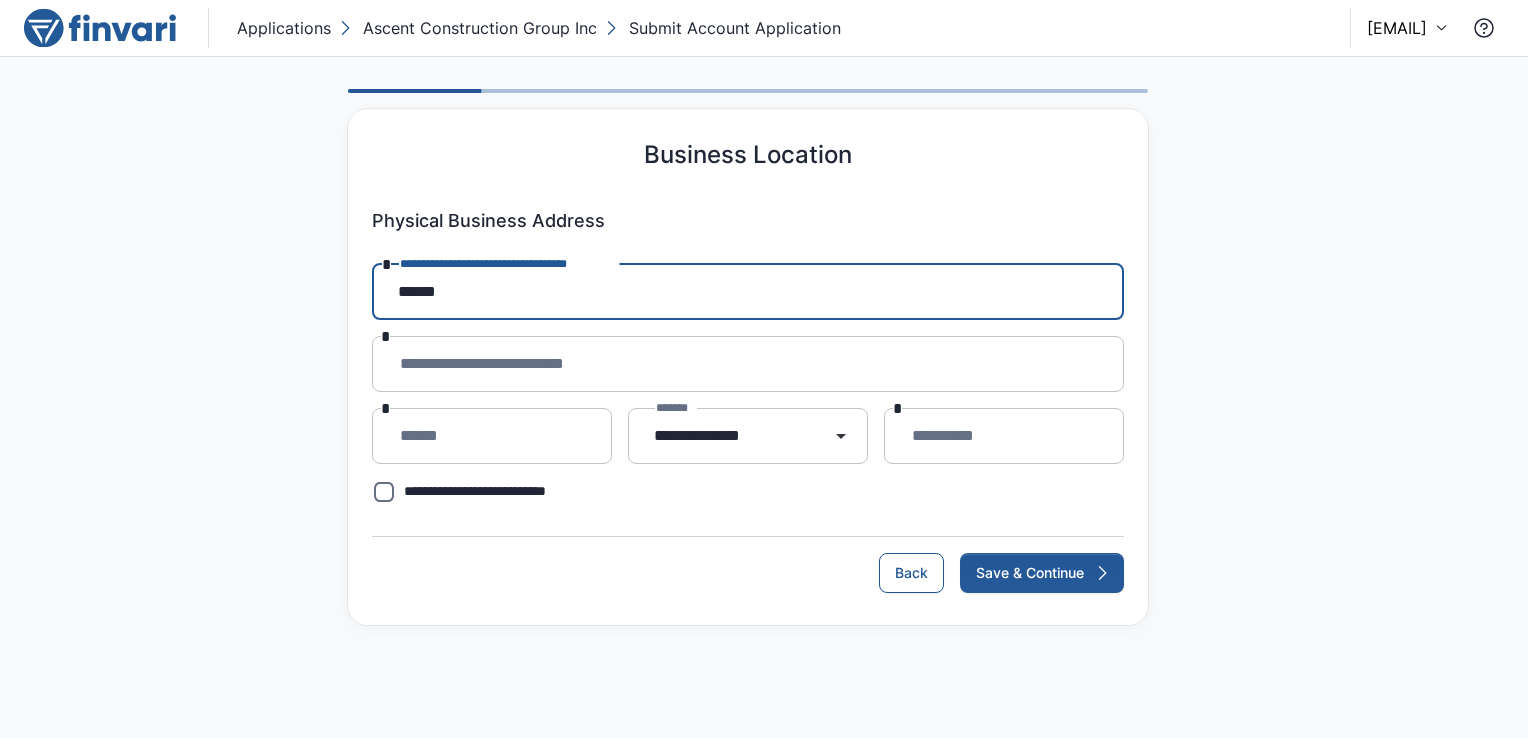 drag, startPoint x: 444, startPoint y: 294, endPoint x: 358, endPoint y: 291, distance: 86.05231 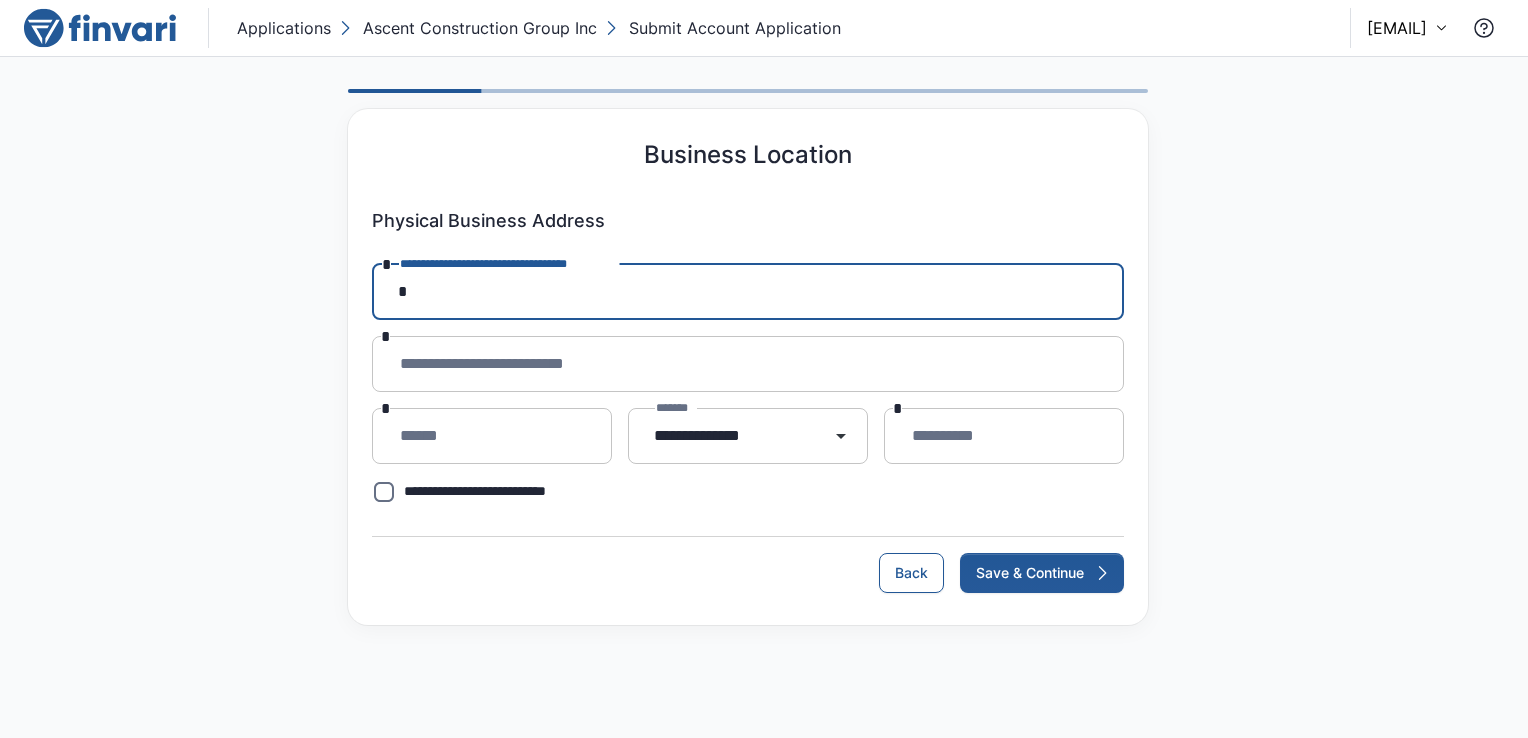paste on "**********" 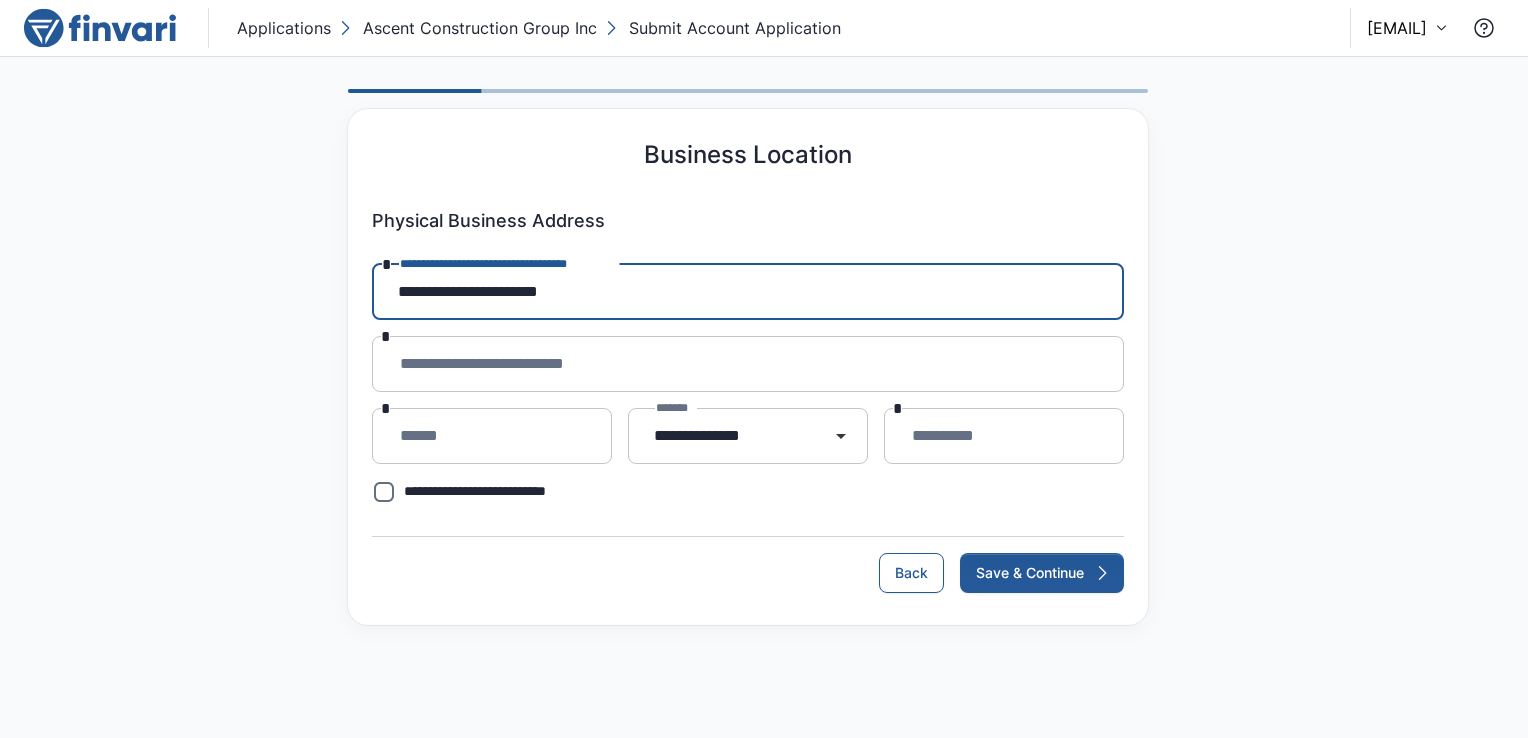 type on "**********" 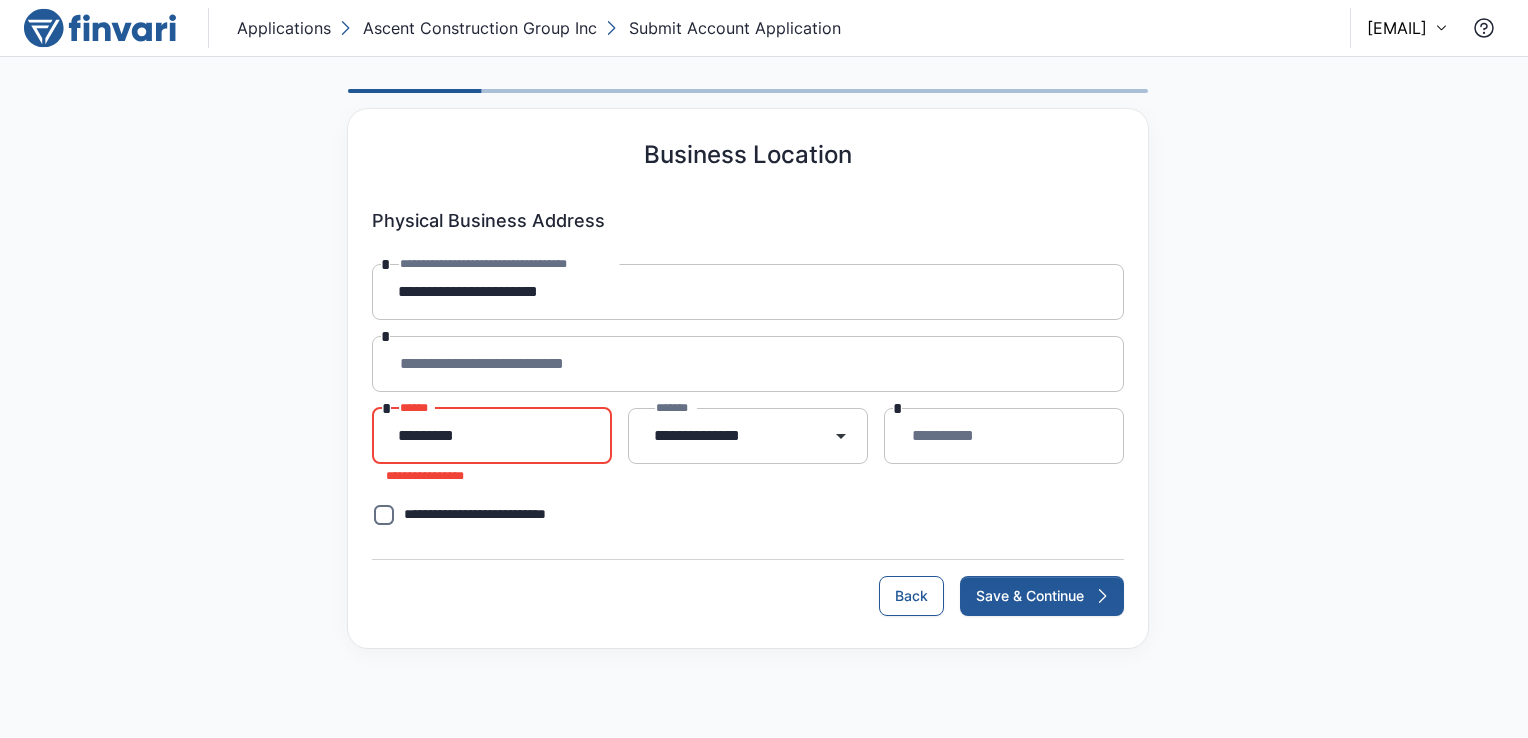 type on "*********" 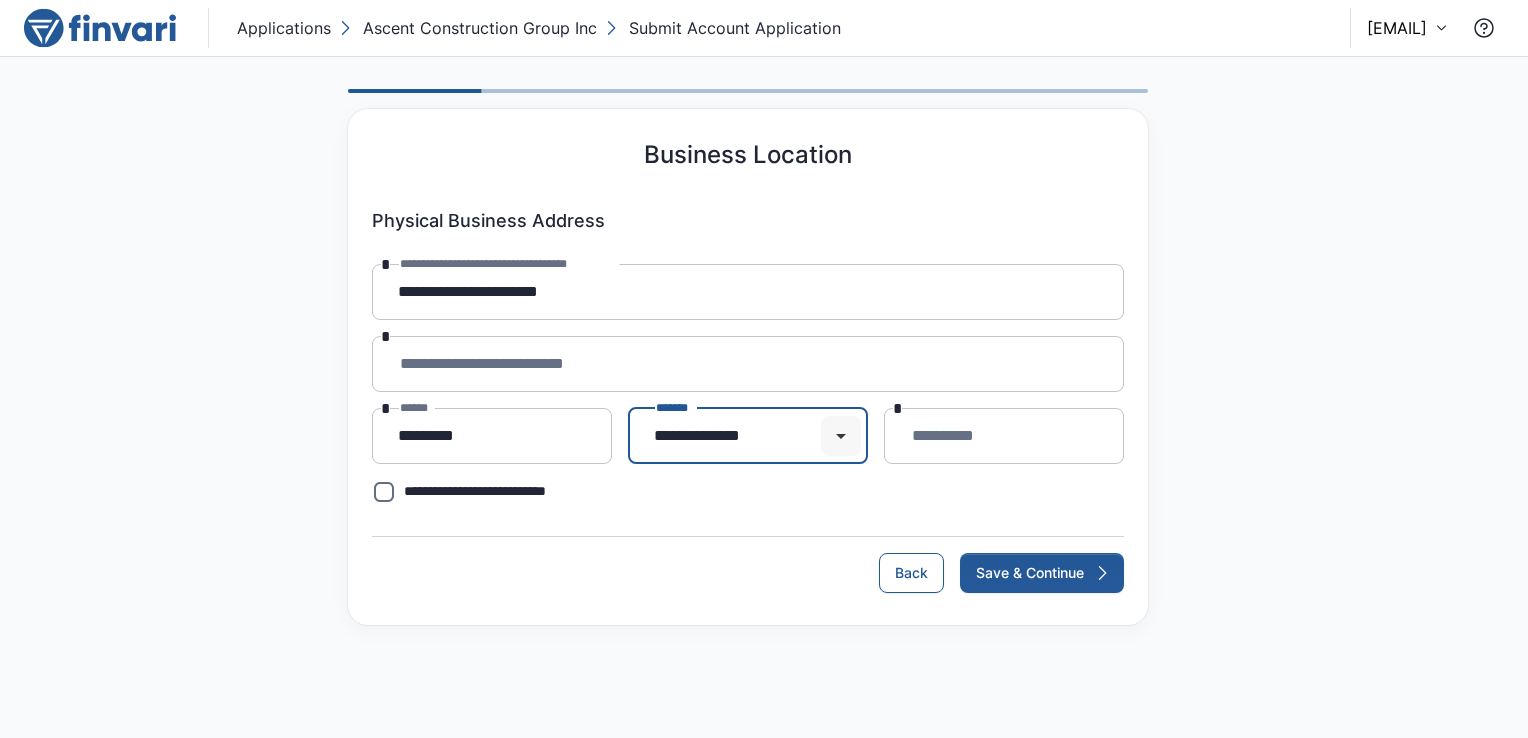 click at bounding box center [841, 436] 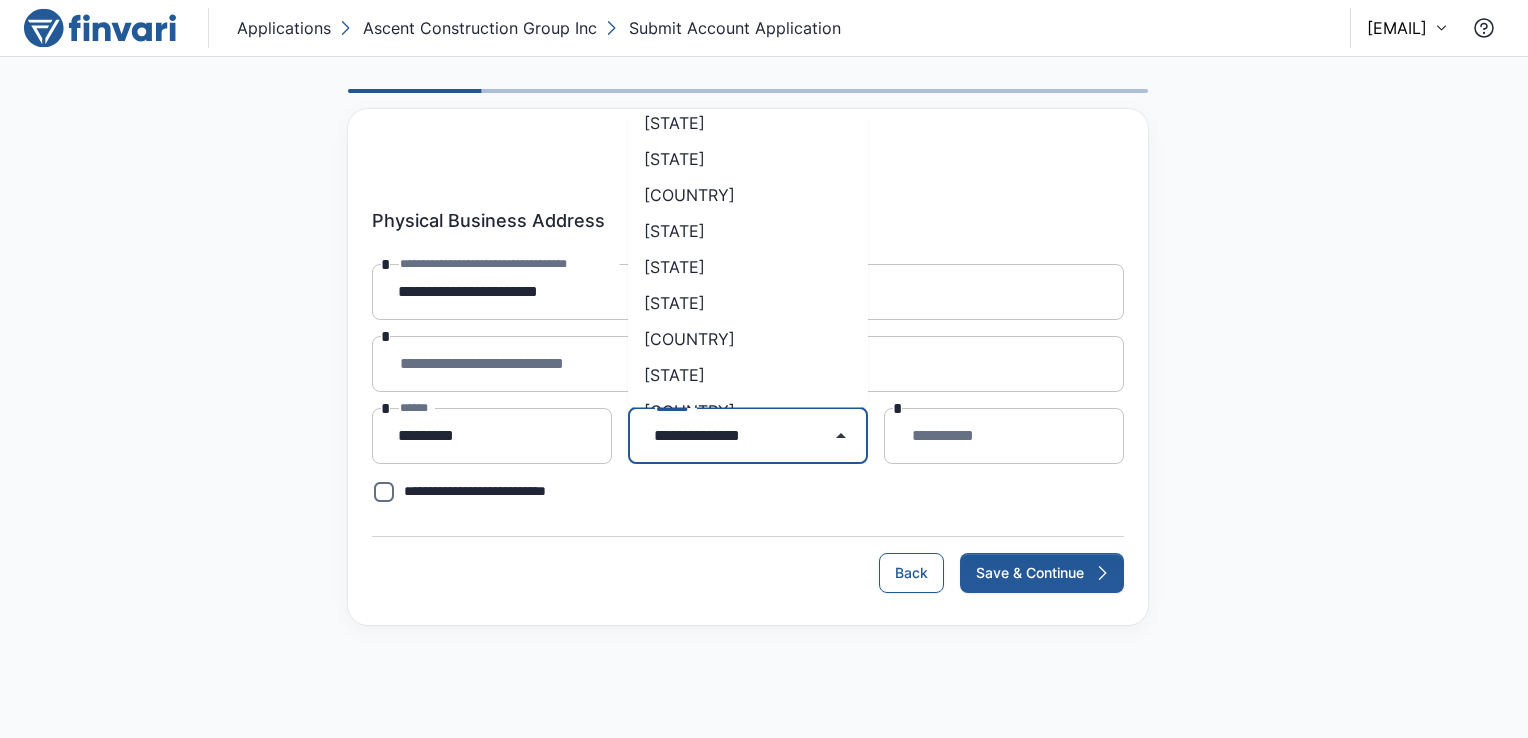 scroll, scrollTop: 1420, scrollLeft: 0, axis: vertical 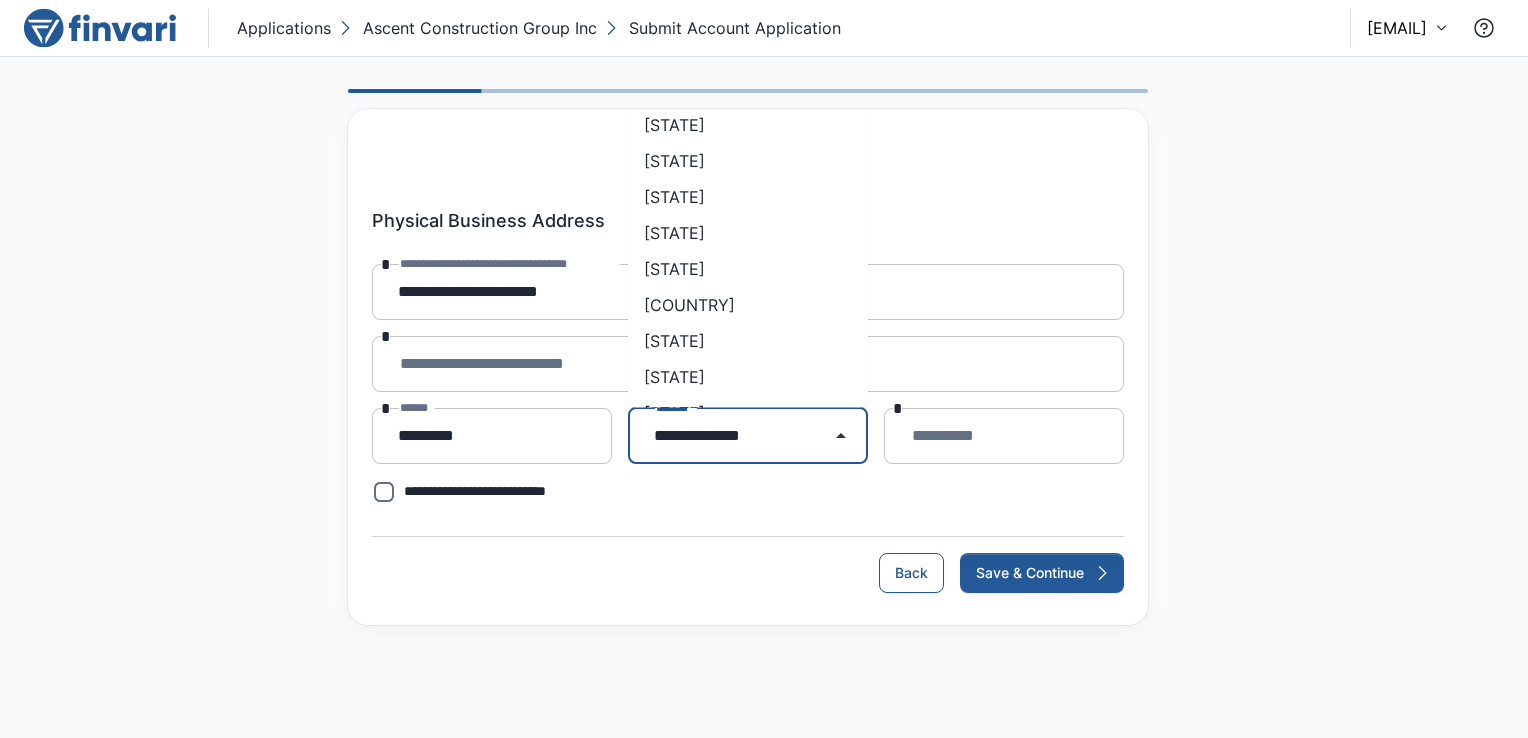 click on "[STATE]" at bounding box center [748, 232] 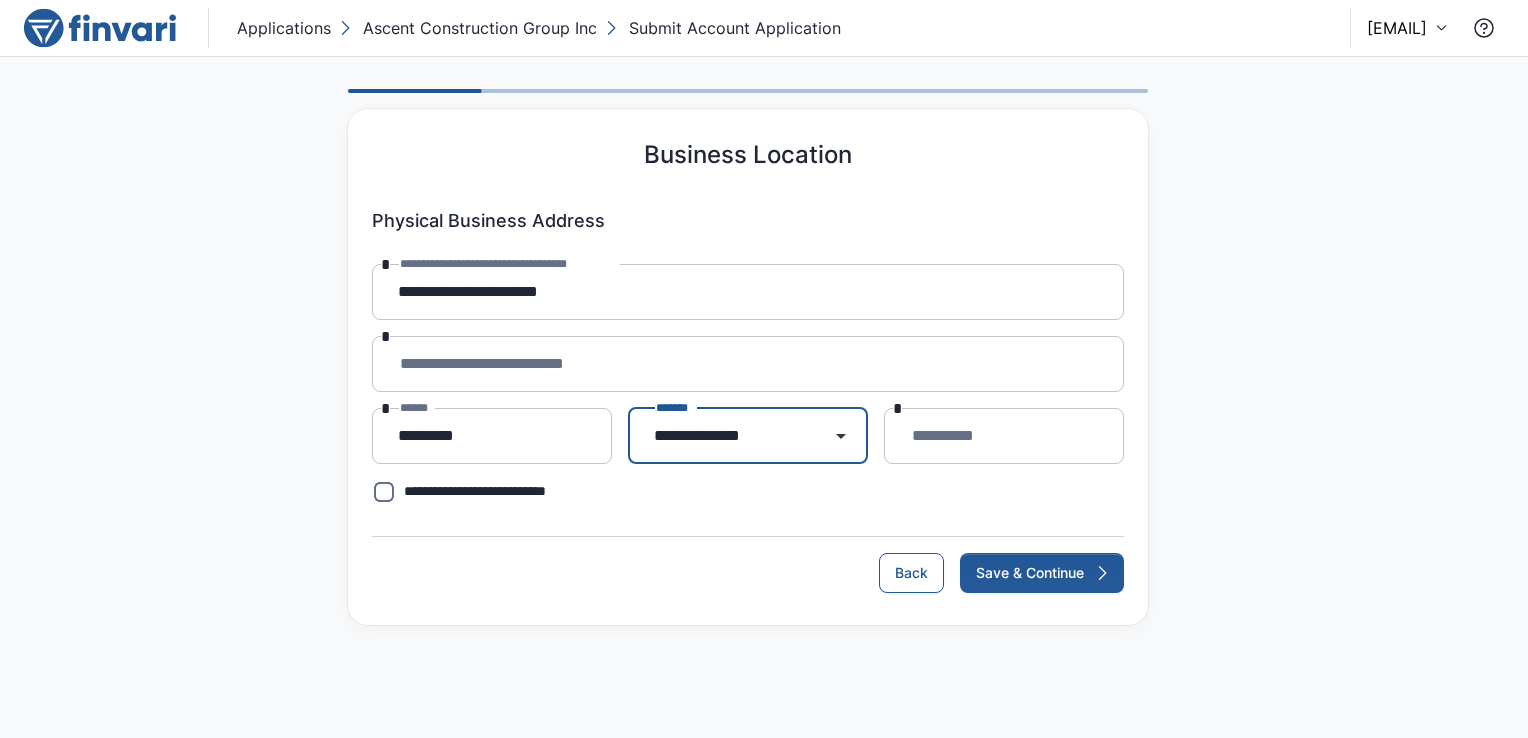 click on "******** *" at bounding box center [1004, 436] 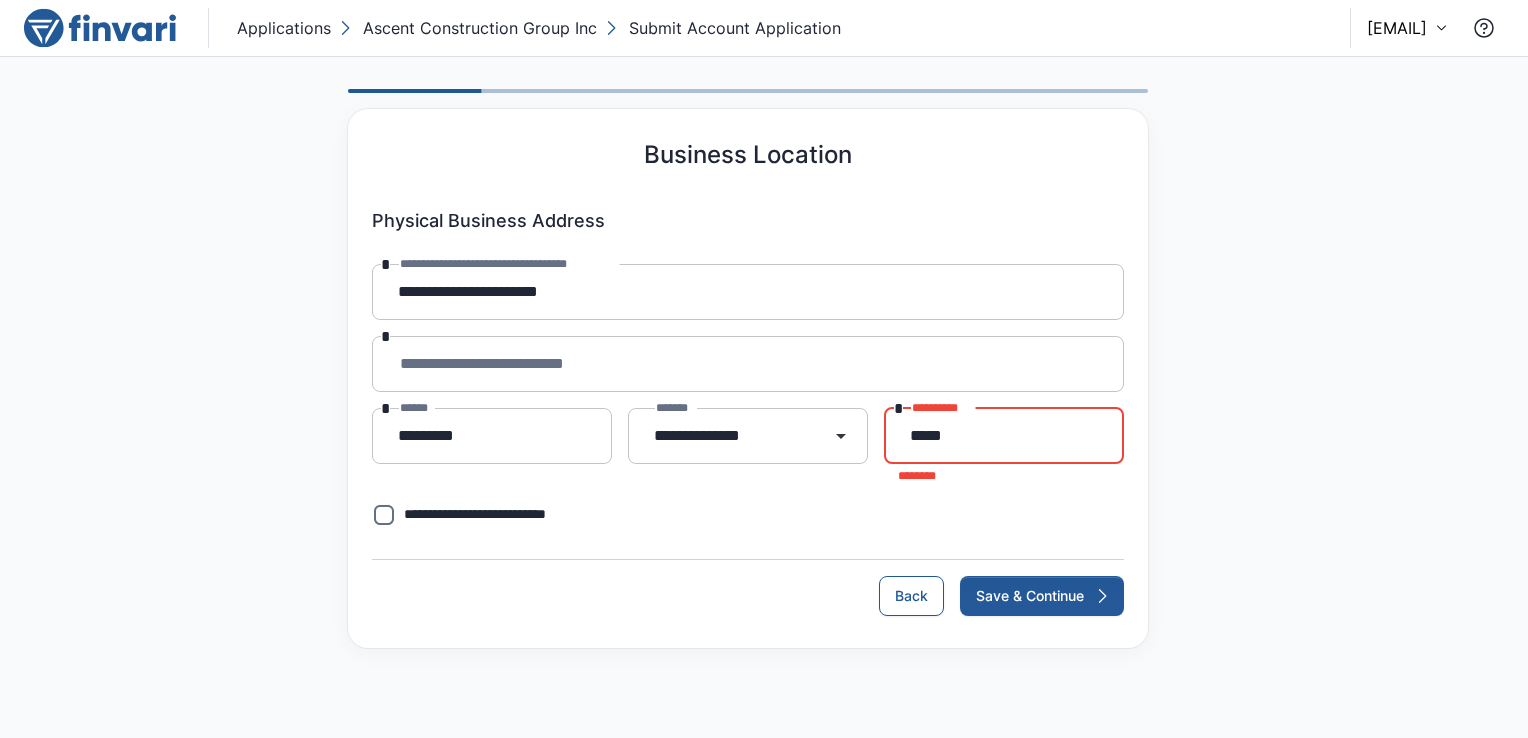 type on "*****" 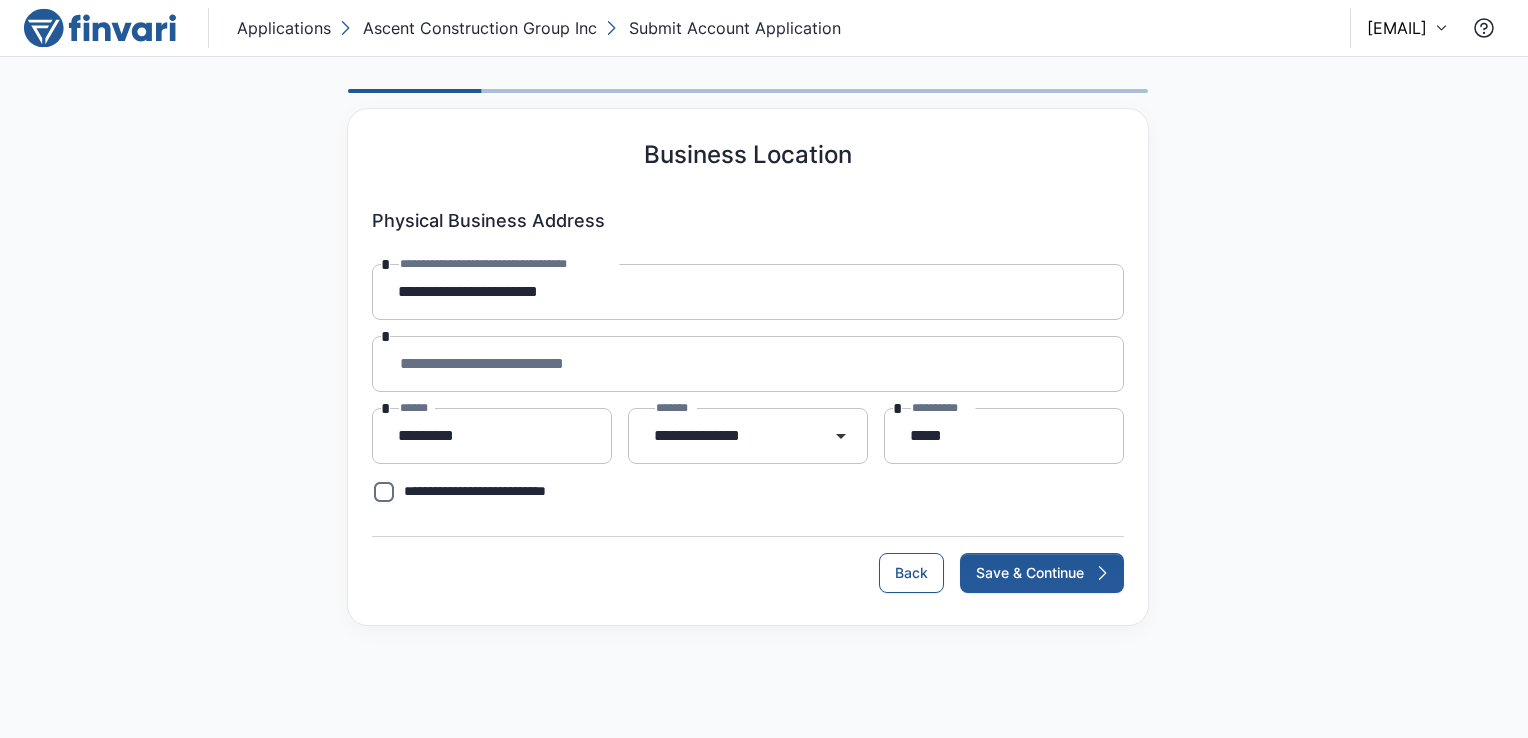click on "**********" at bounding box center (748, 492) 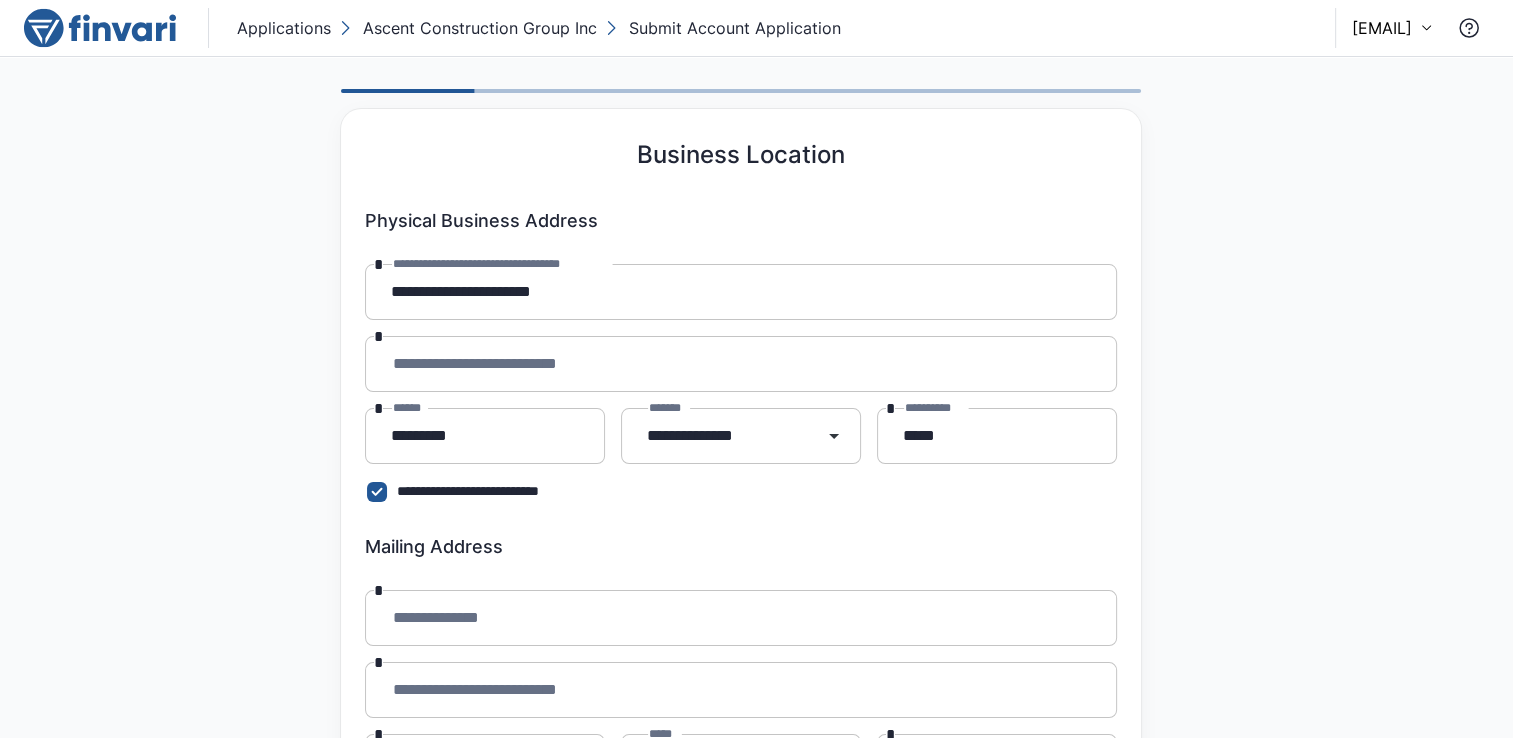 click on "**********" at bounding box center (741, 618) 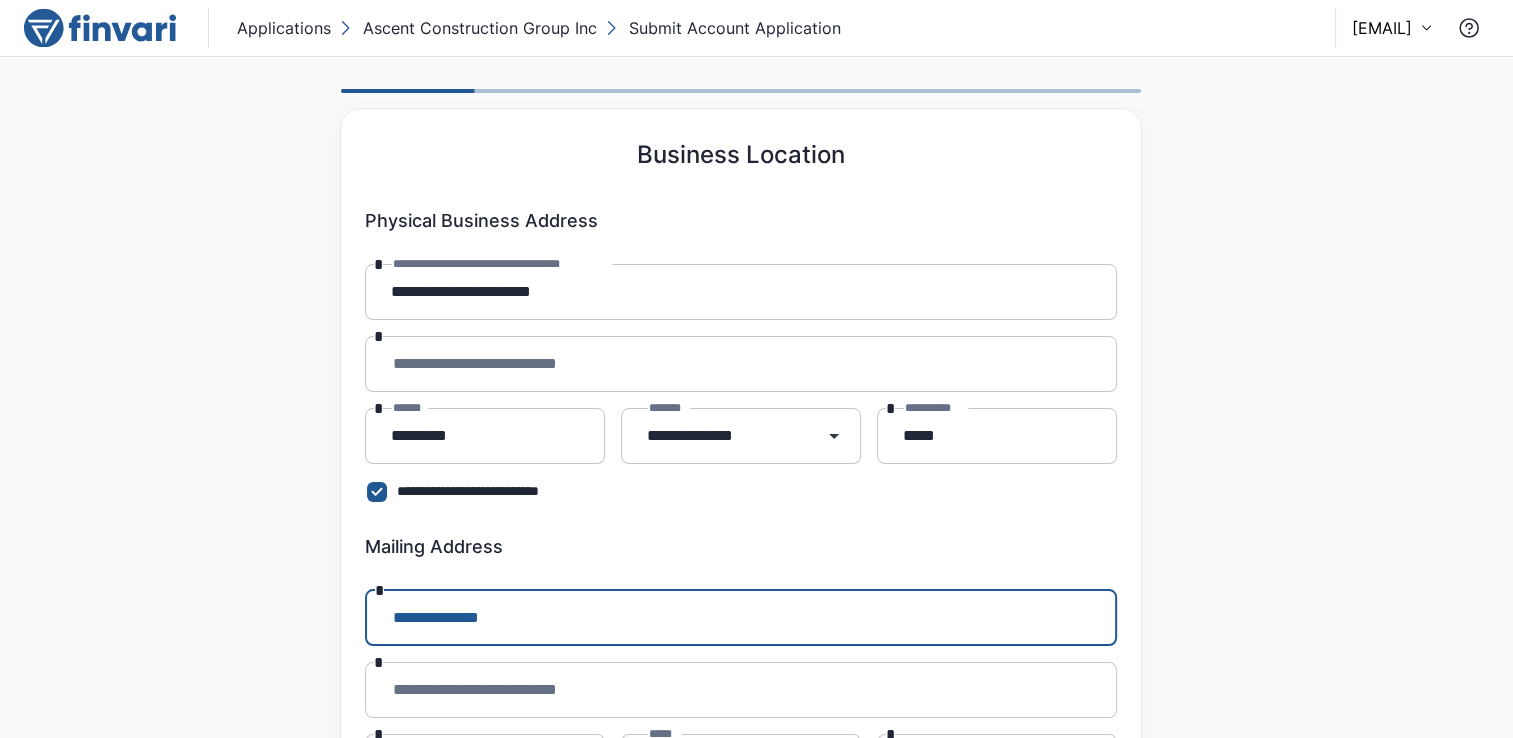 type on "**********" 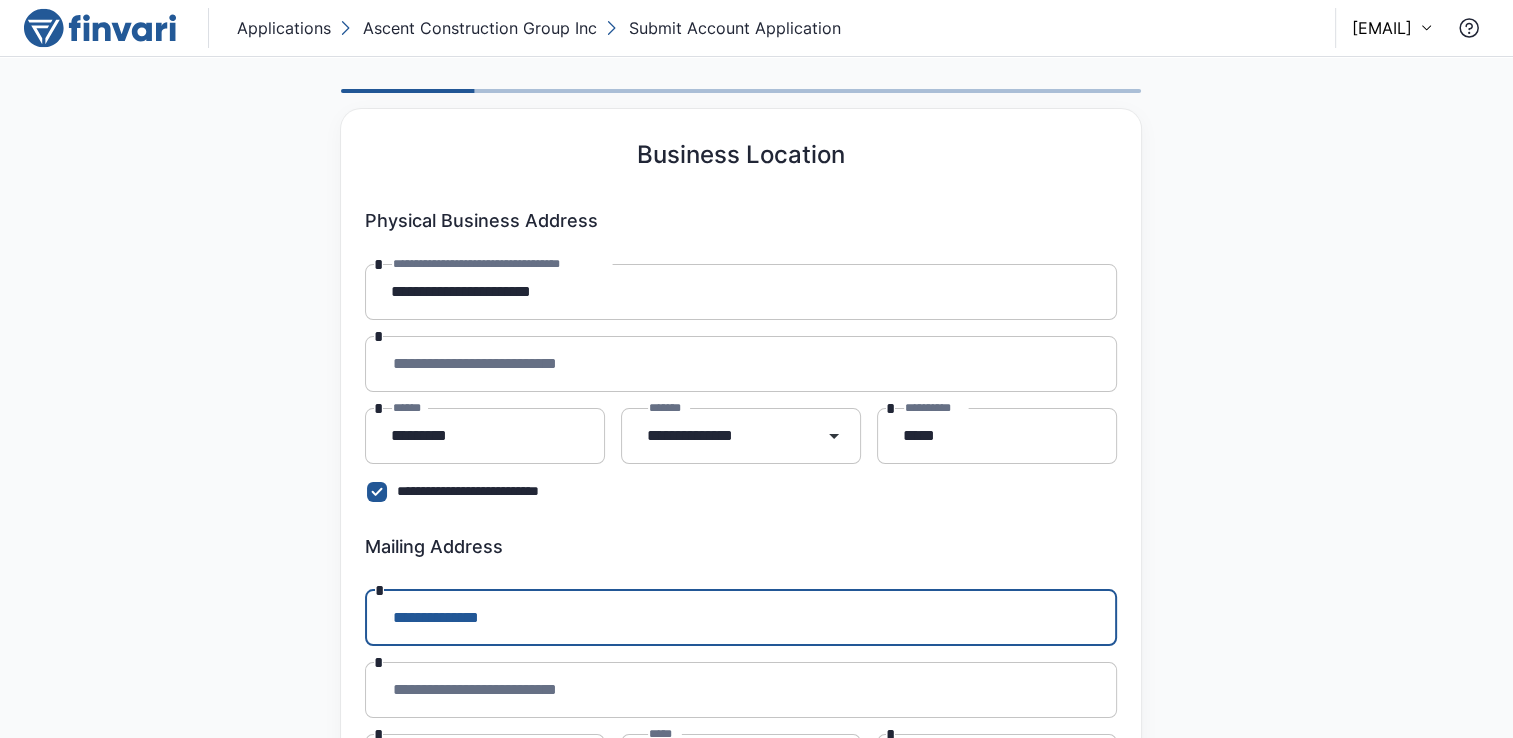 type on "*********" 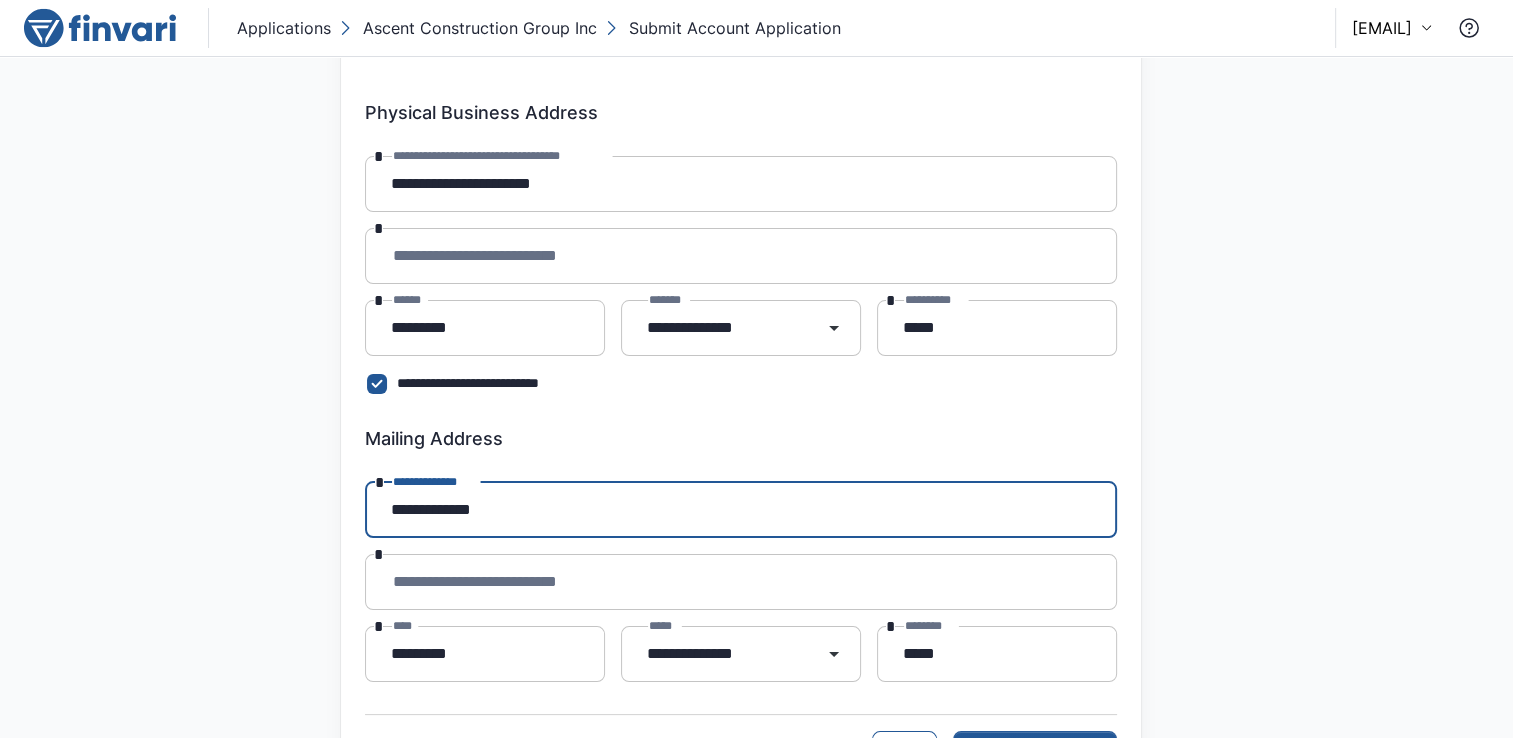 scroll, scrollTop: 116, scrollLeft: 0, axis: vertical 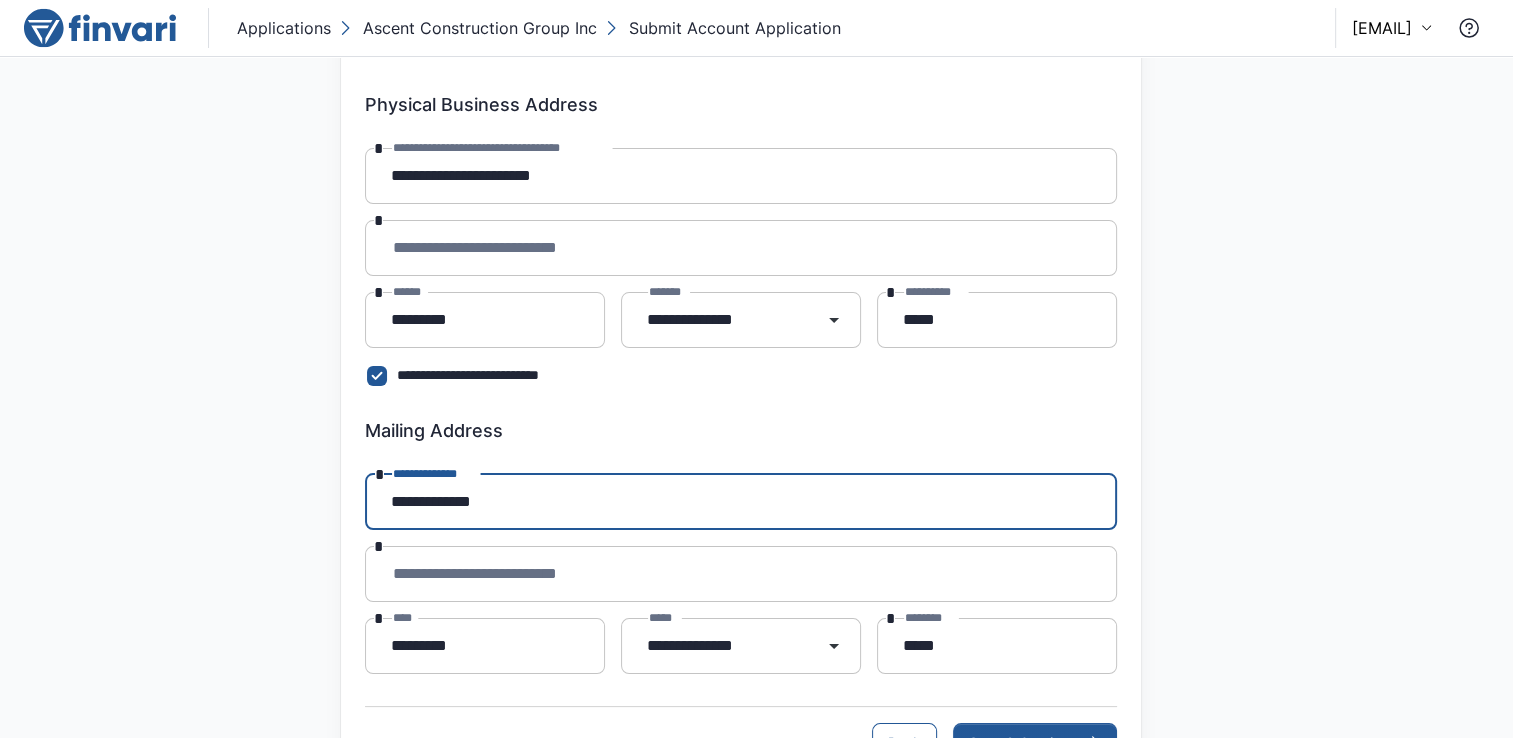 click on "**********" at bounding box center [756, 384] 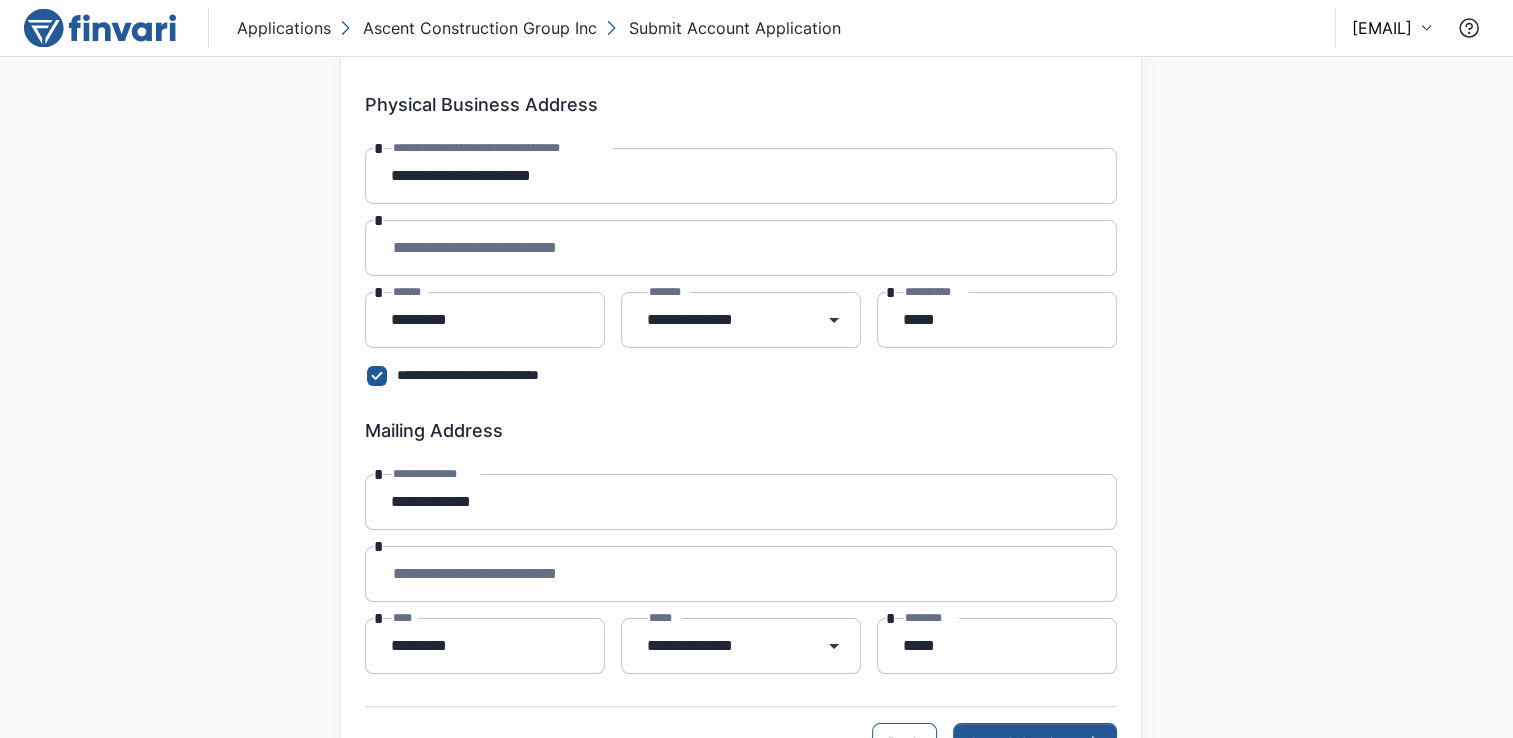 click on "**********" at bounding box center [726, 646] 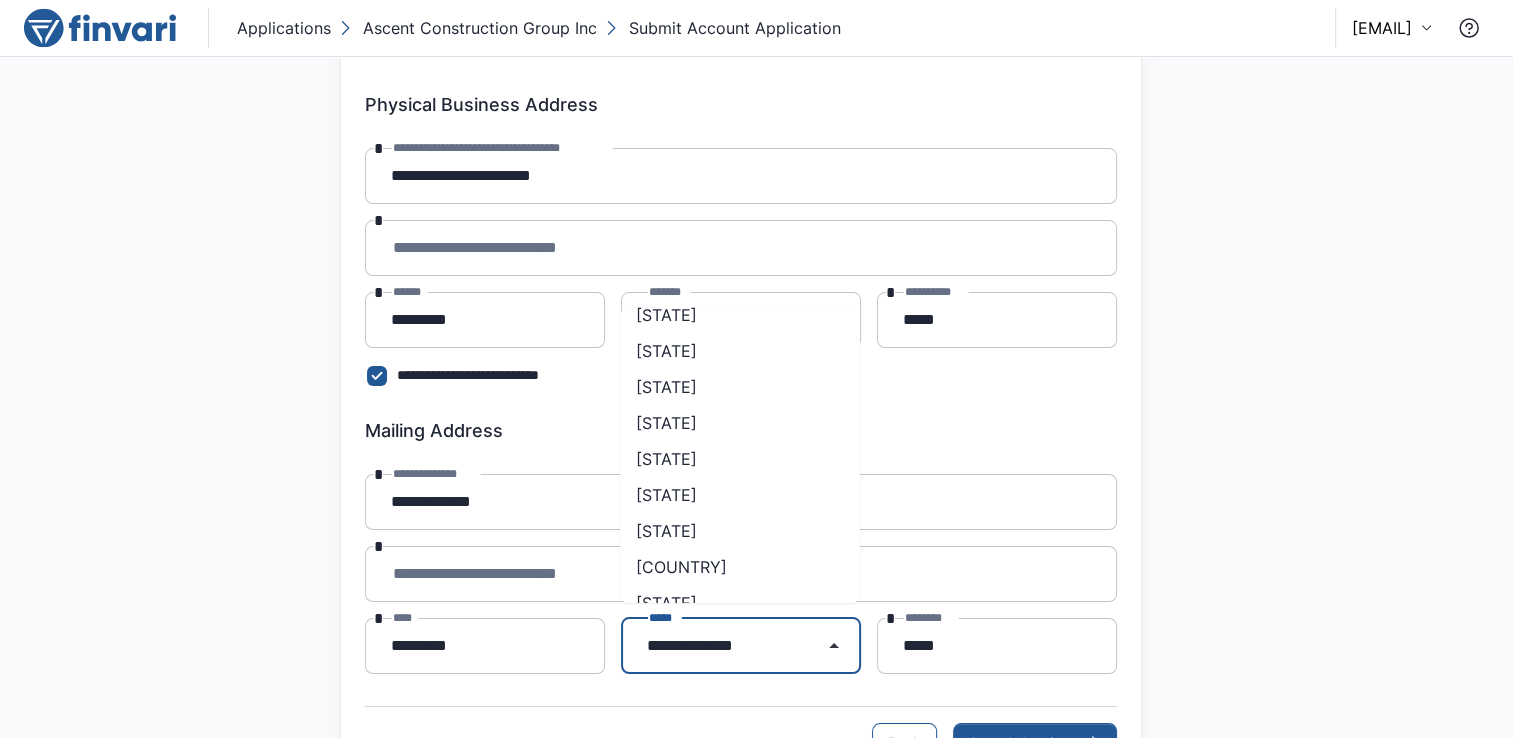 scroll, scrollTop: 1278, scrollLeft: 0, axis: vertical 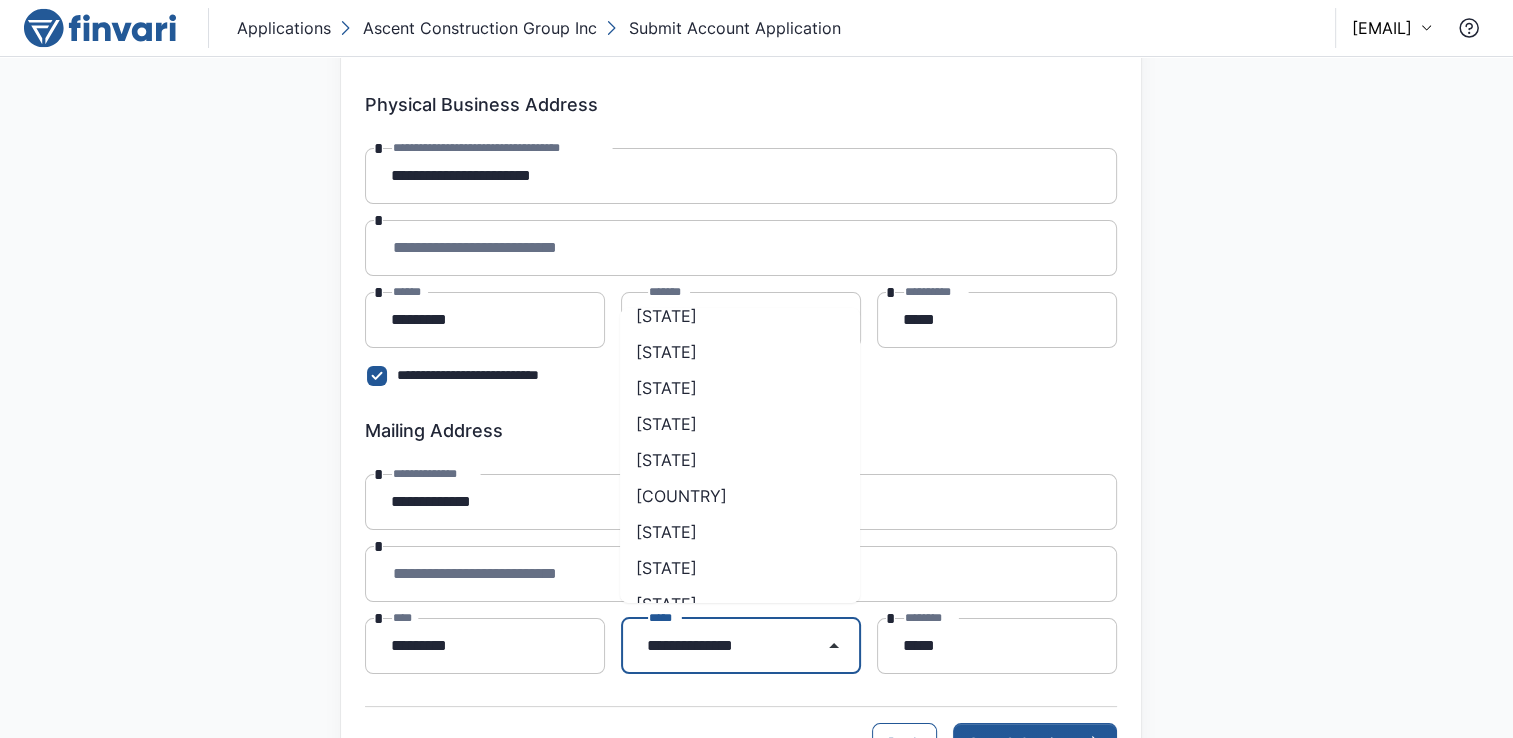 click on "[STATE]" at bounding box center [740, 424] 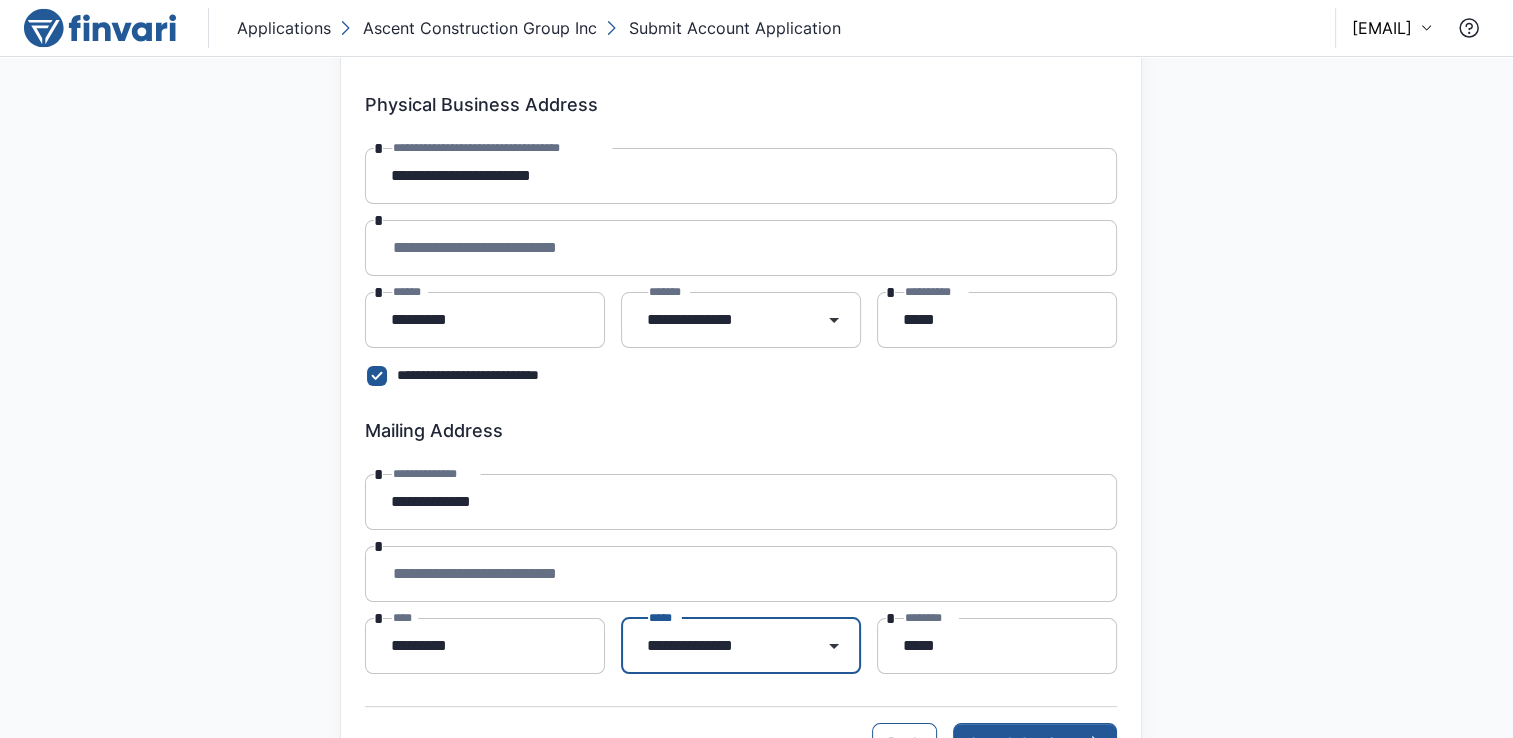 click on "**********" at bounding box center (756, 384) 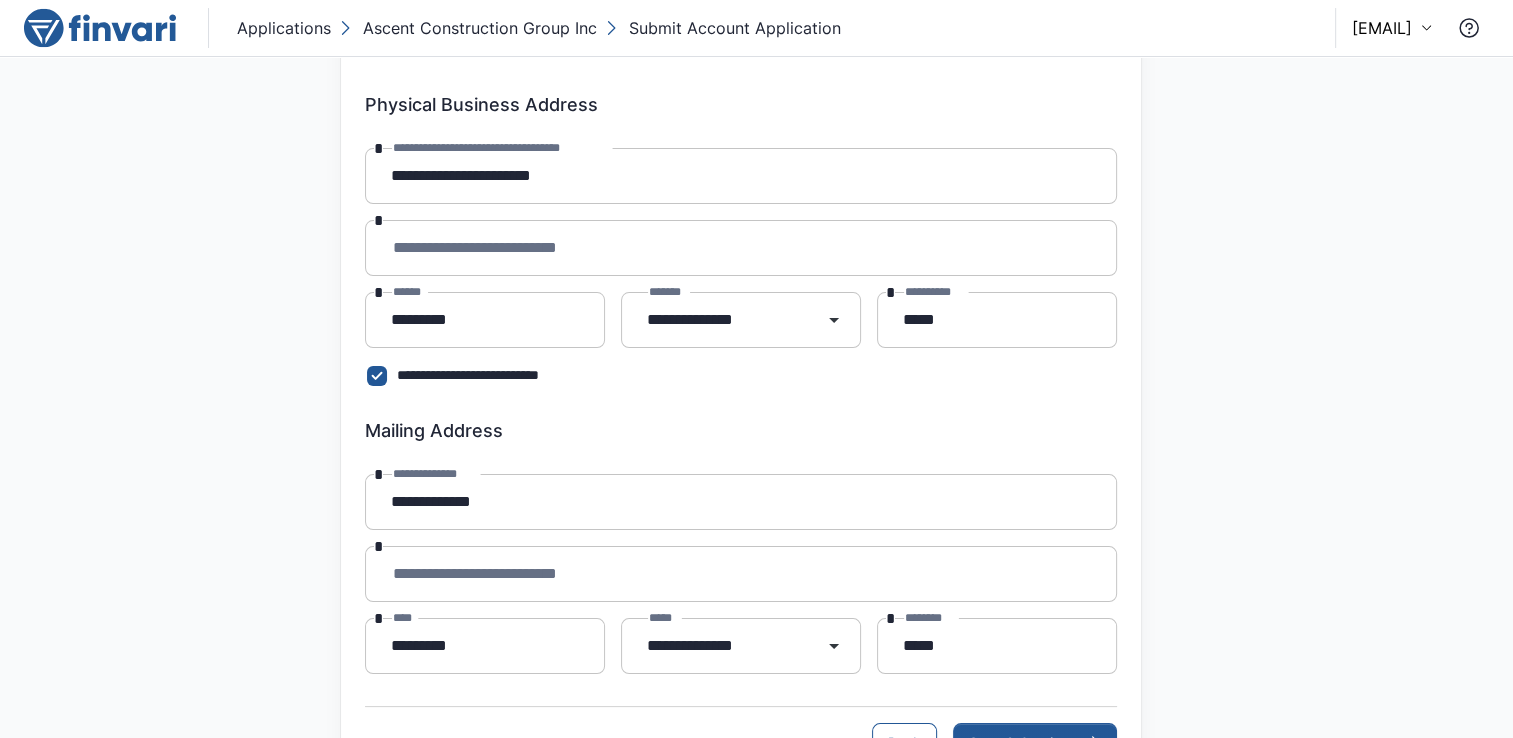 click on "Mailing Address" at bounding box center [741, 431] 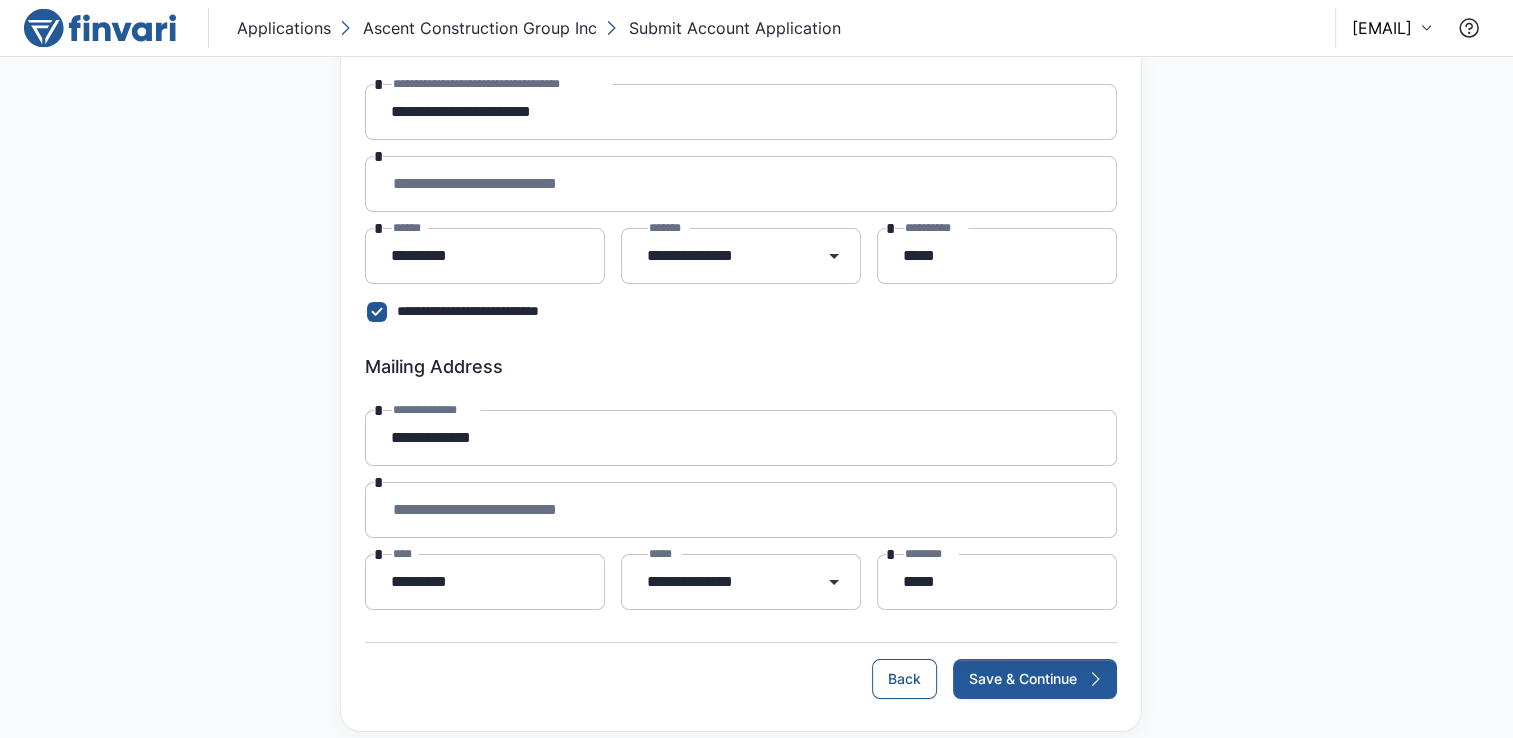 scroll, scrollTop: 188, scrollLeft: 0, axis: vertical 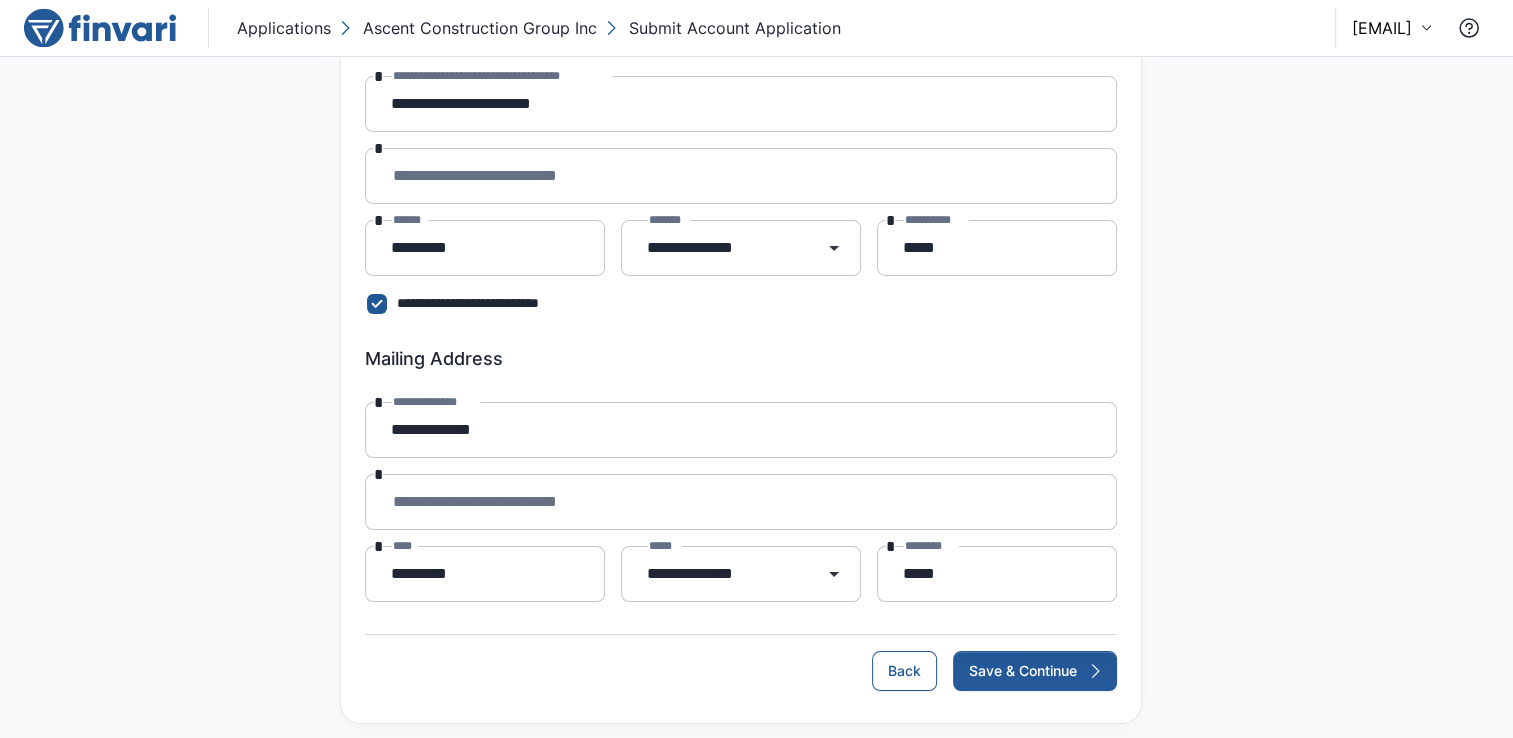 click on "**********" at bounding box center [741, 176] 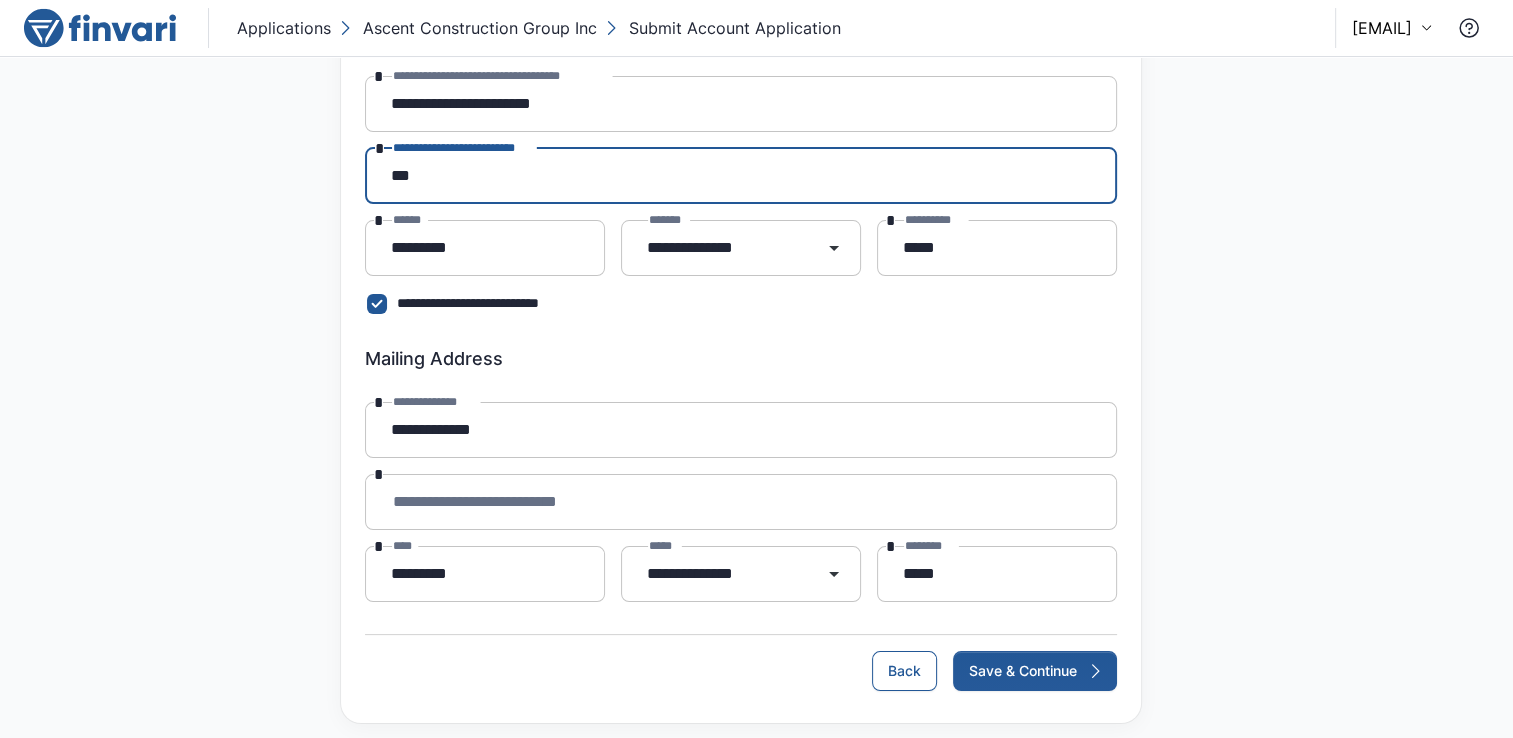 type on "***" 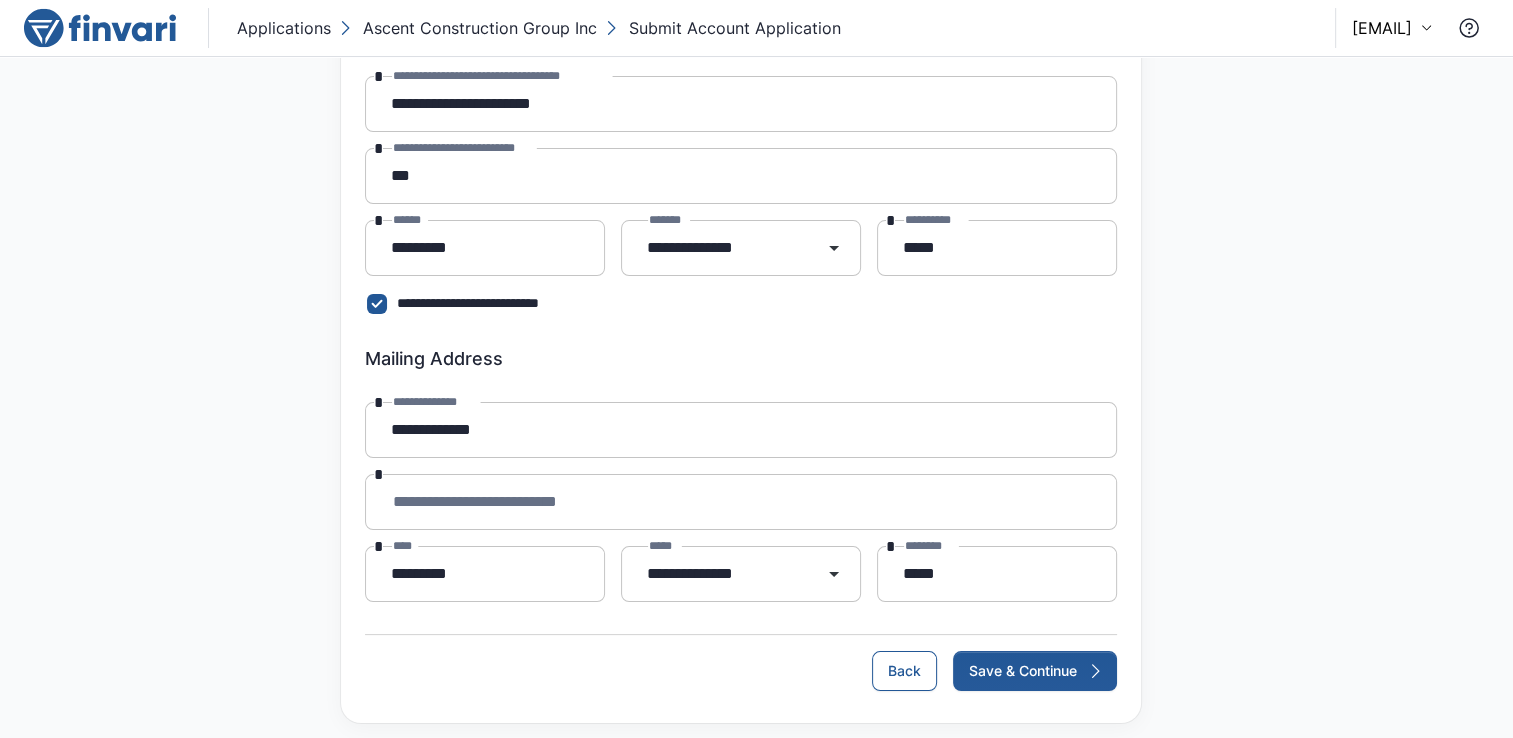 click on "Mailing Address" at bounding box center (741, 359) 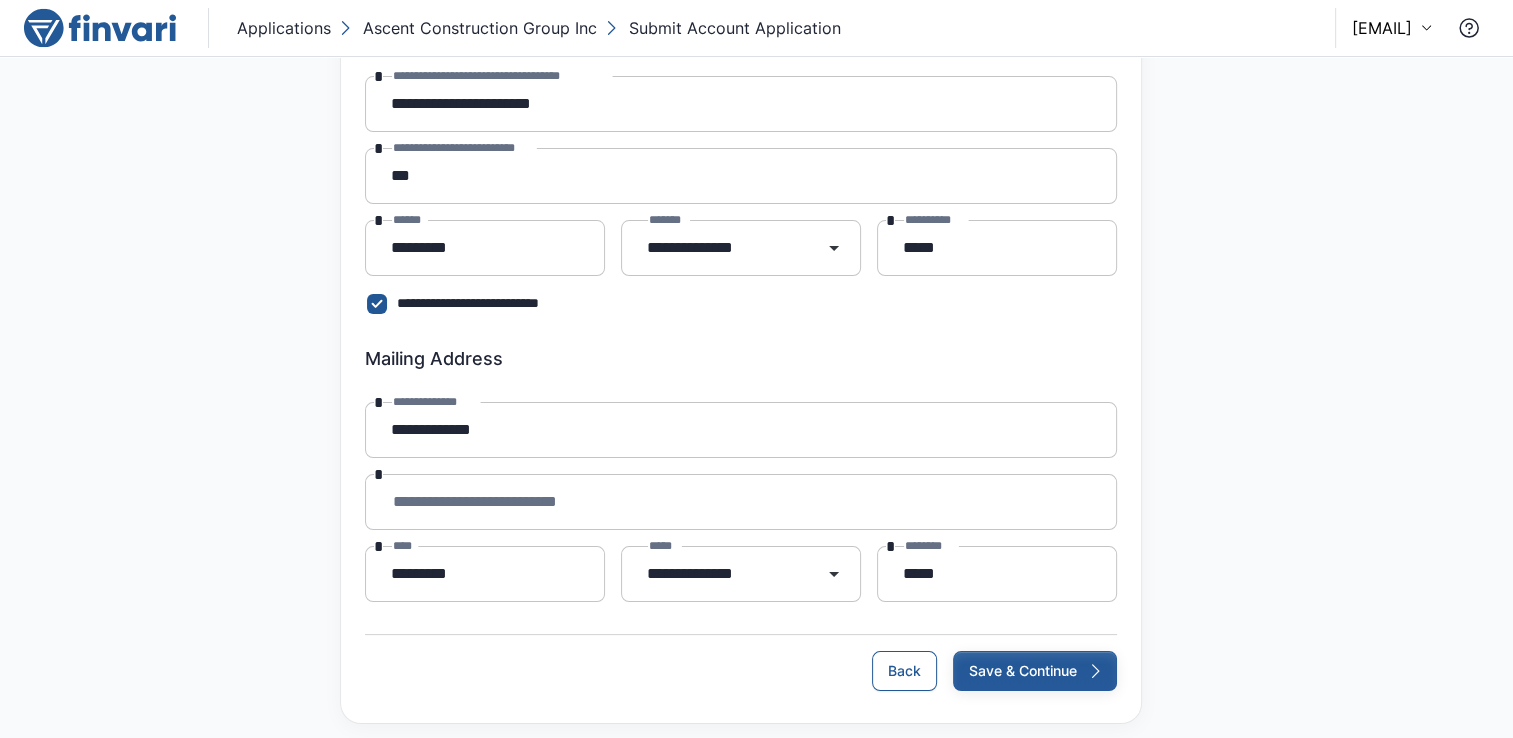 click on "Save & Continue" at bounding box center [1035, 671] 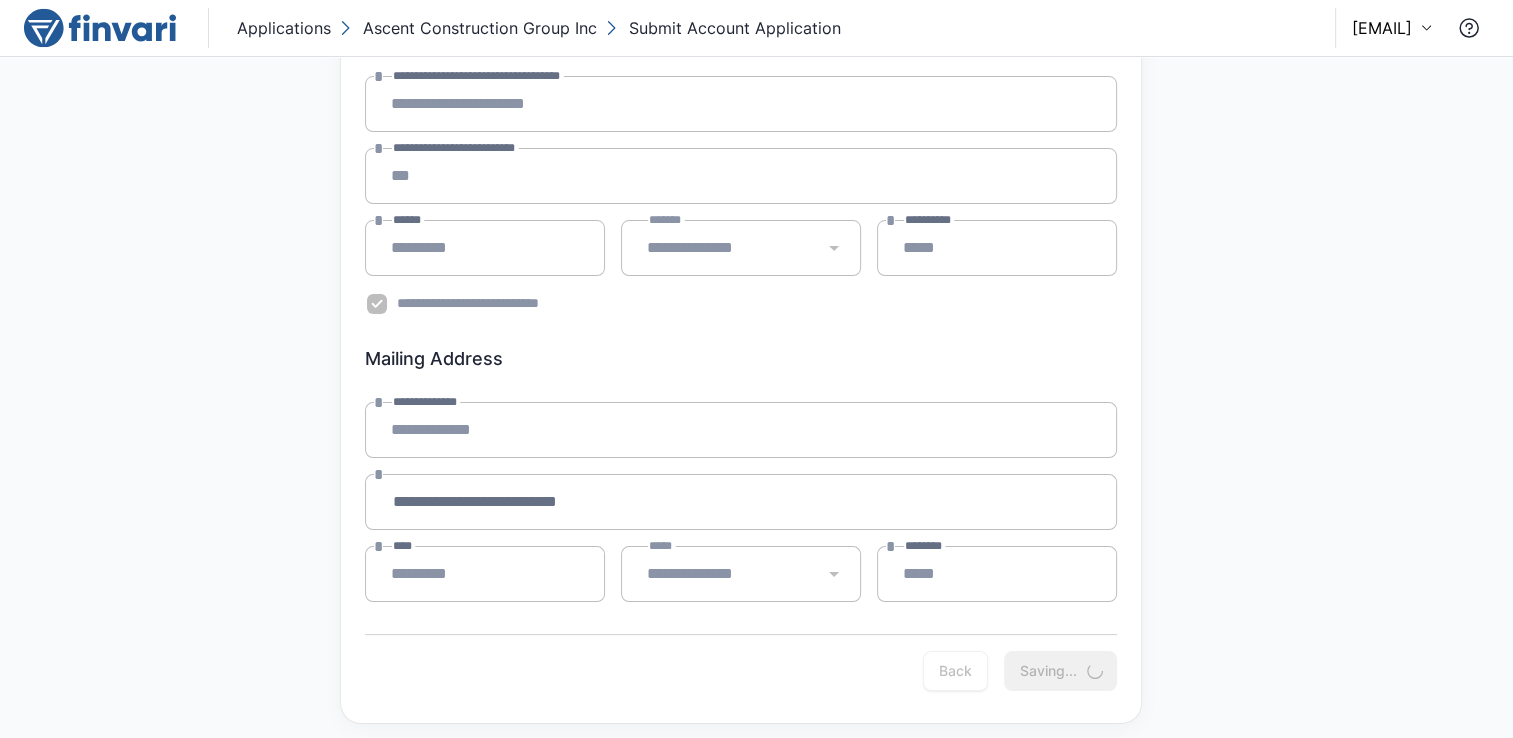 scroll, scrollTop: 0, scrollLeft: 0, axis: both 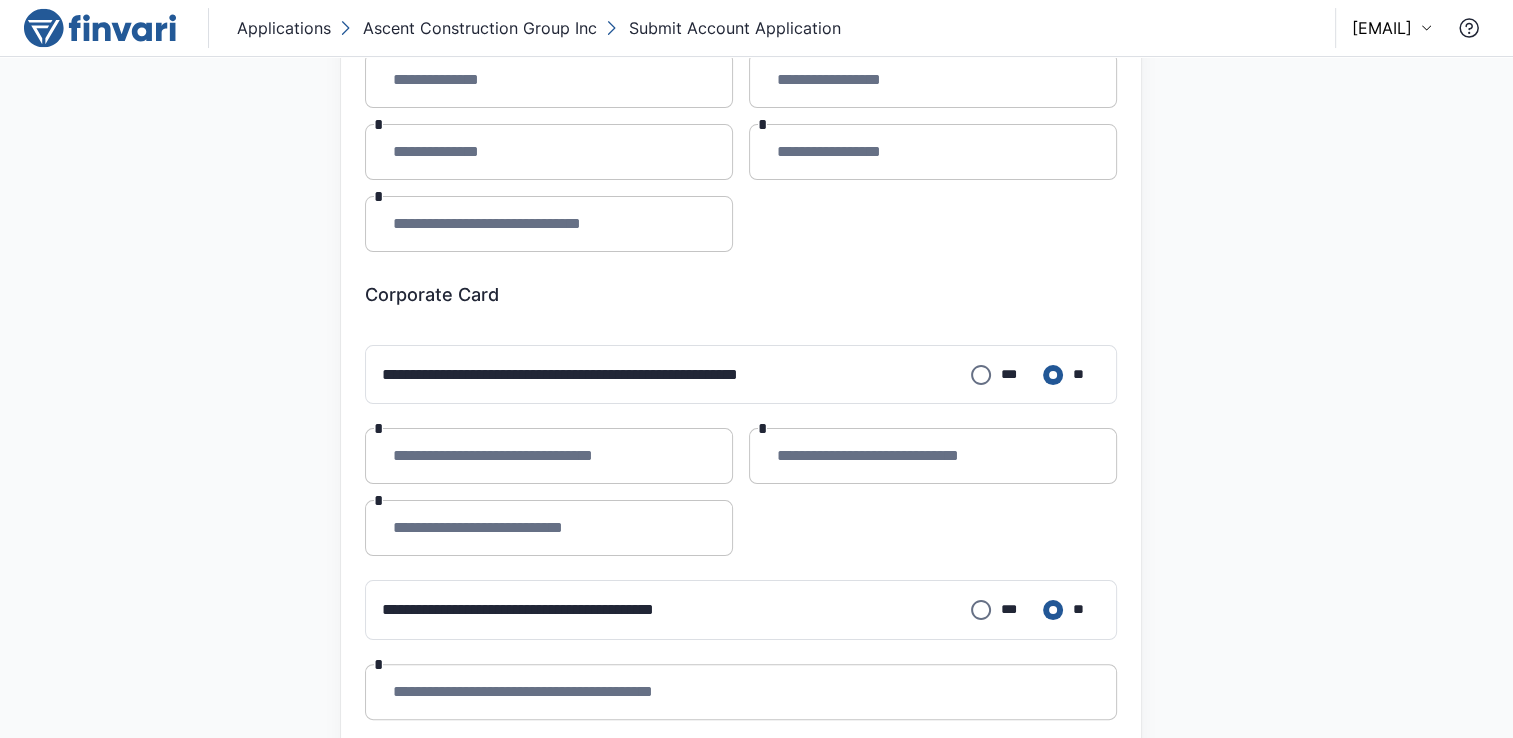 click on "**********" at bounding box center [549, 456] 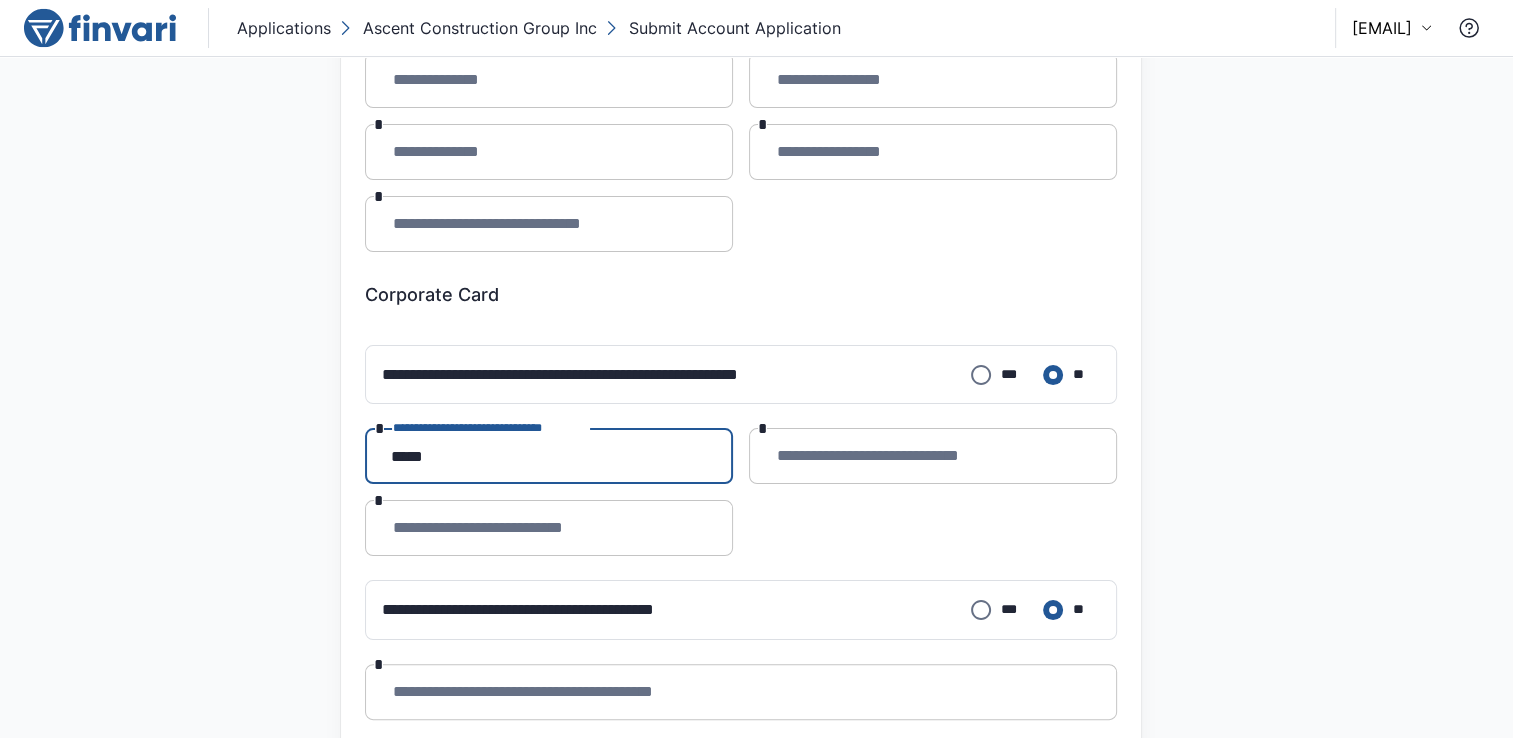 type on "*****" 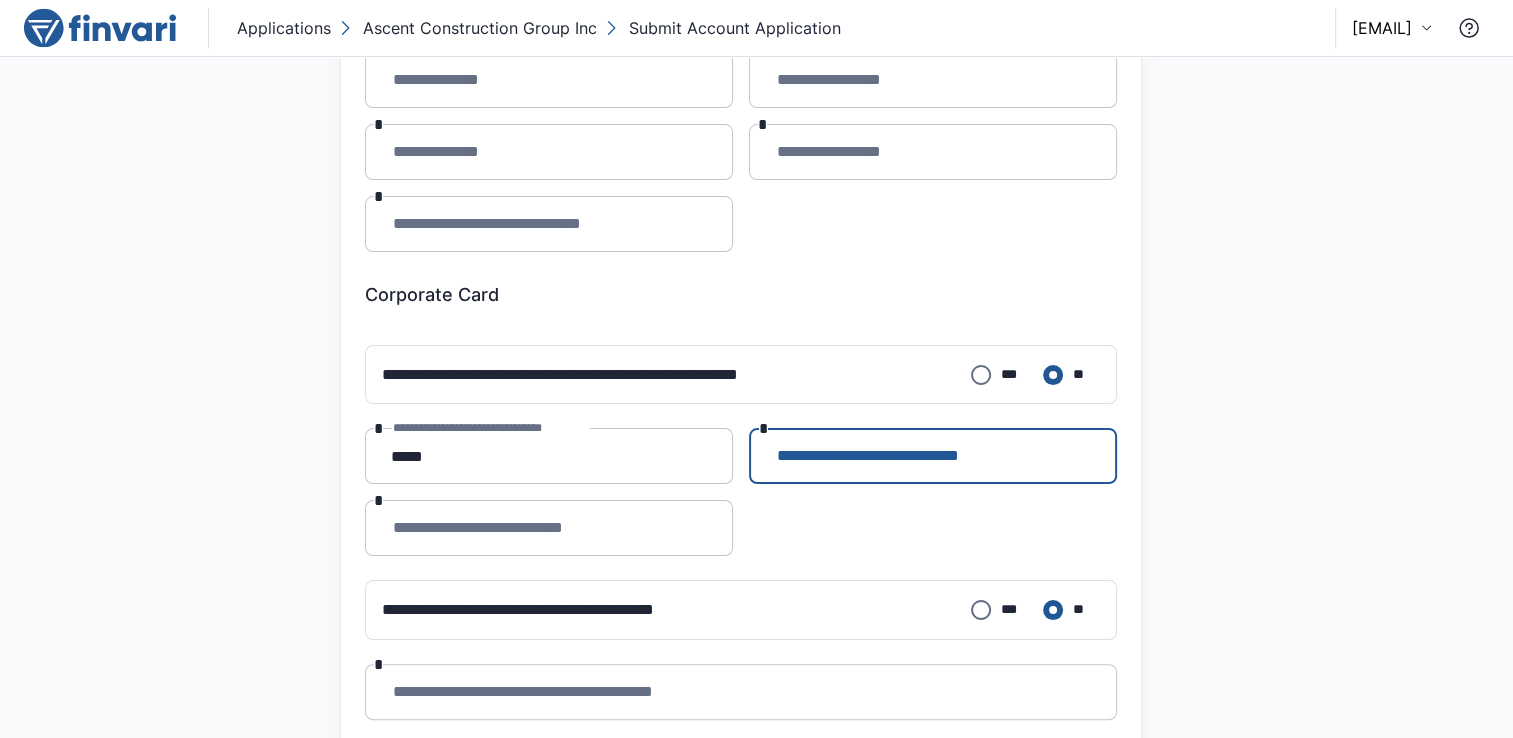 click on "**********" at bounding box center [933, 456] 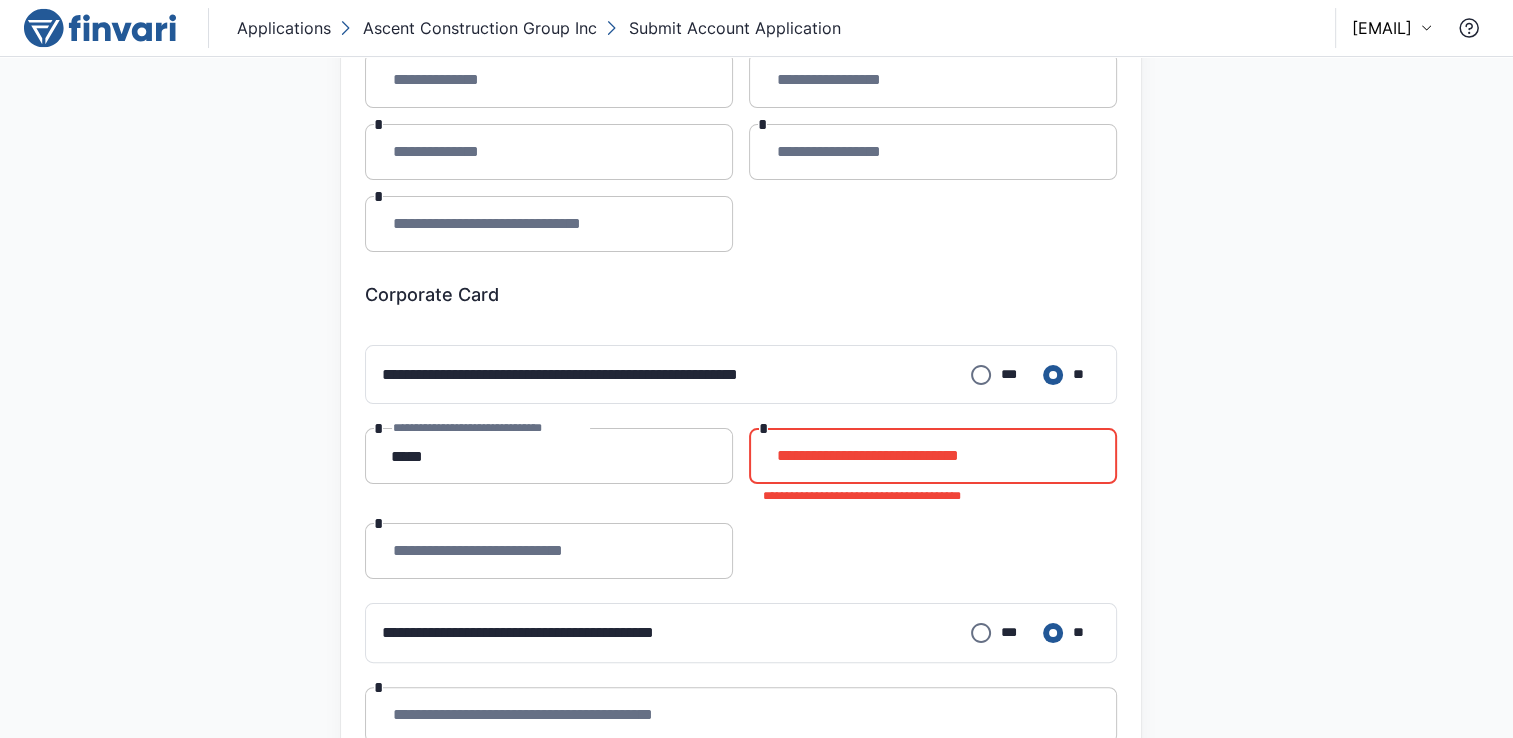 click on "**********" at bounding box center [549, 551] 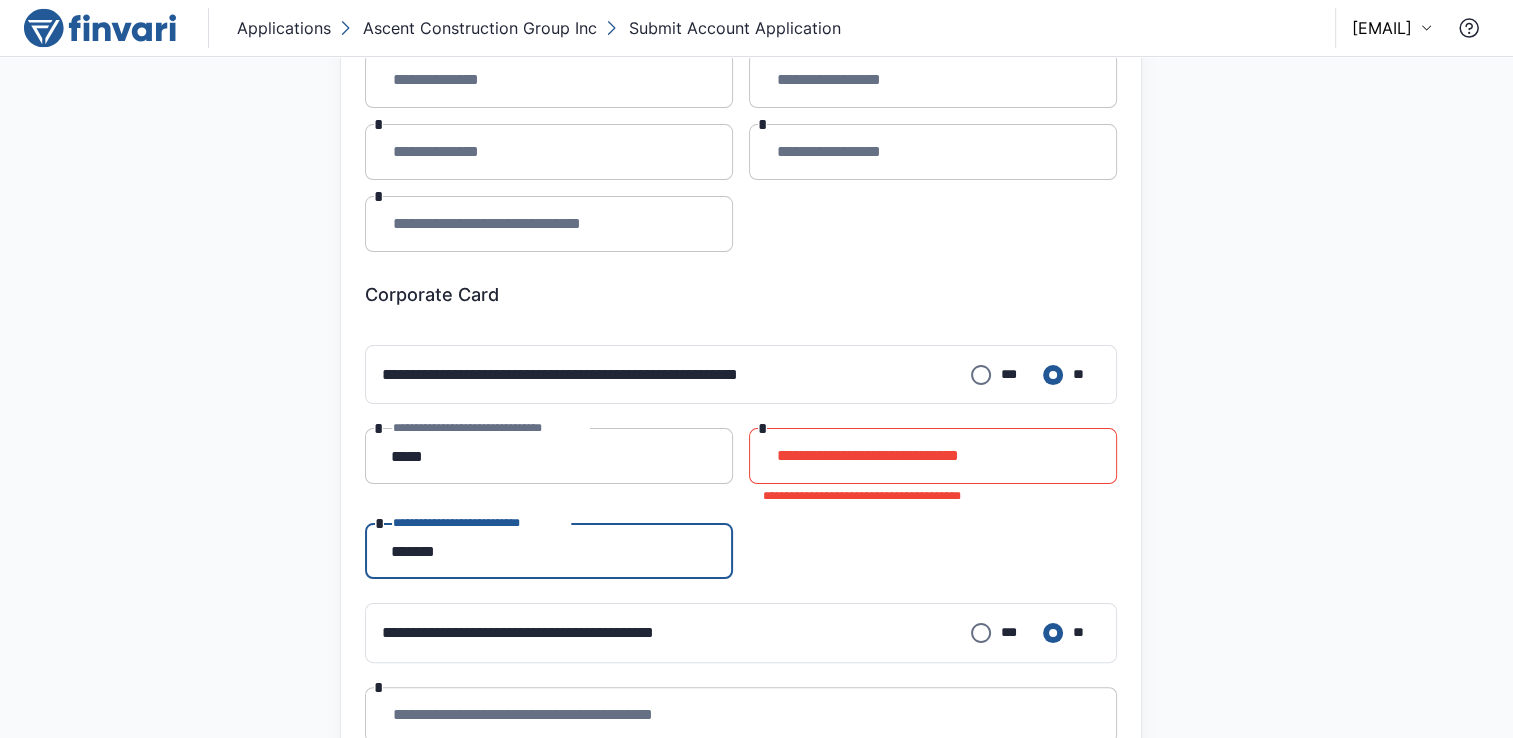 type on "*******" 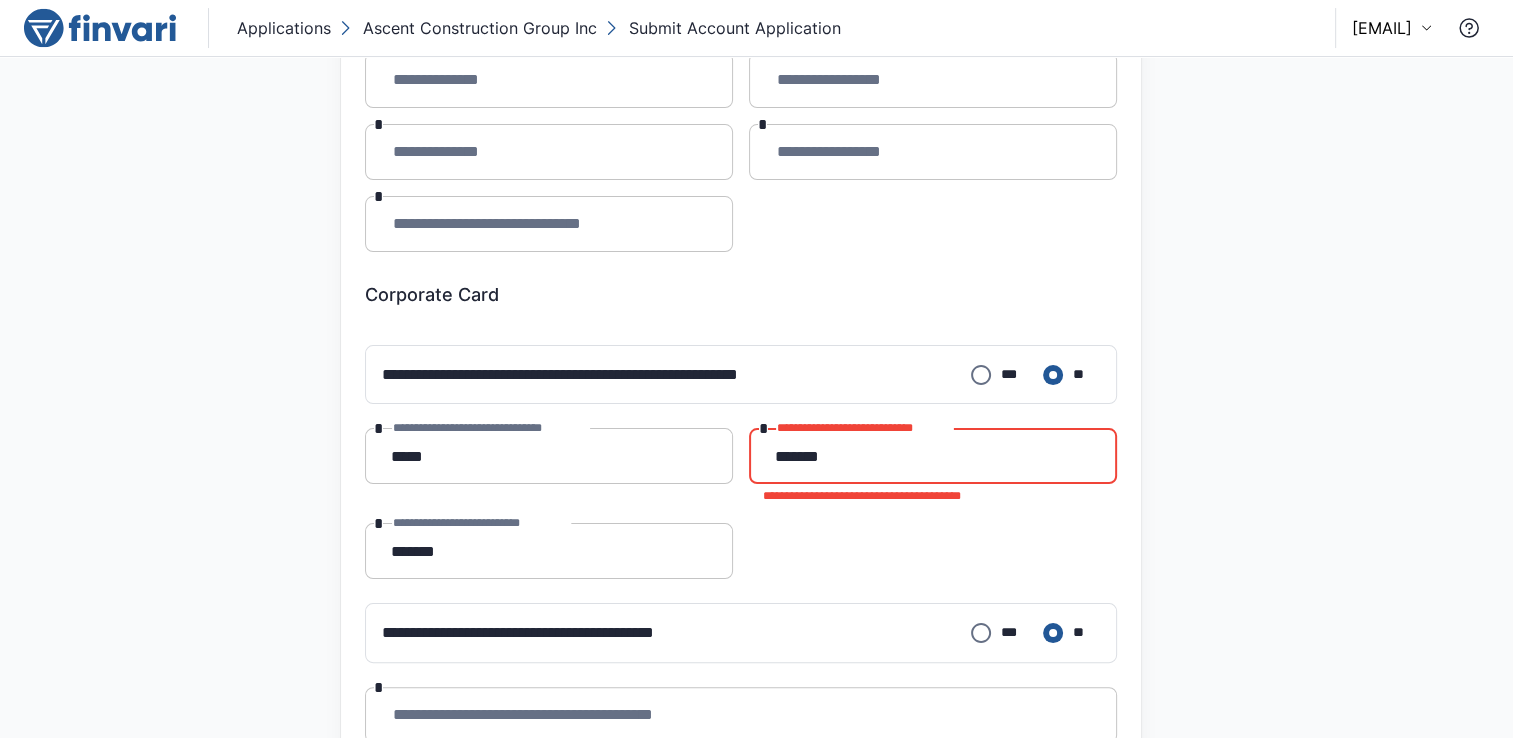 type on "*******" 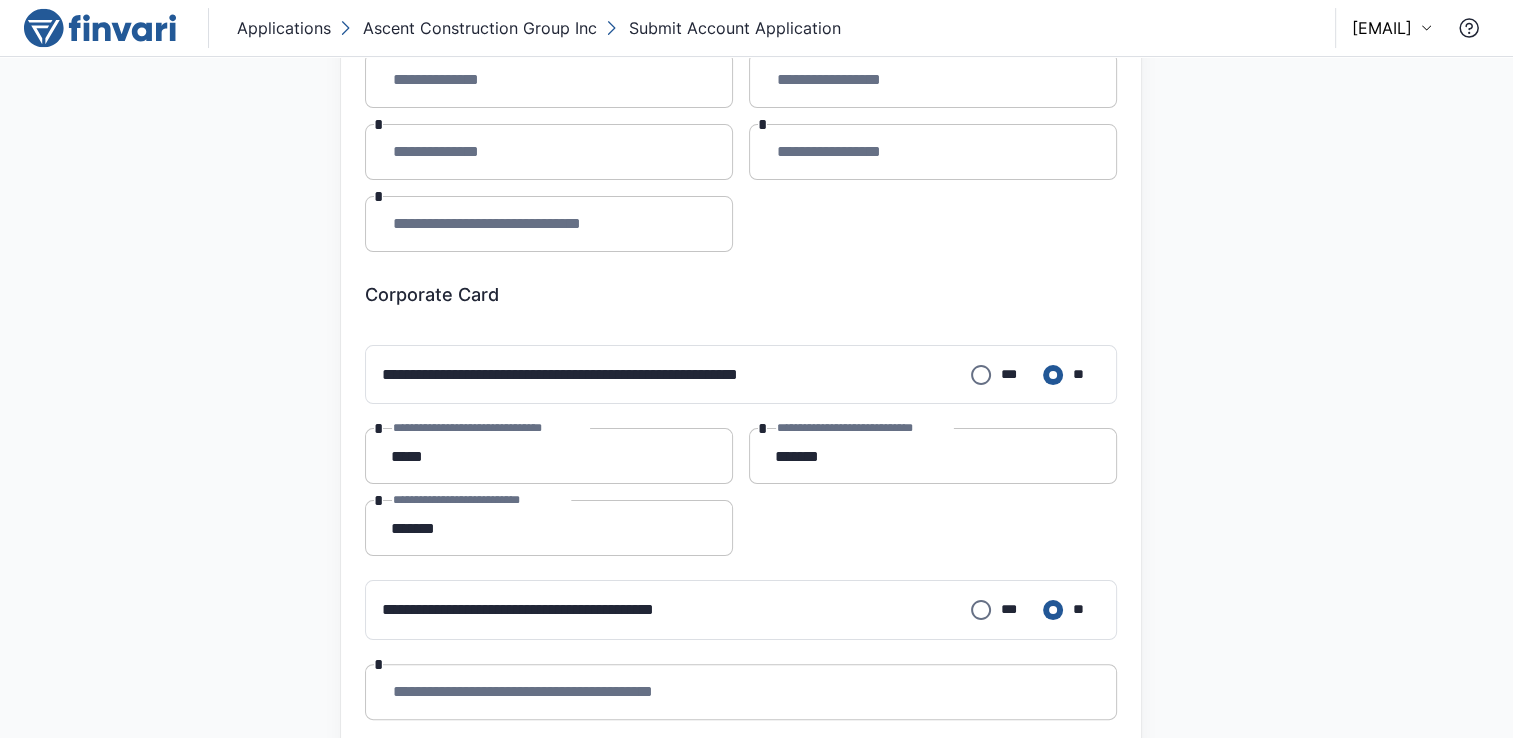 click on "**********" at bounding box center (756, 323) 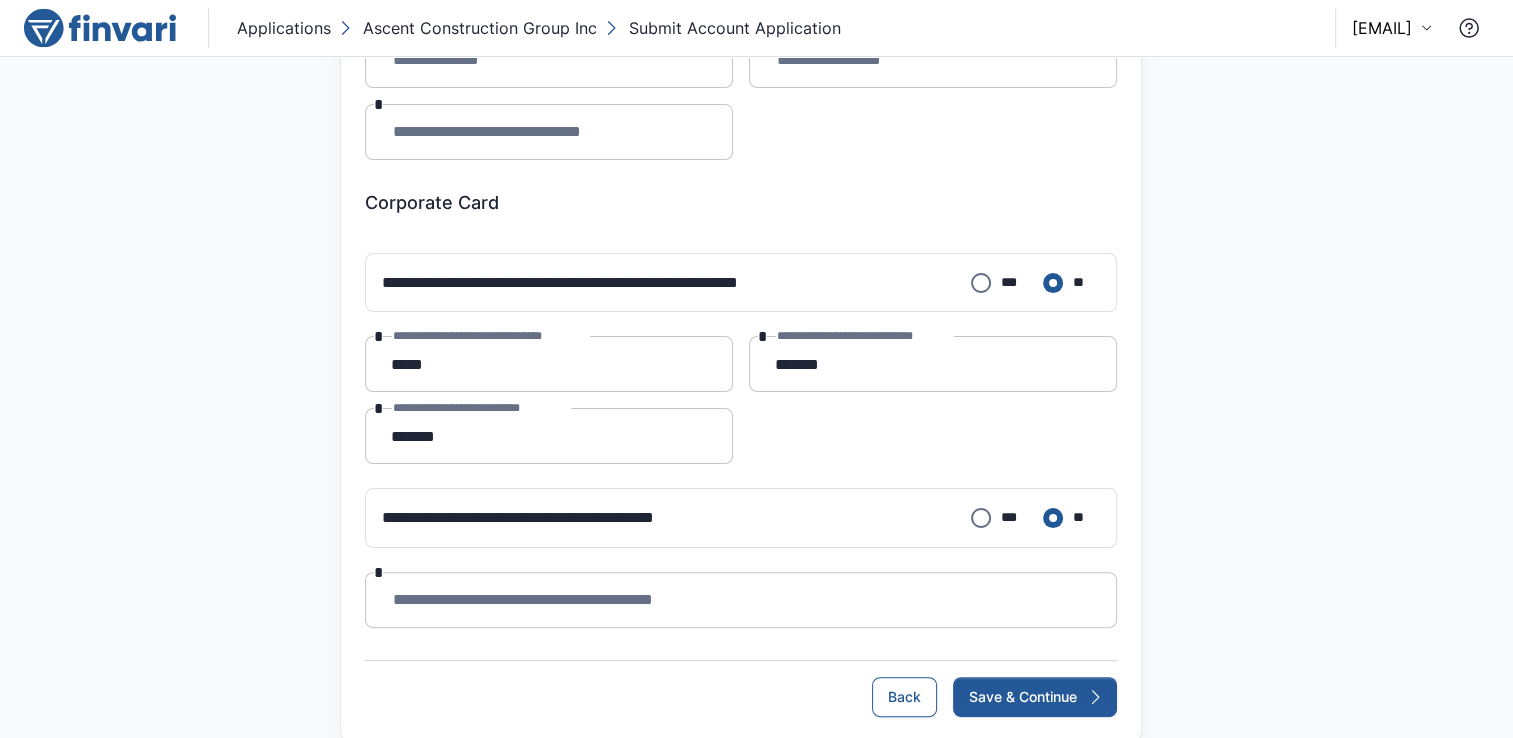 scroll, scrollTop: 382, scrollLeft: 0, axis: vertical 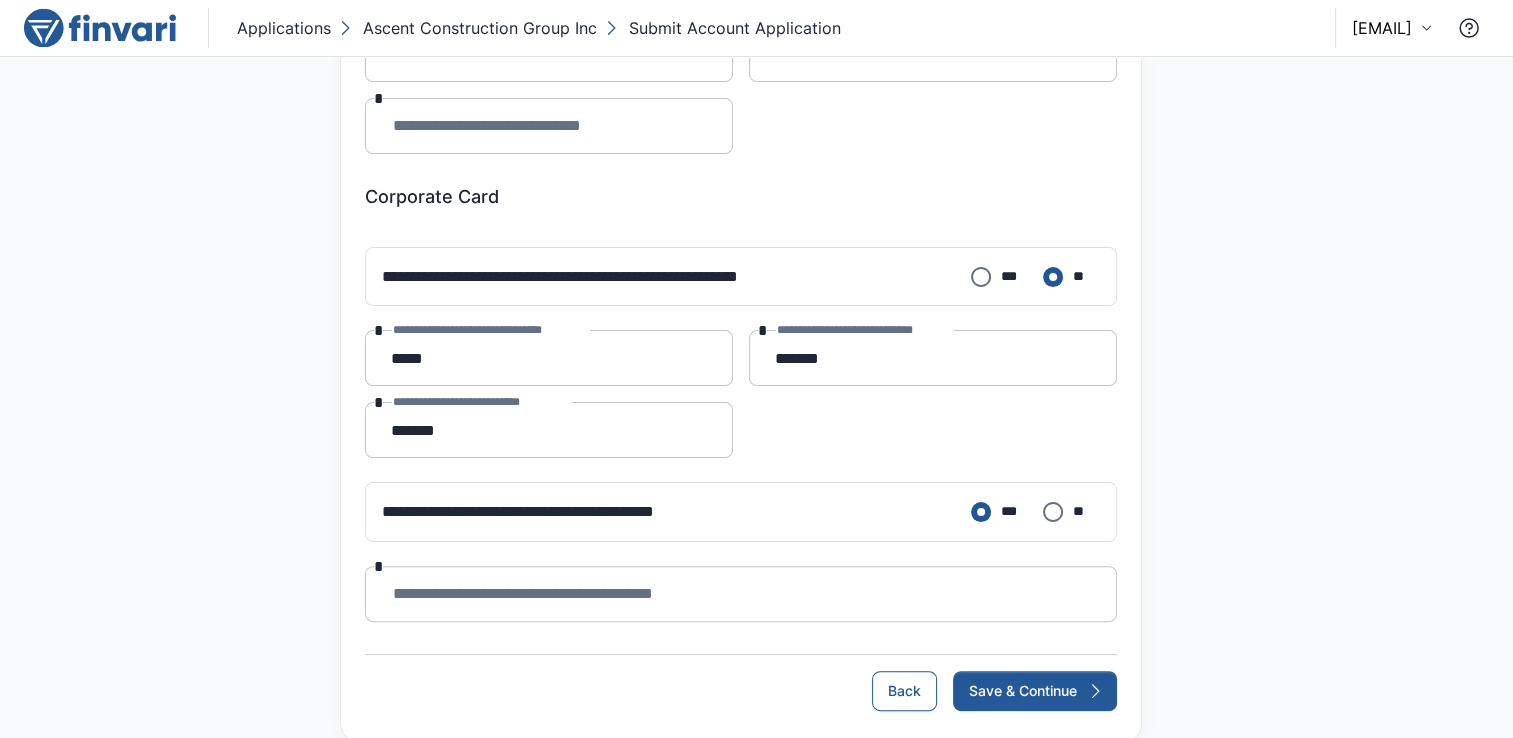 click on "**********" at bounding box center [741, 594] 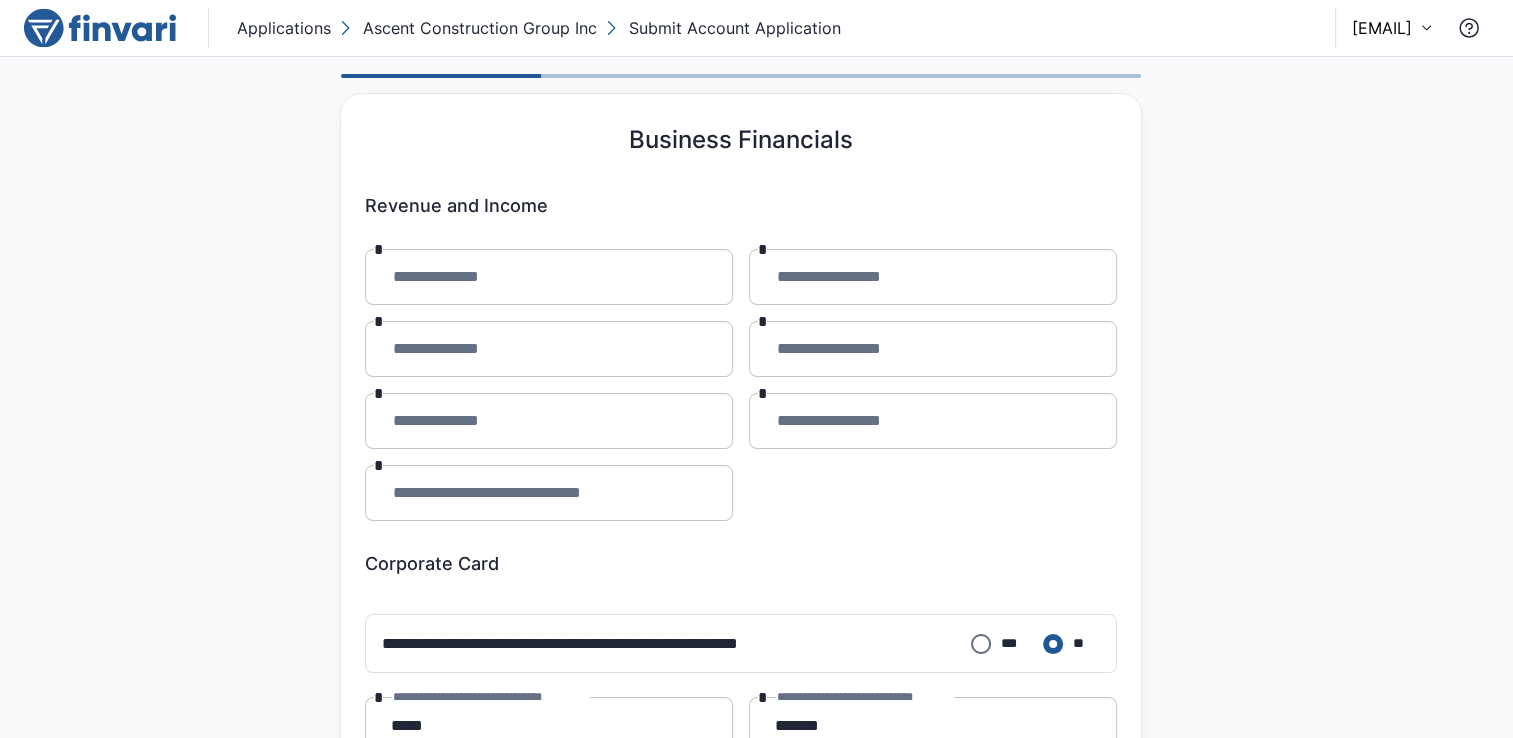 scroll, scrollTop: 0, scrollLeft: 0, axis: both 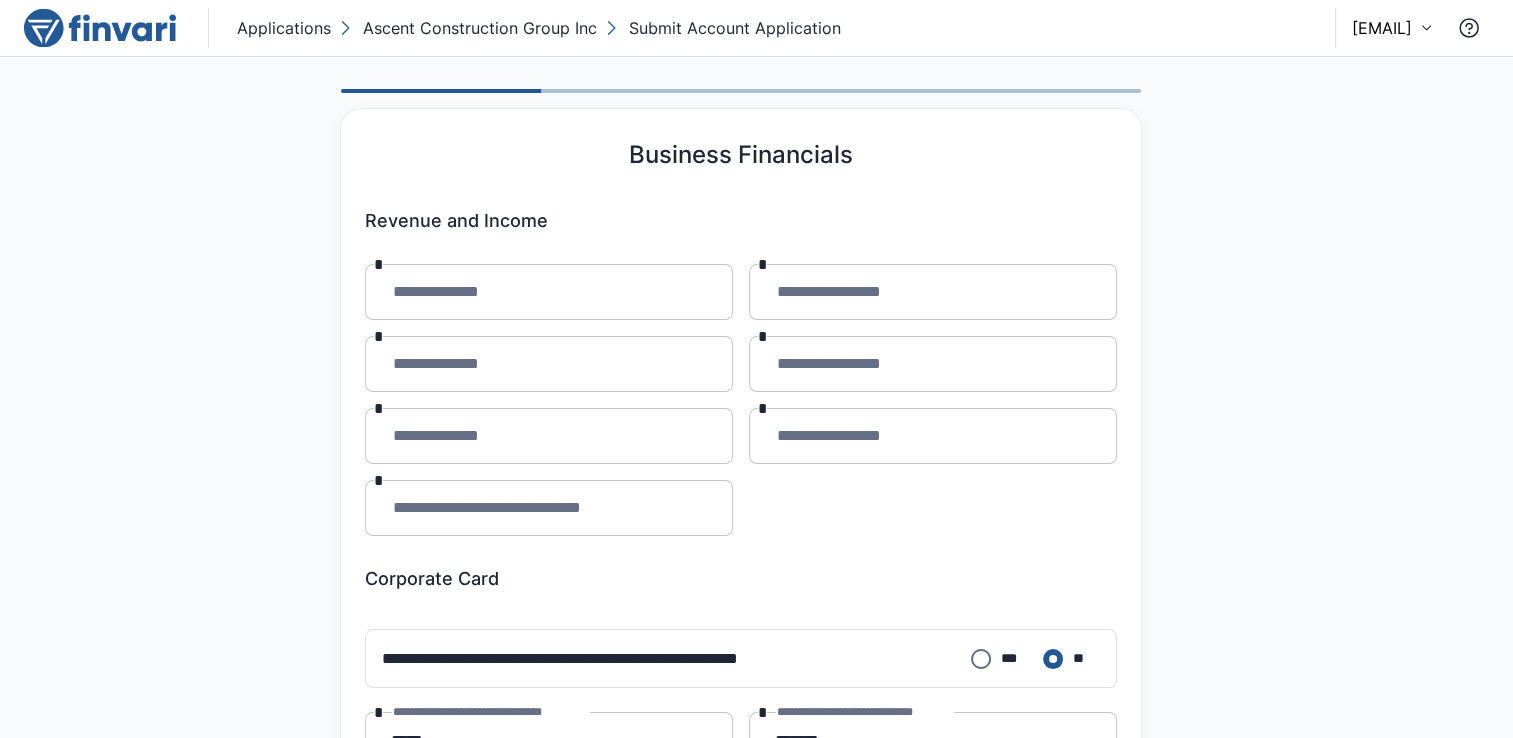 type on "**" 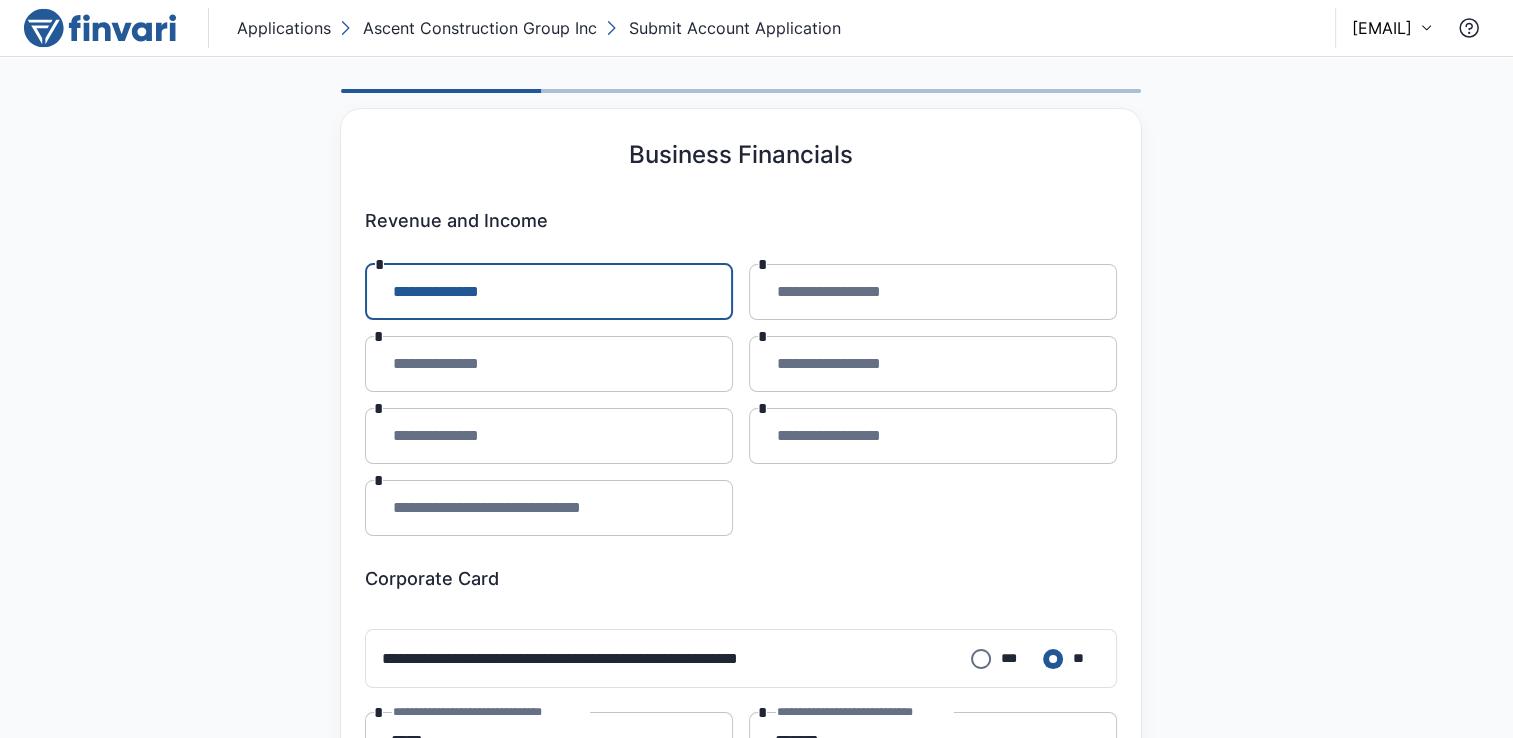 click on "**********" at bounding box center [549, 292] 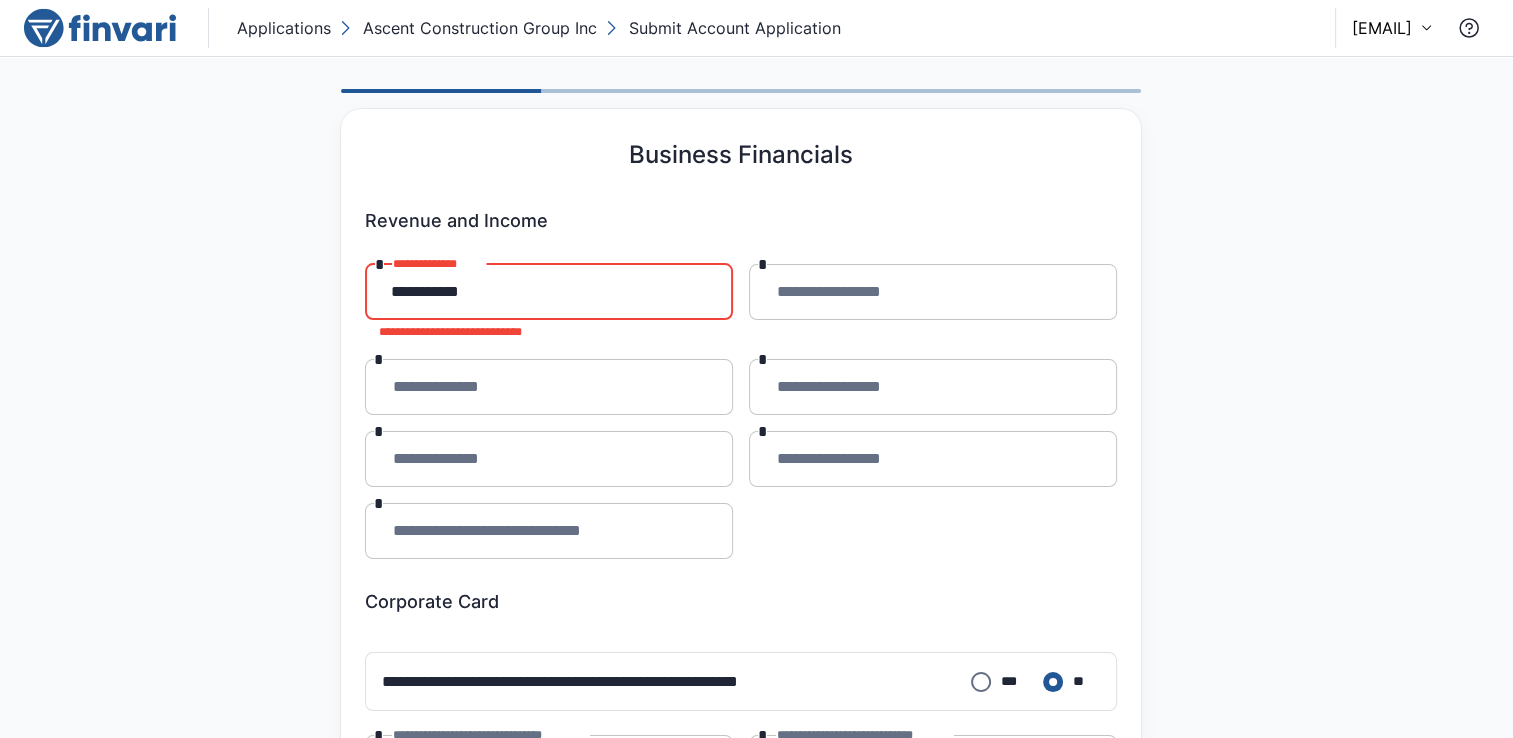 type on "**********" 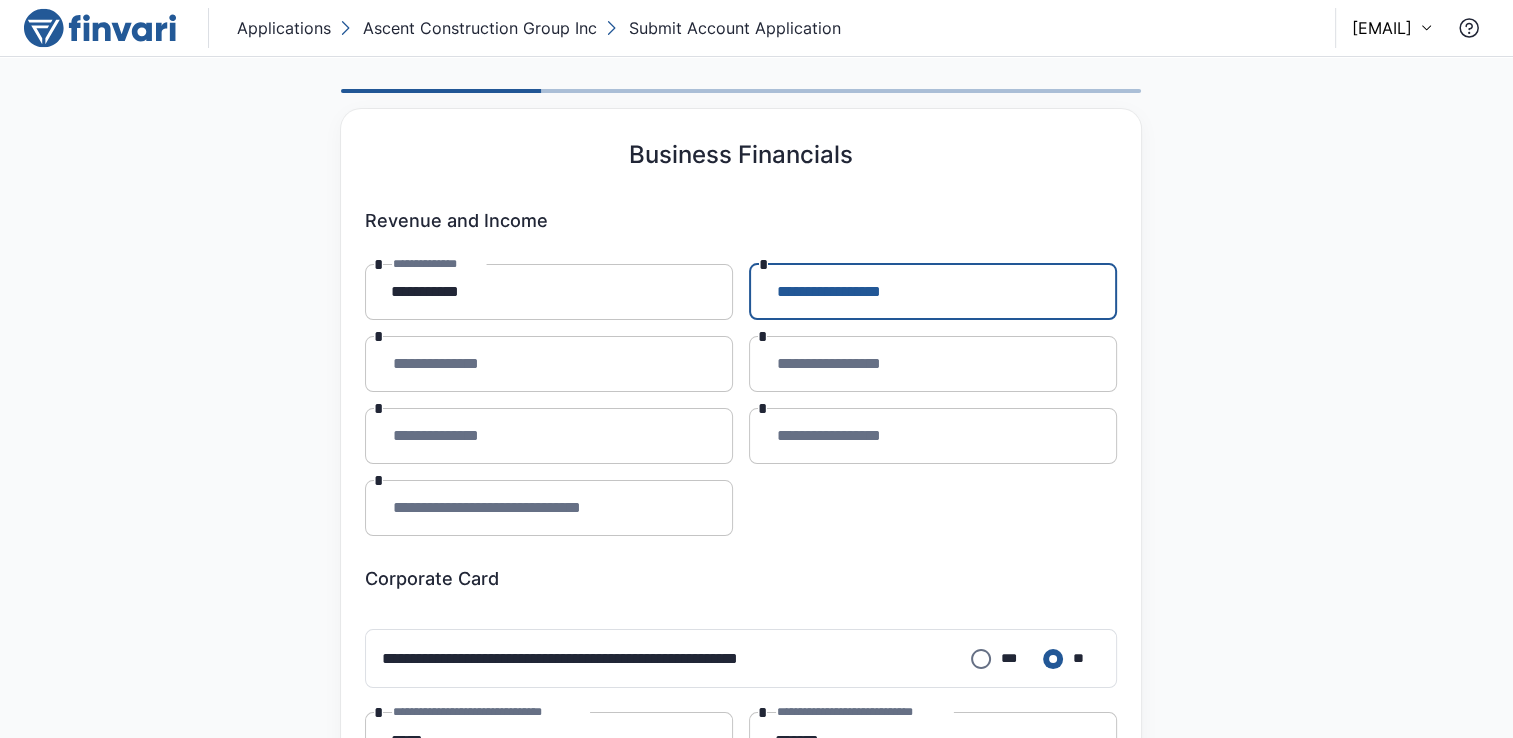 click on "**********" at bounding box center [933, 292] 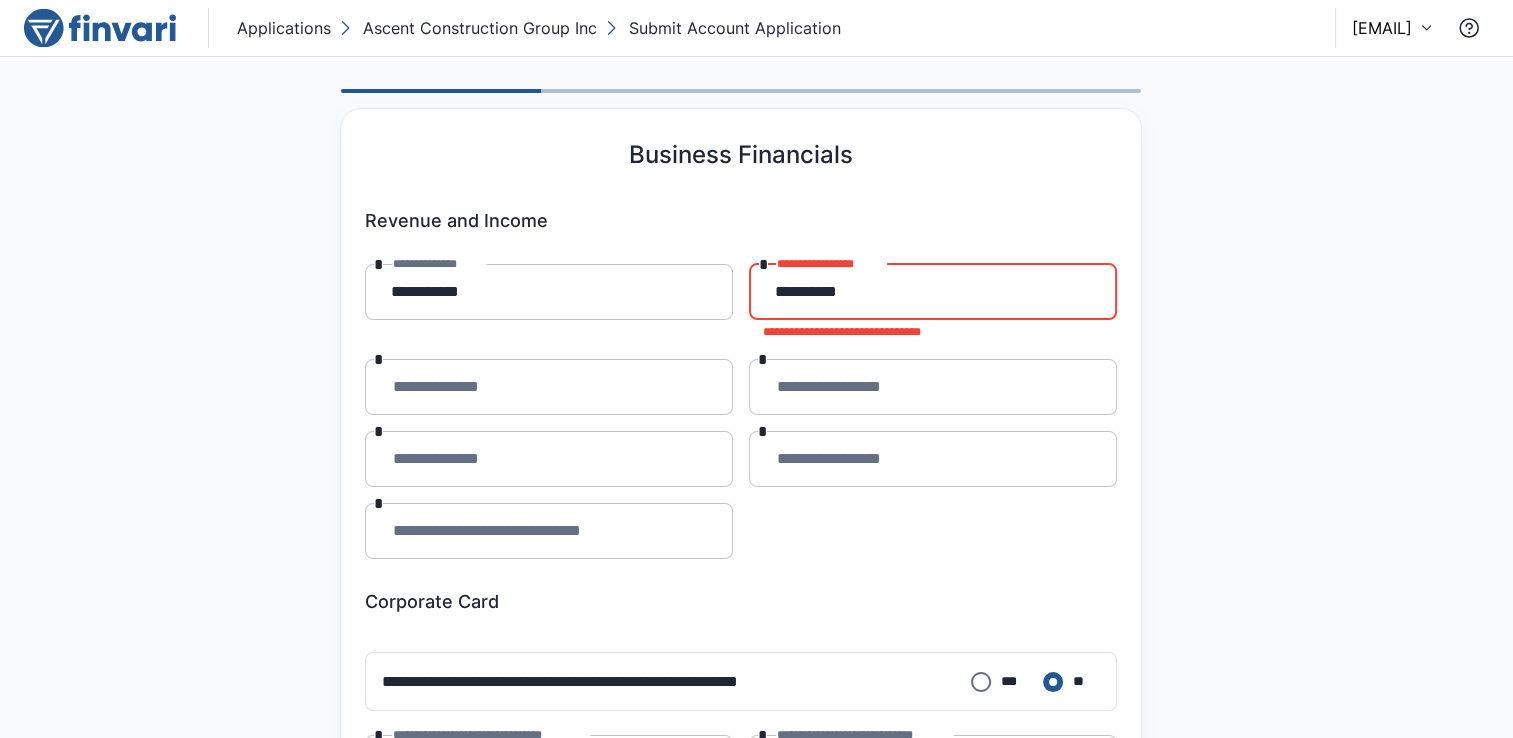 type on "**********" 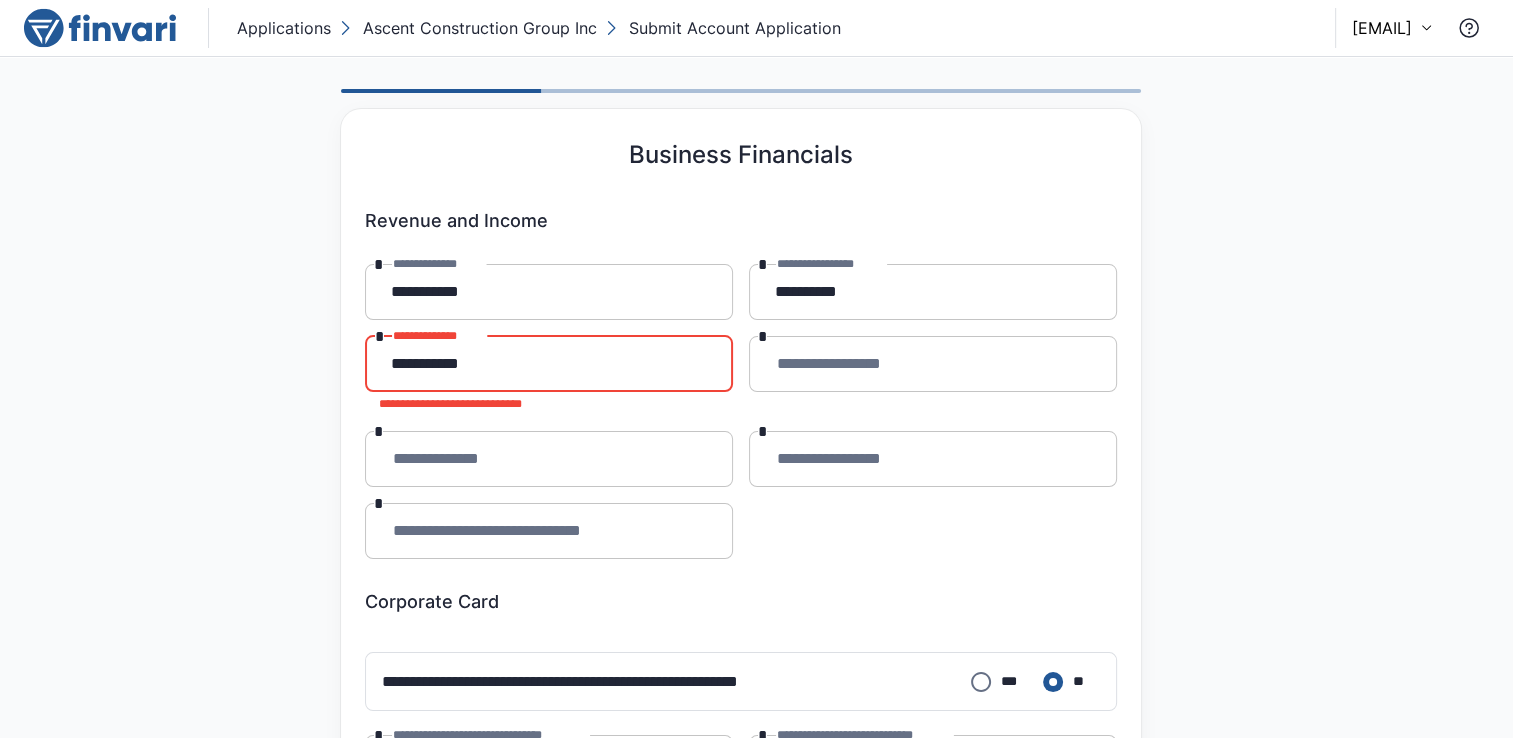 type on "**********" 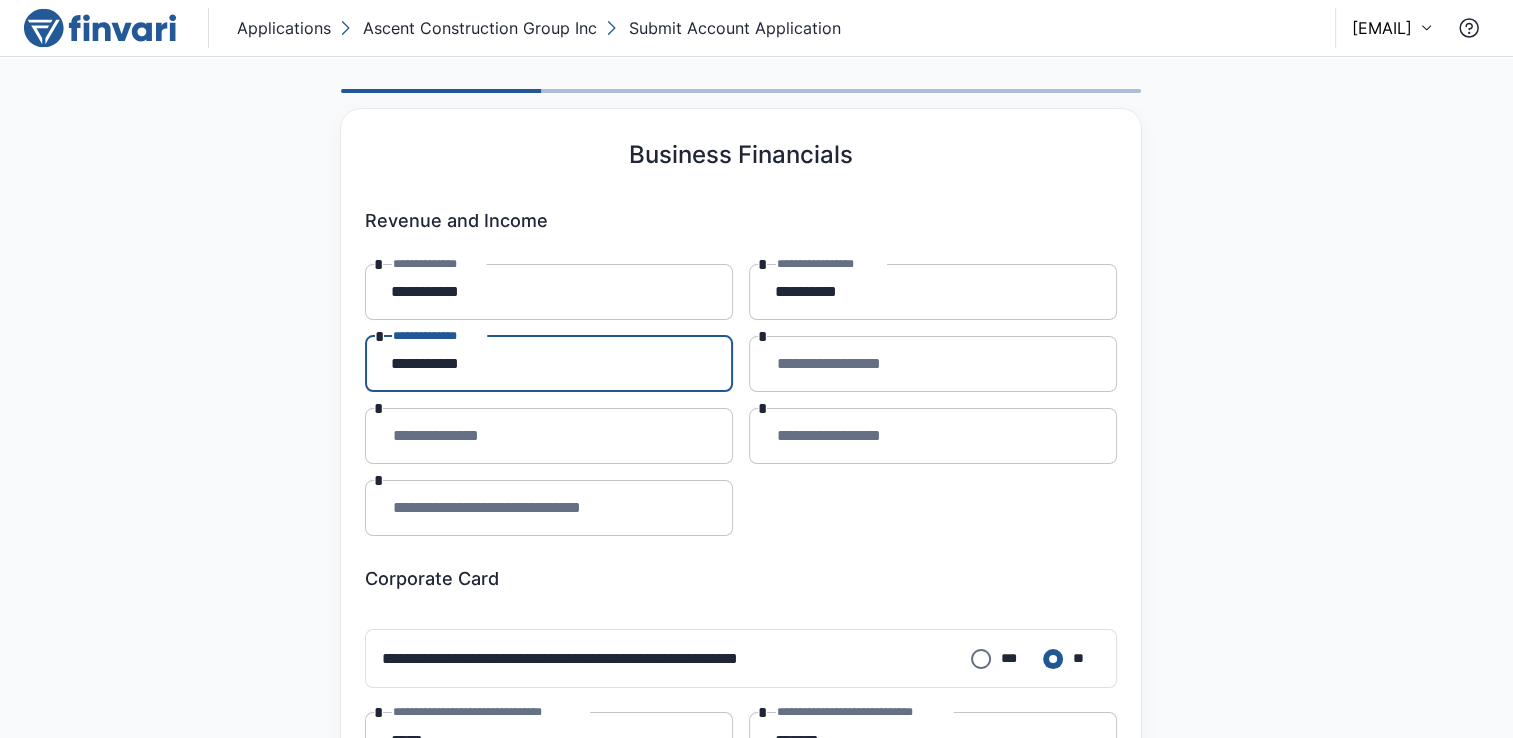 click on "**********" at bounding box center (933, 364) 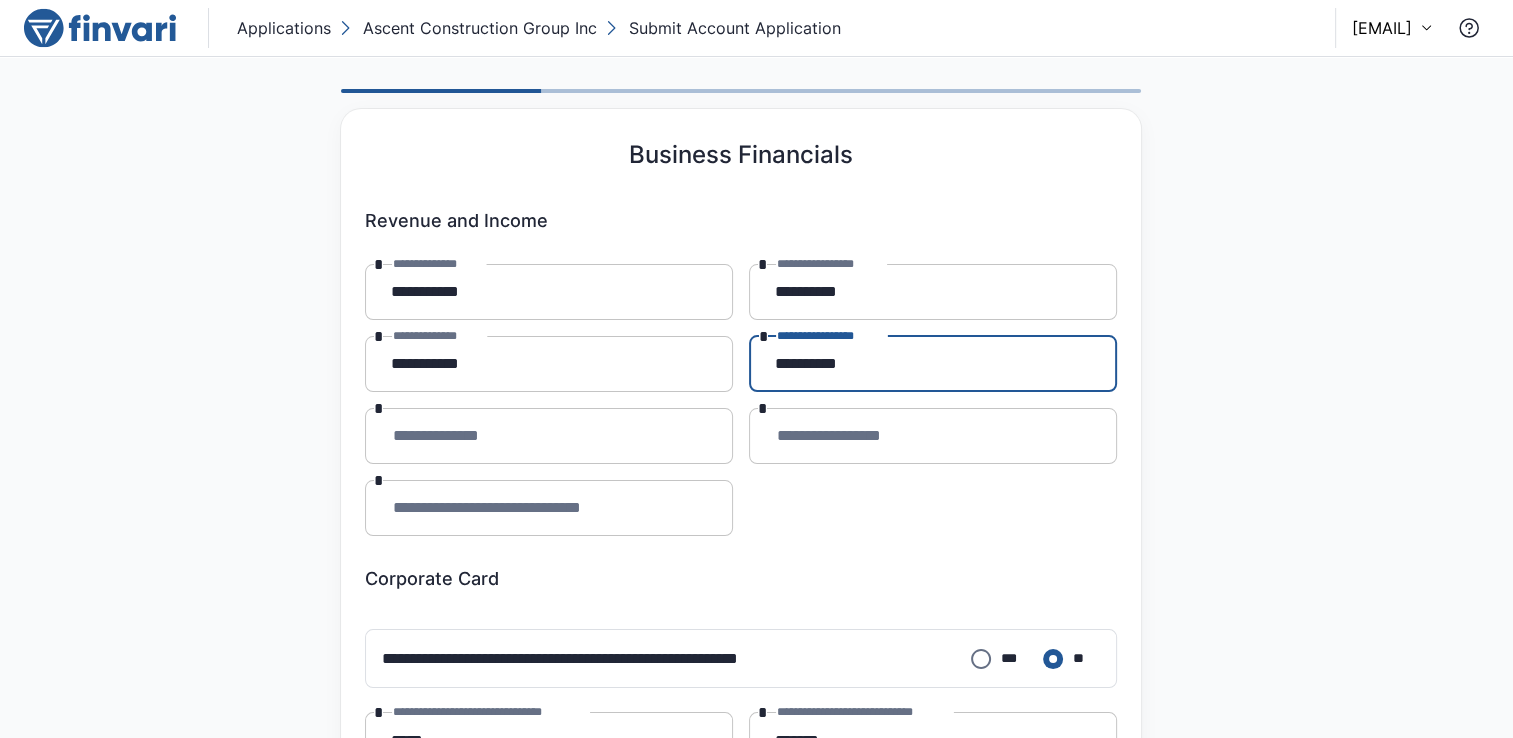 type on "**********" 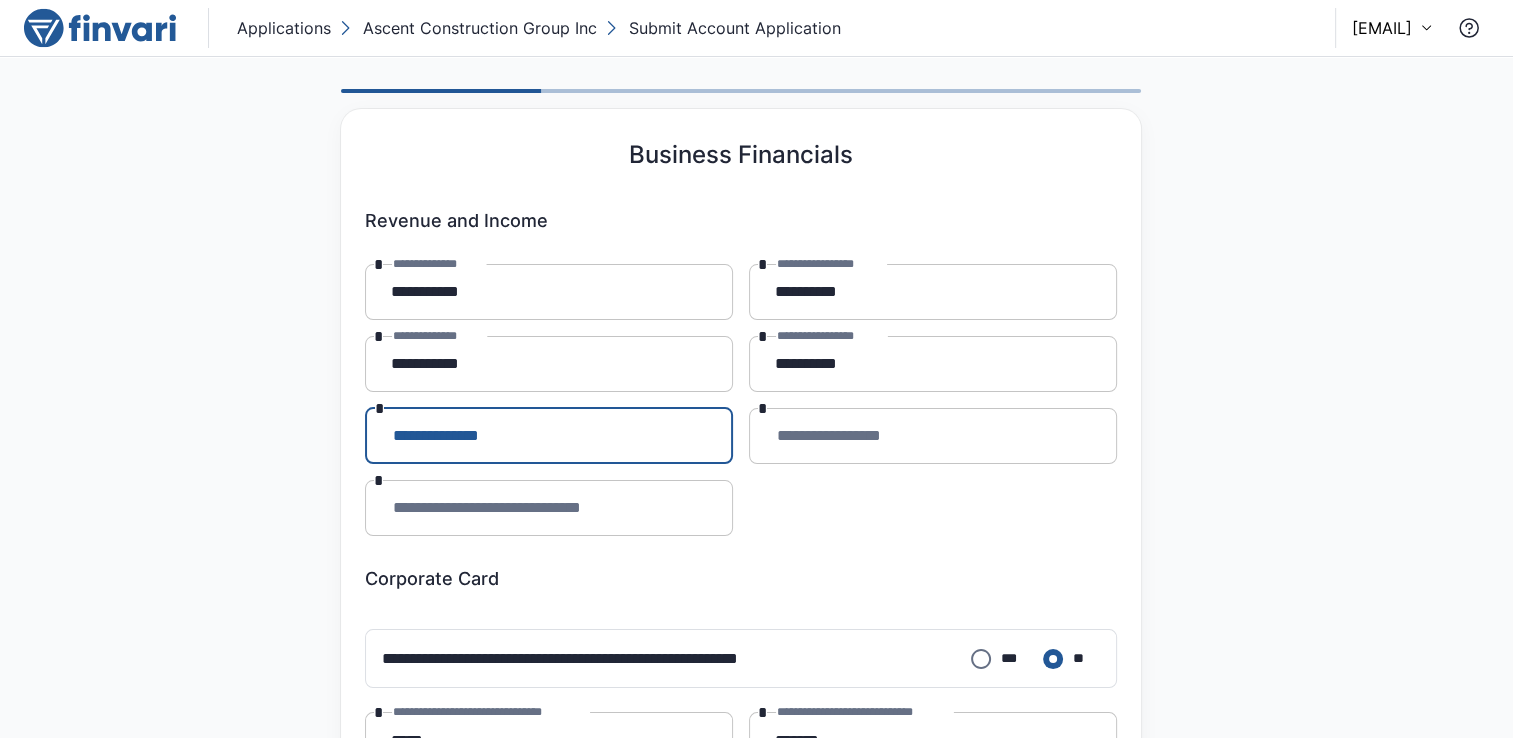 click on "**********" at bounding box center [549, 436] 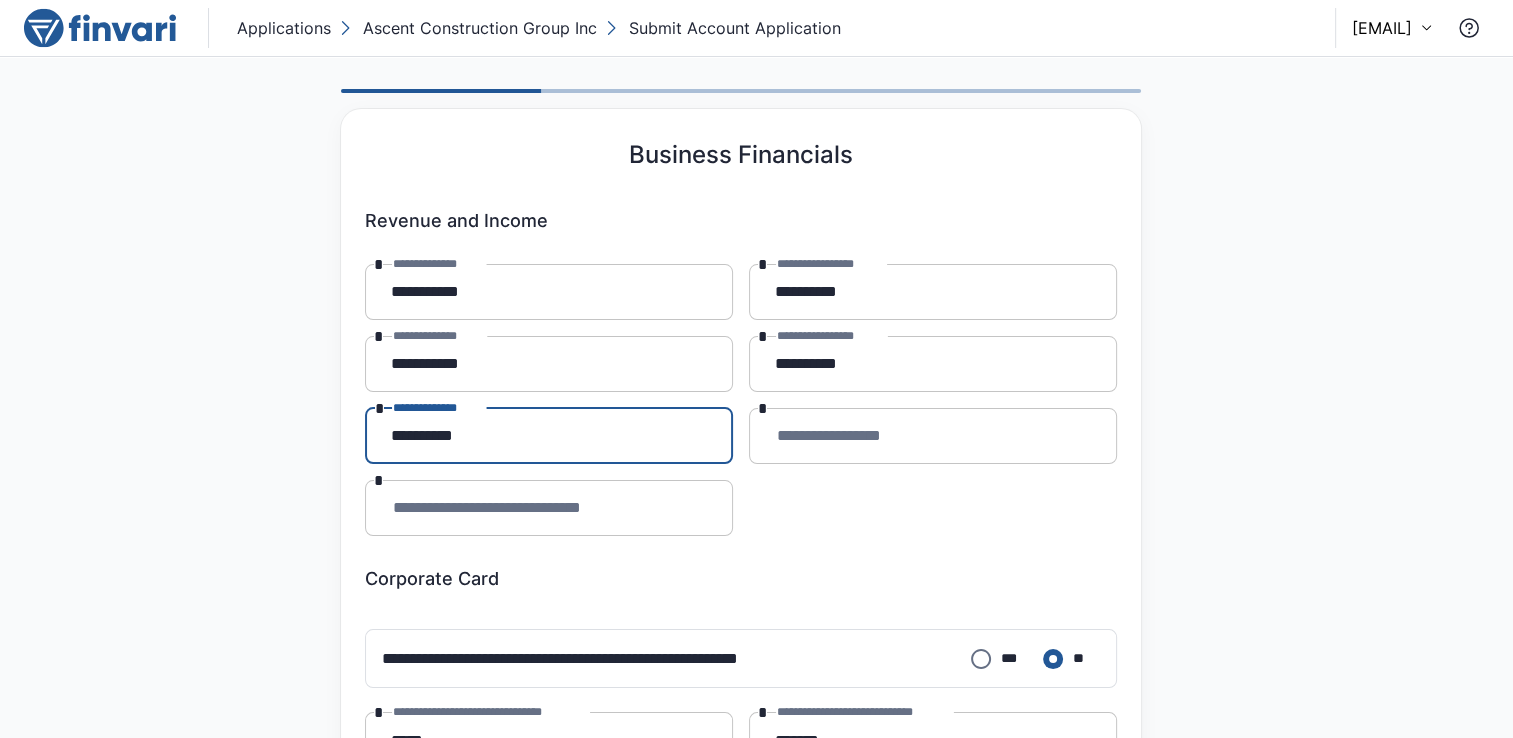 type on "**********" 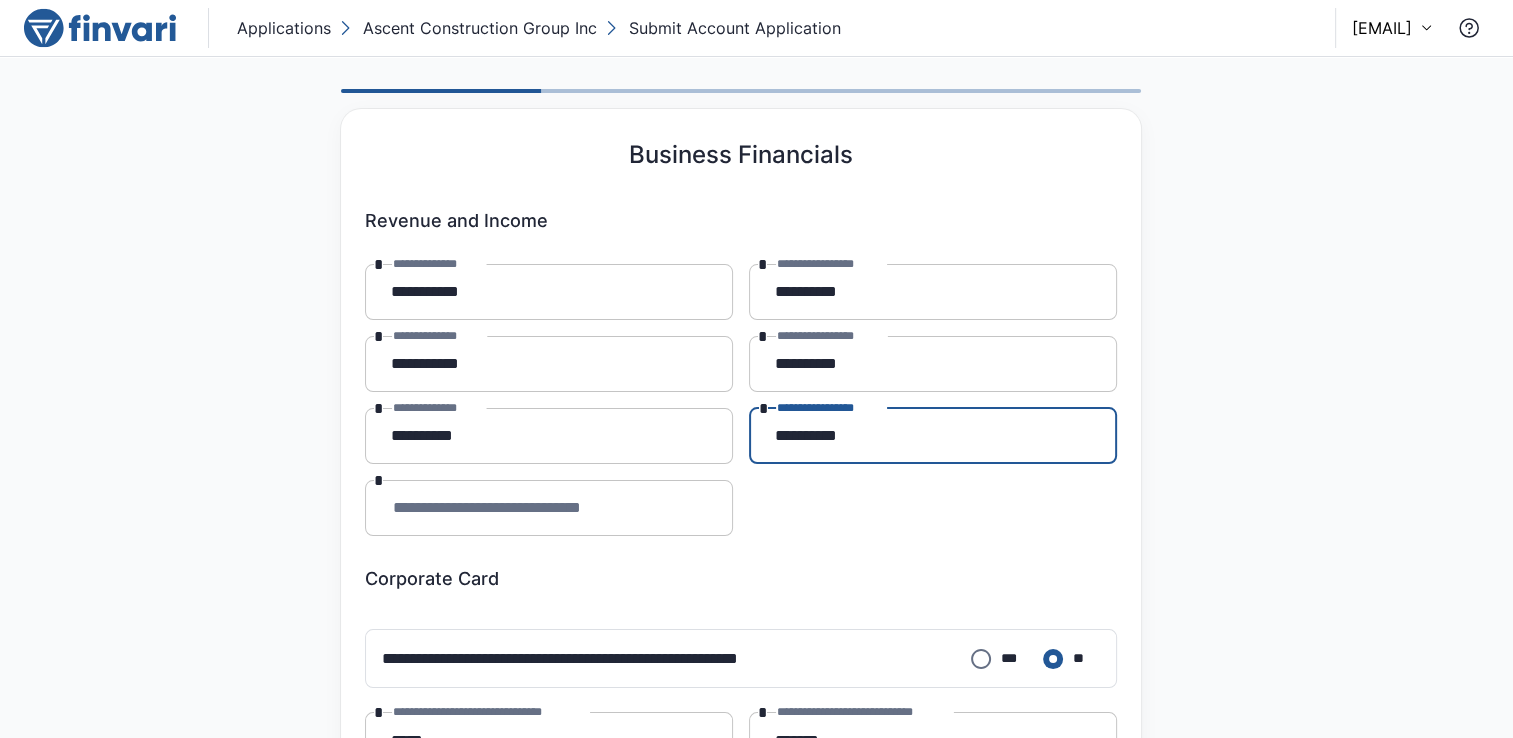 type on "**********" 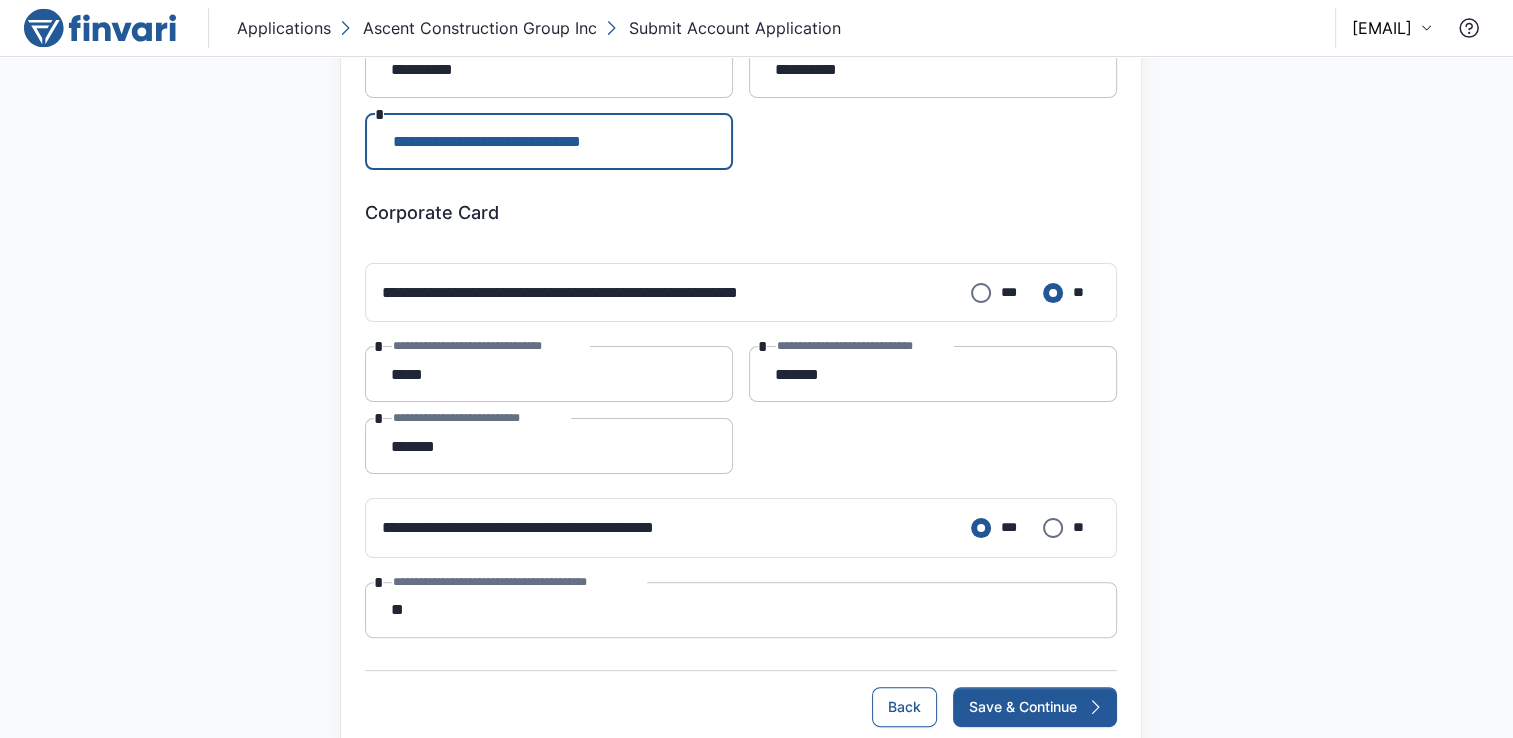 scroll, scrollTop: 378, scrollLeft: 0, axis: vertical 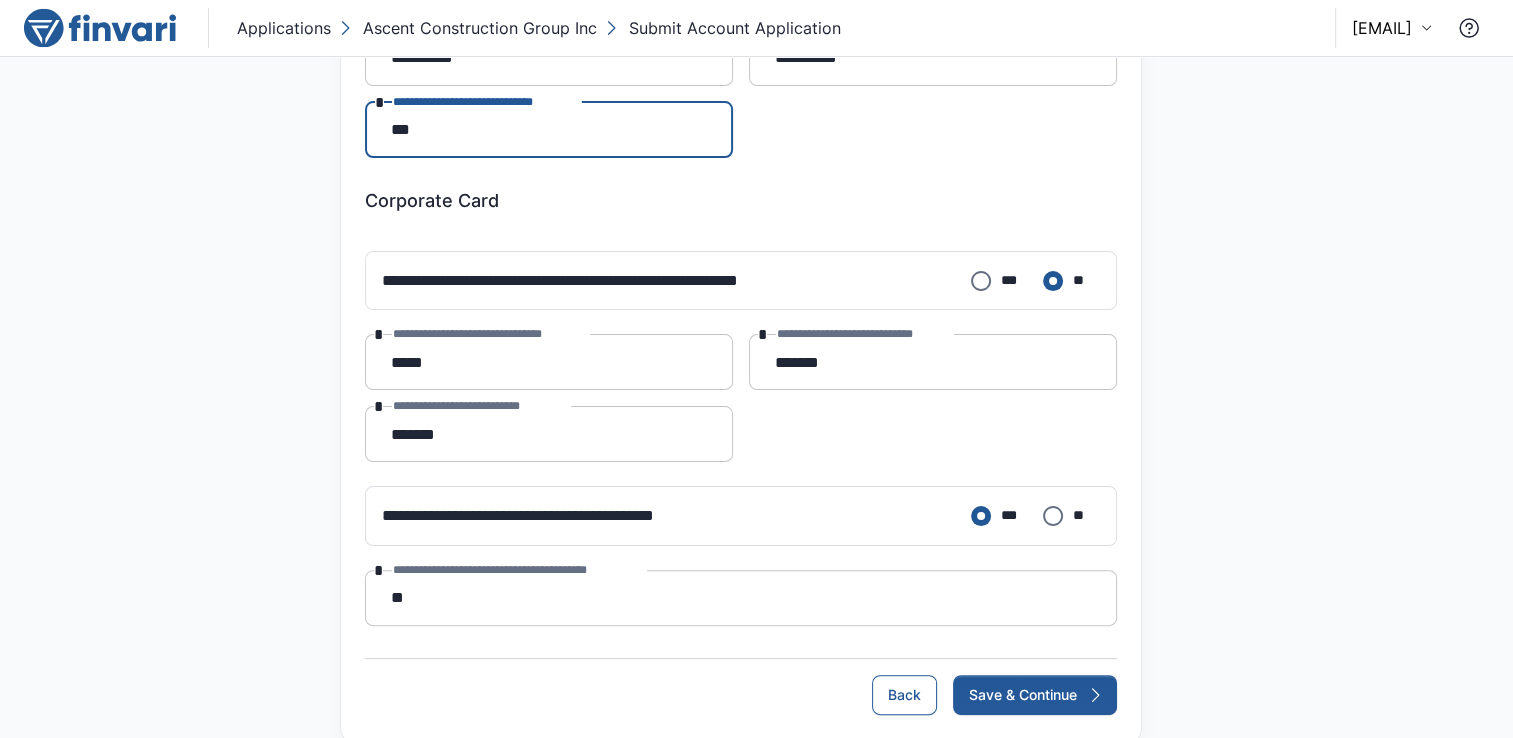 type on "***" 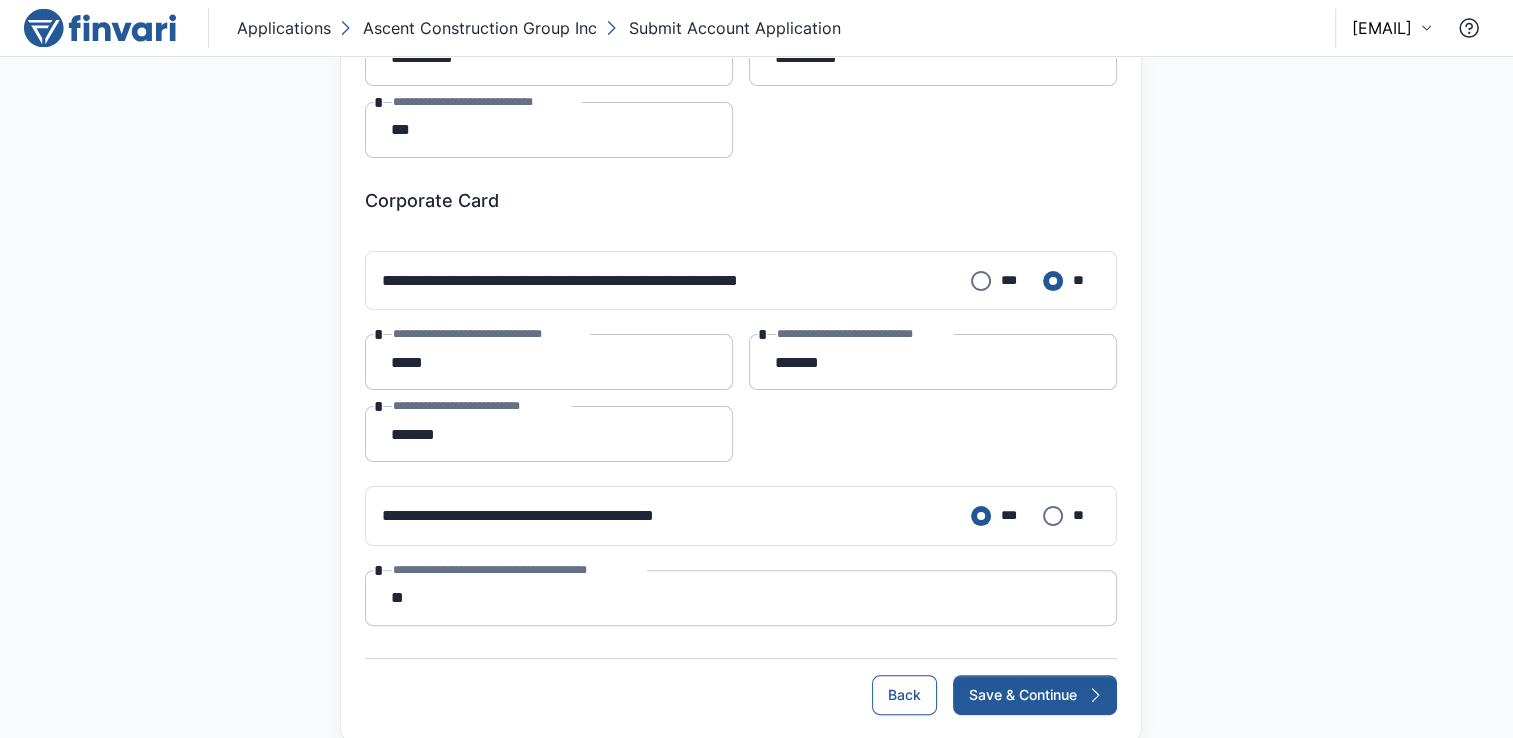 scroll, scrollTop: 416, scrollLeft: 0, axis: vertical 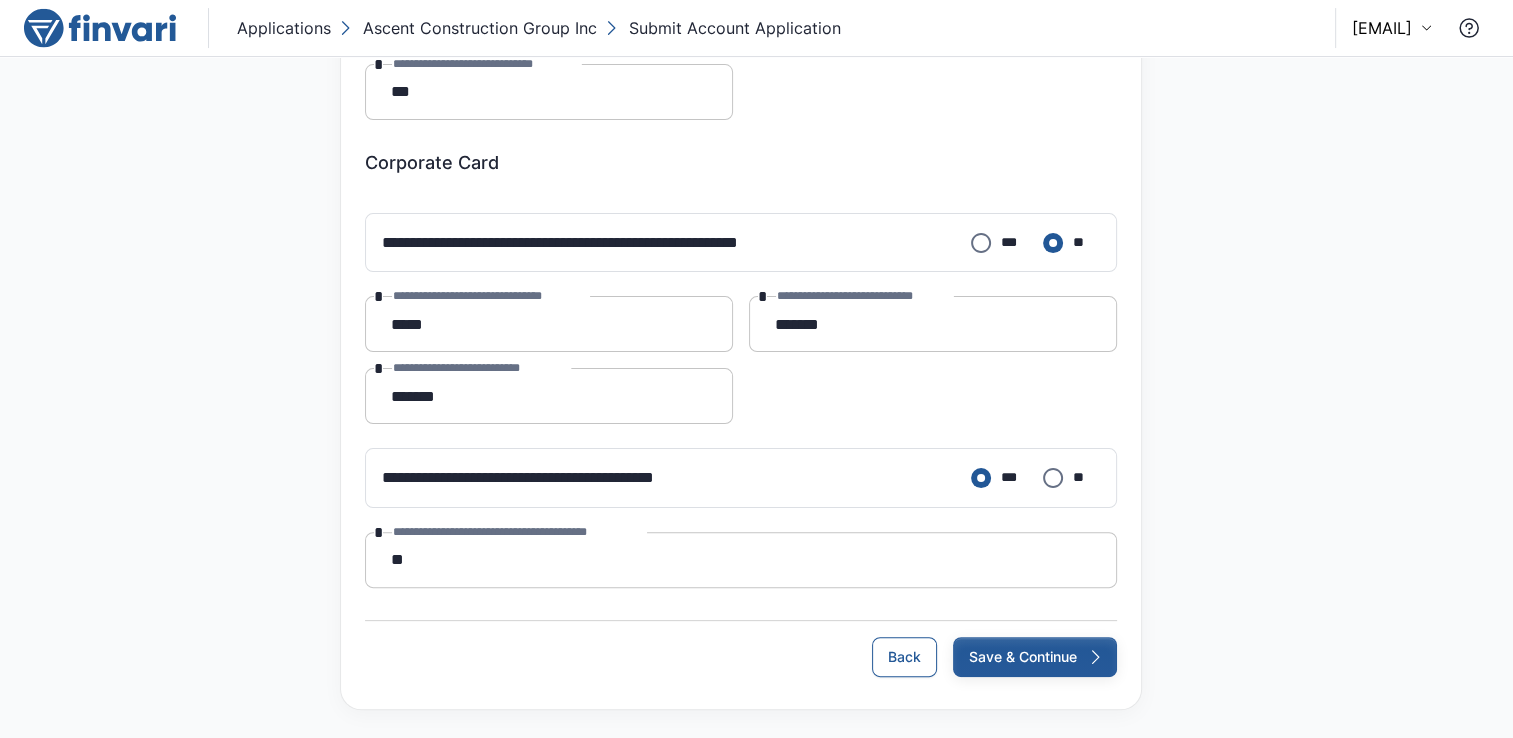 click on "Save & Continue" at bounding box center [1035, 657] 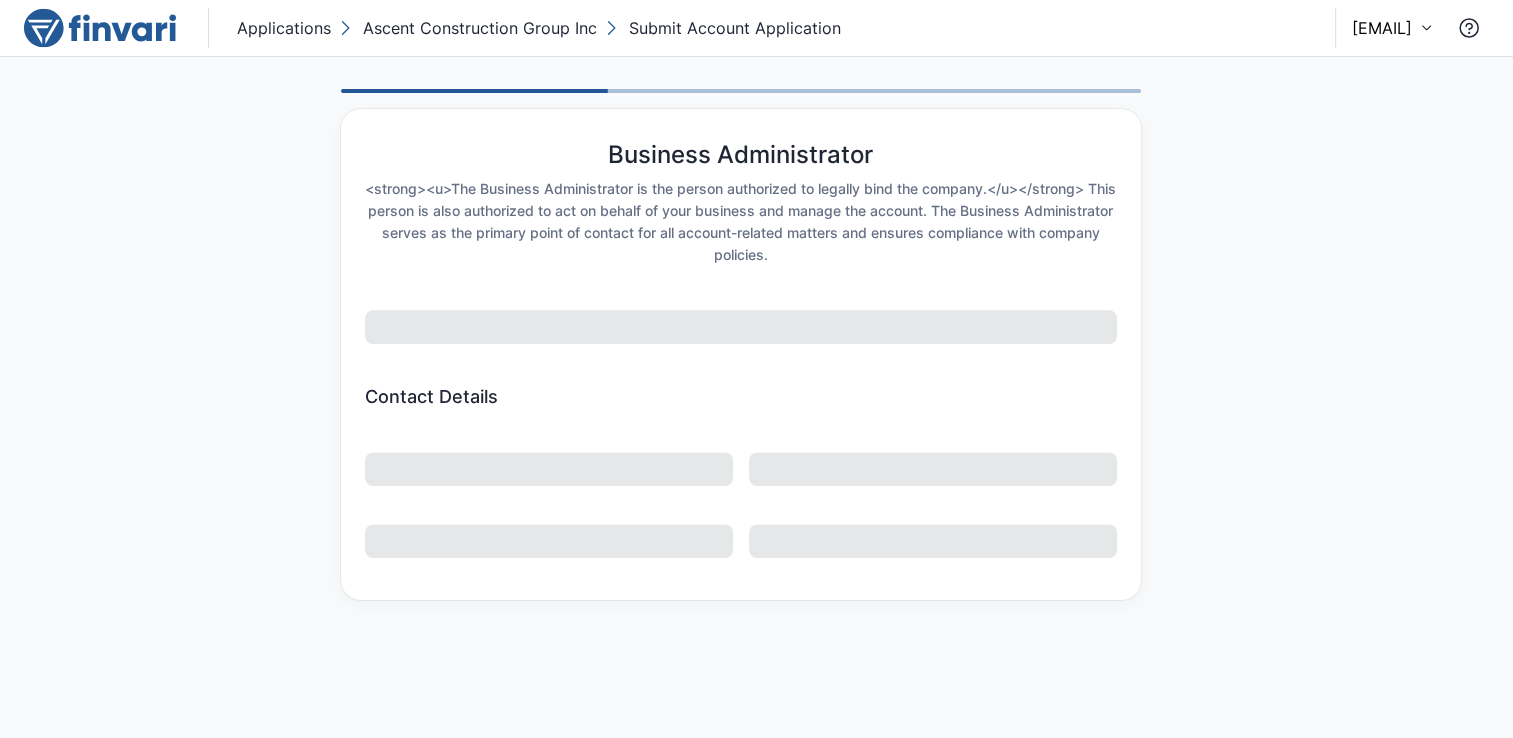 scroll, scrollTop: 0, scrollLeft: 0, axis: both 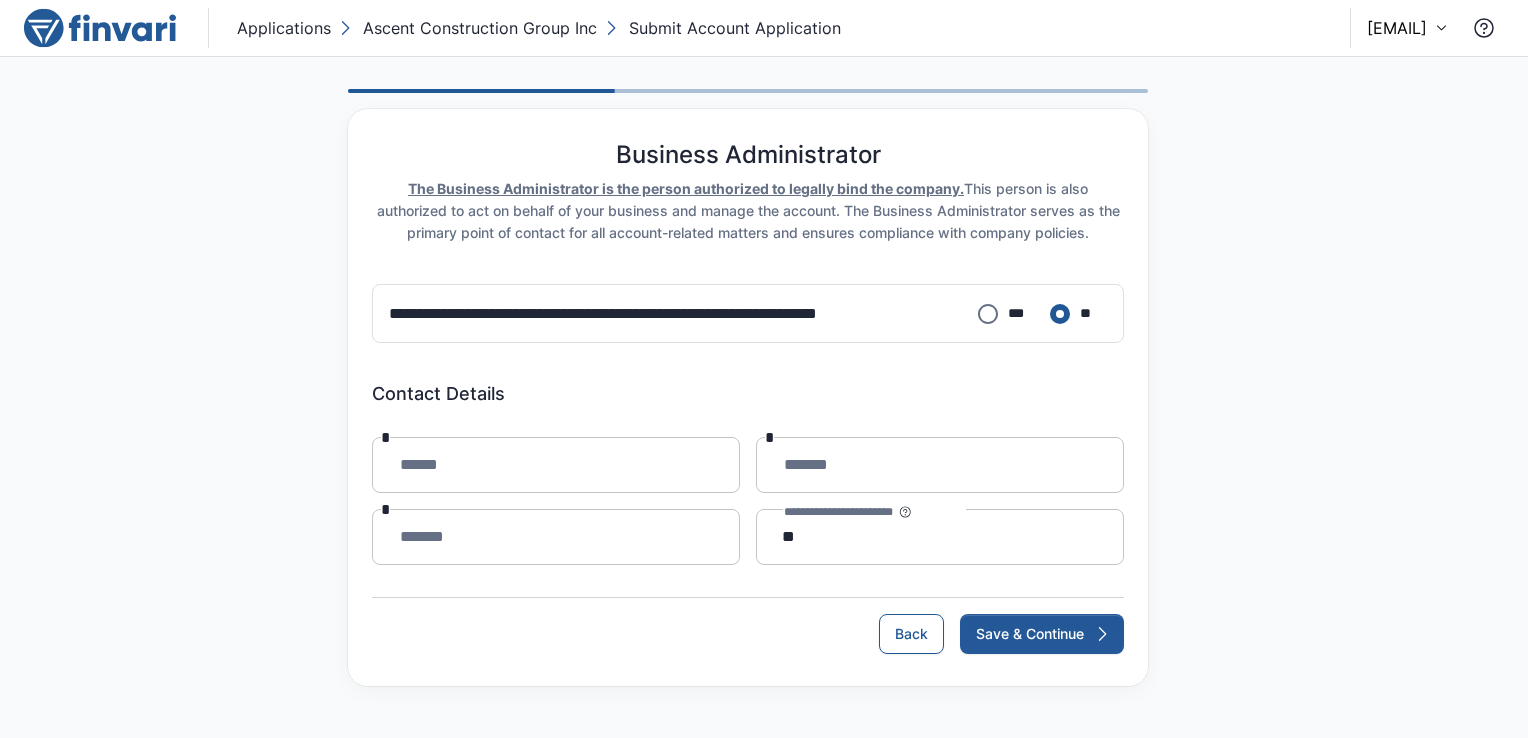 click on "**** *" at bounding box center (556, 465) 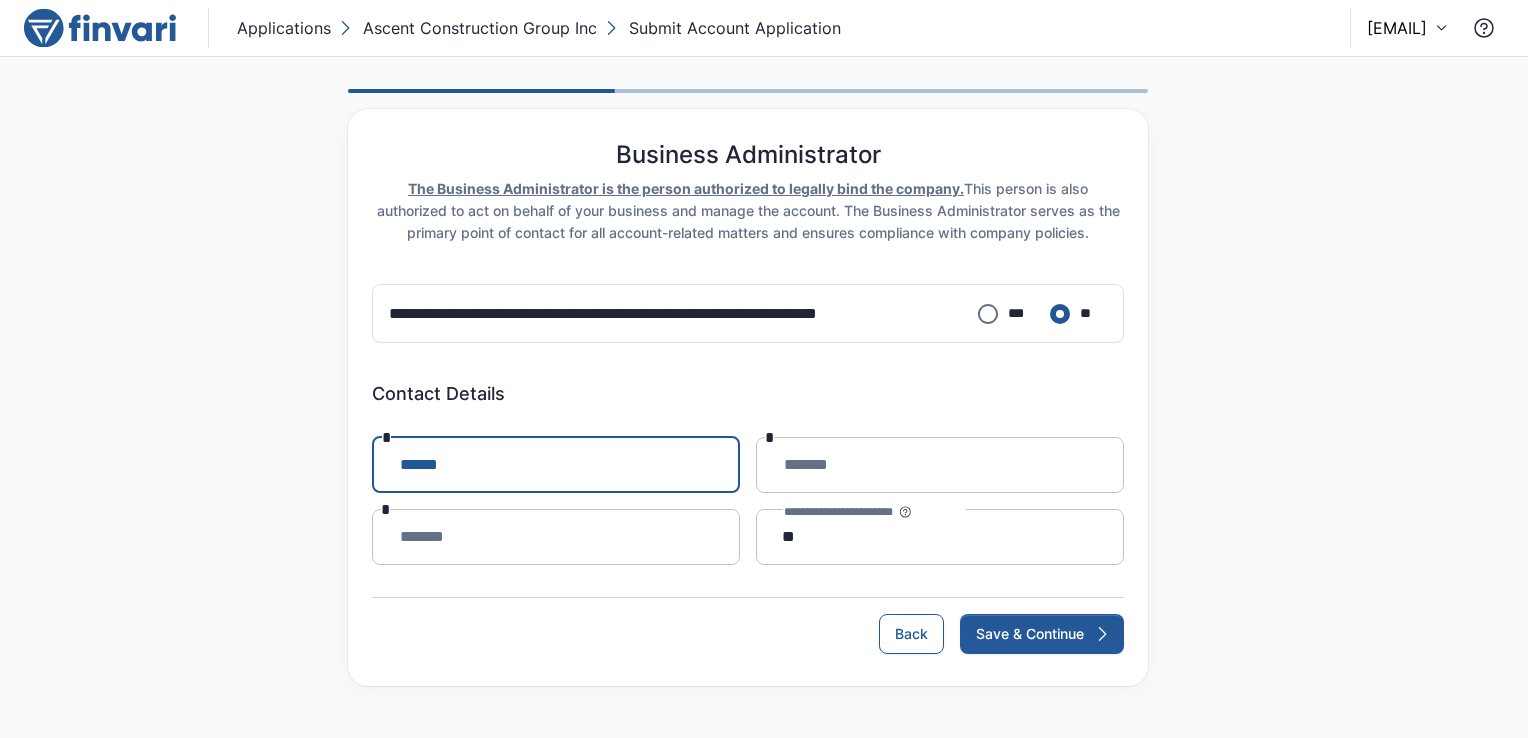 type on "**********" 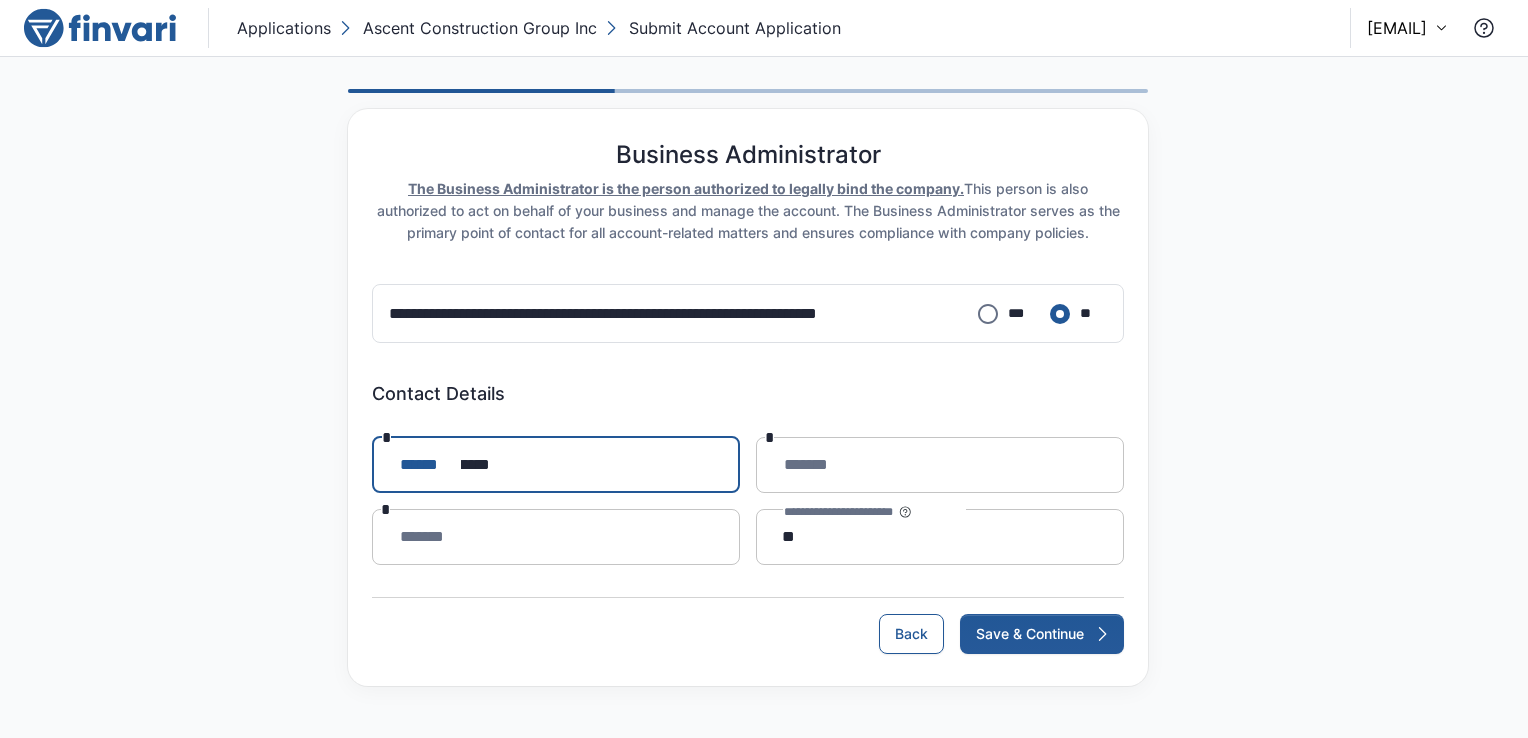 type on "**********" 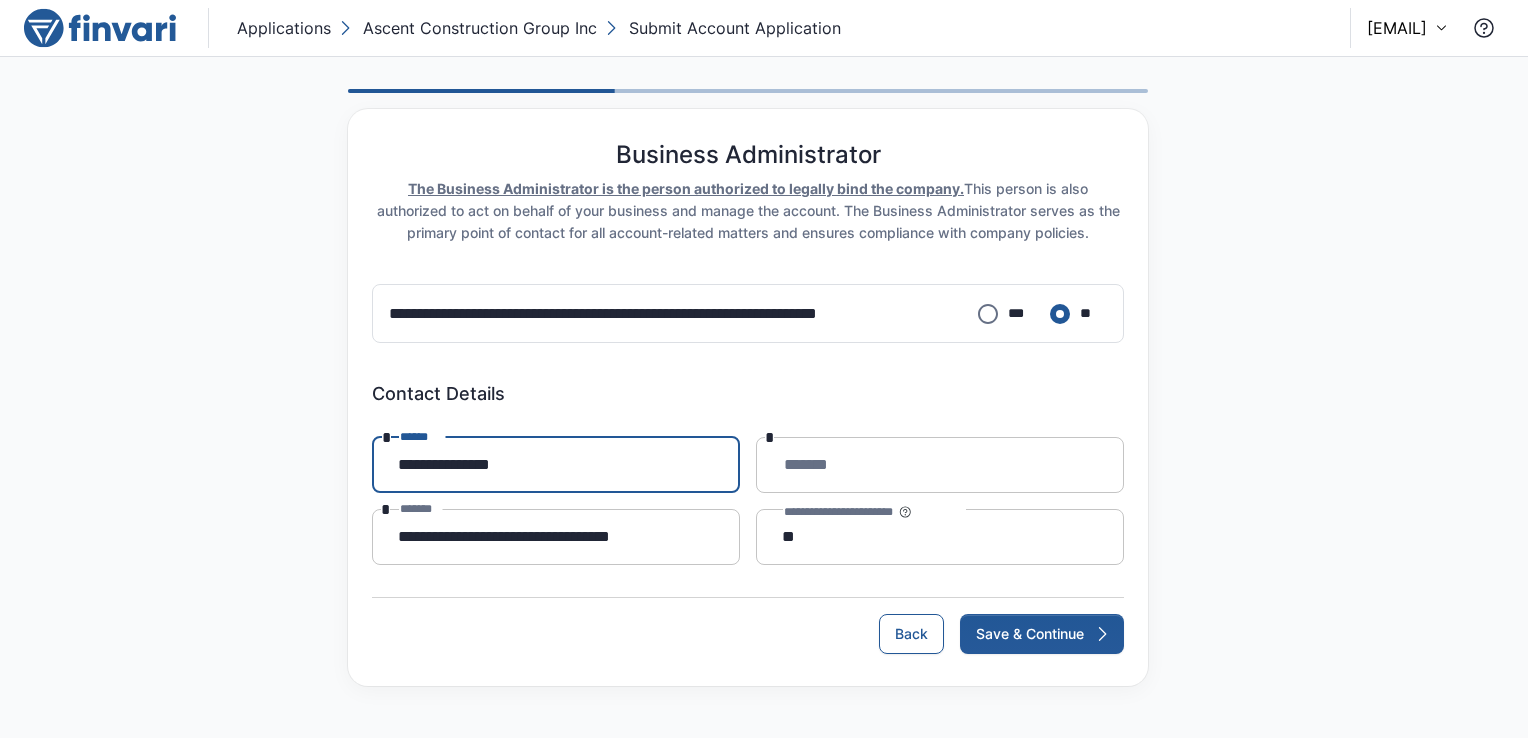 click on "**********" at bounding box center [556, 465] 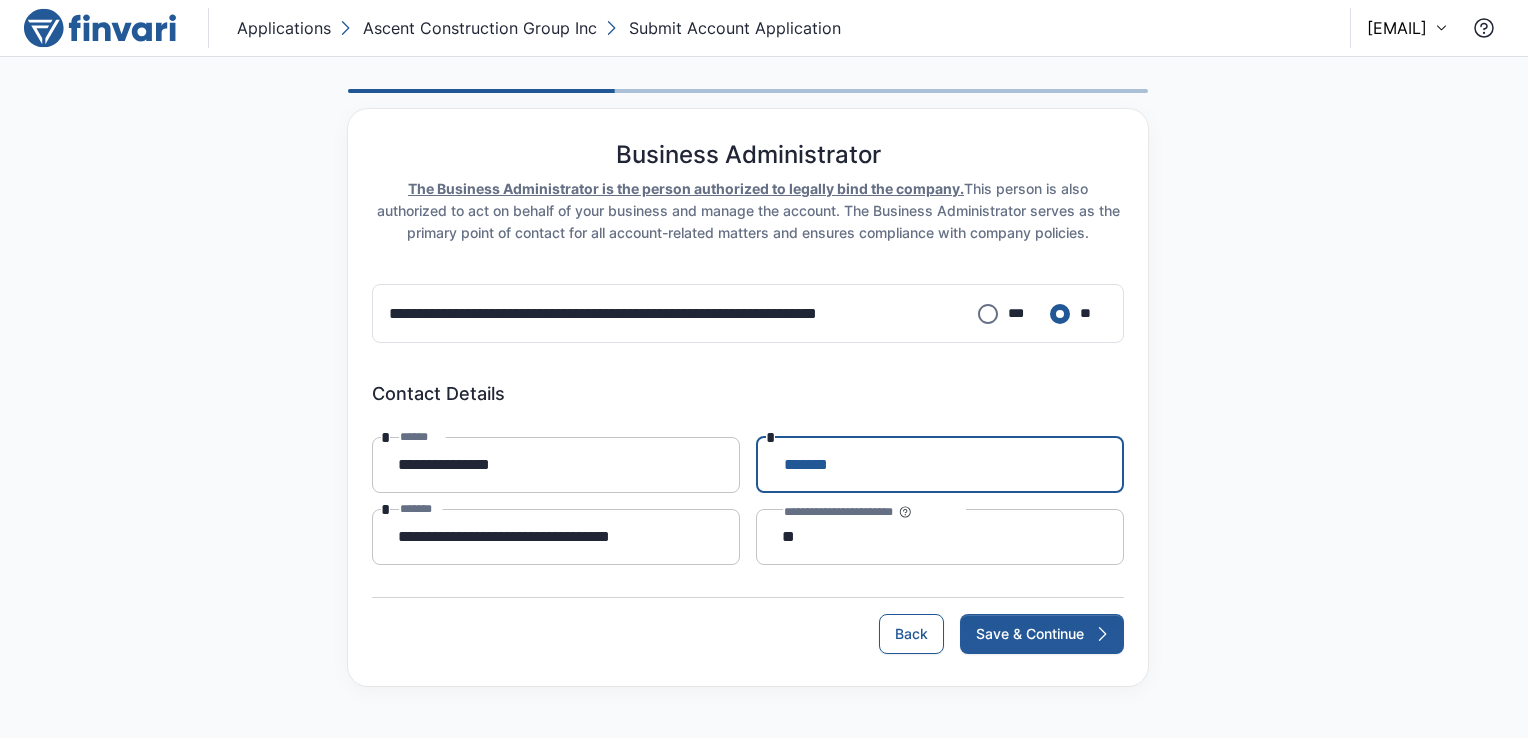 click on "***** *" at bounding box center [940, 465] 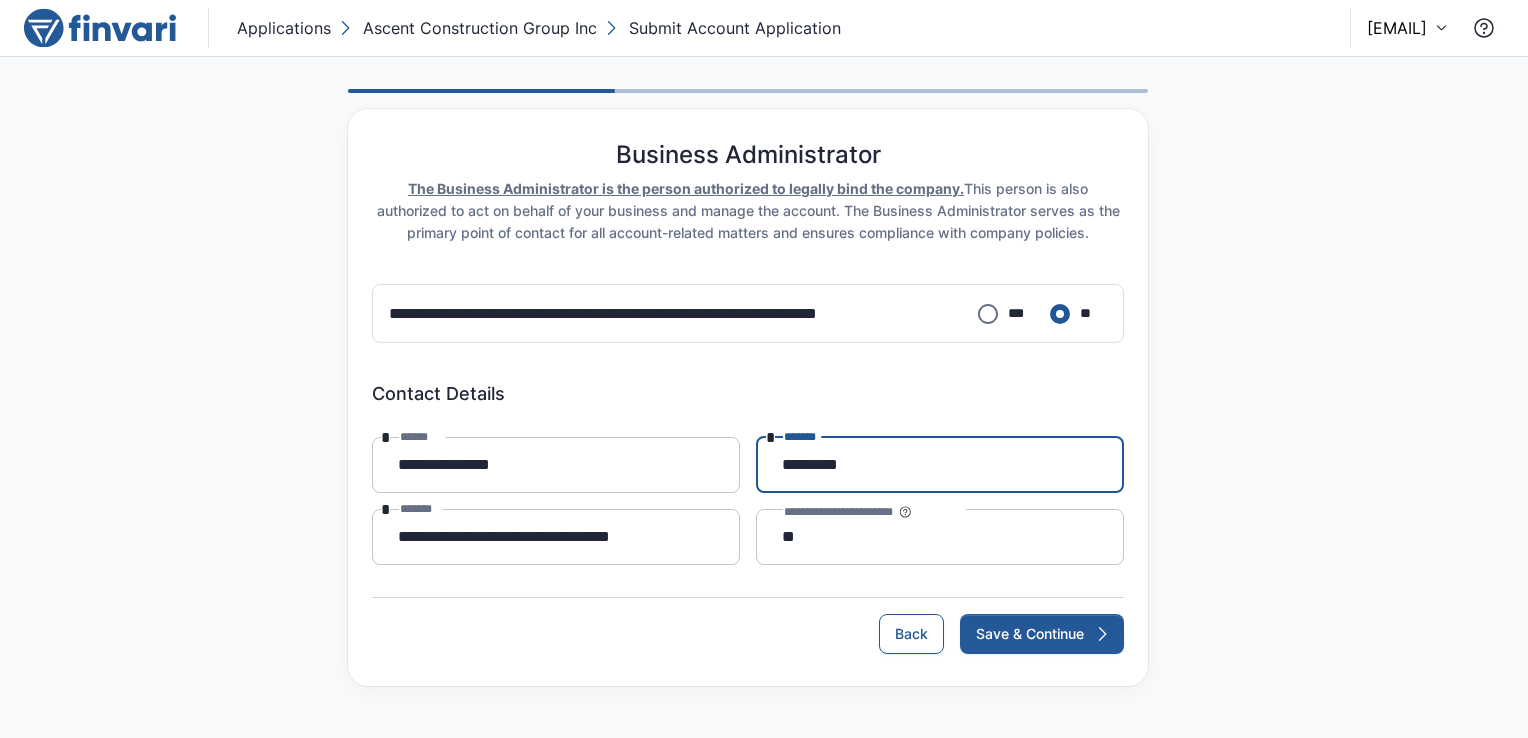 type on "*********" 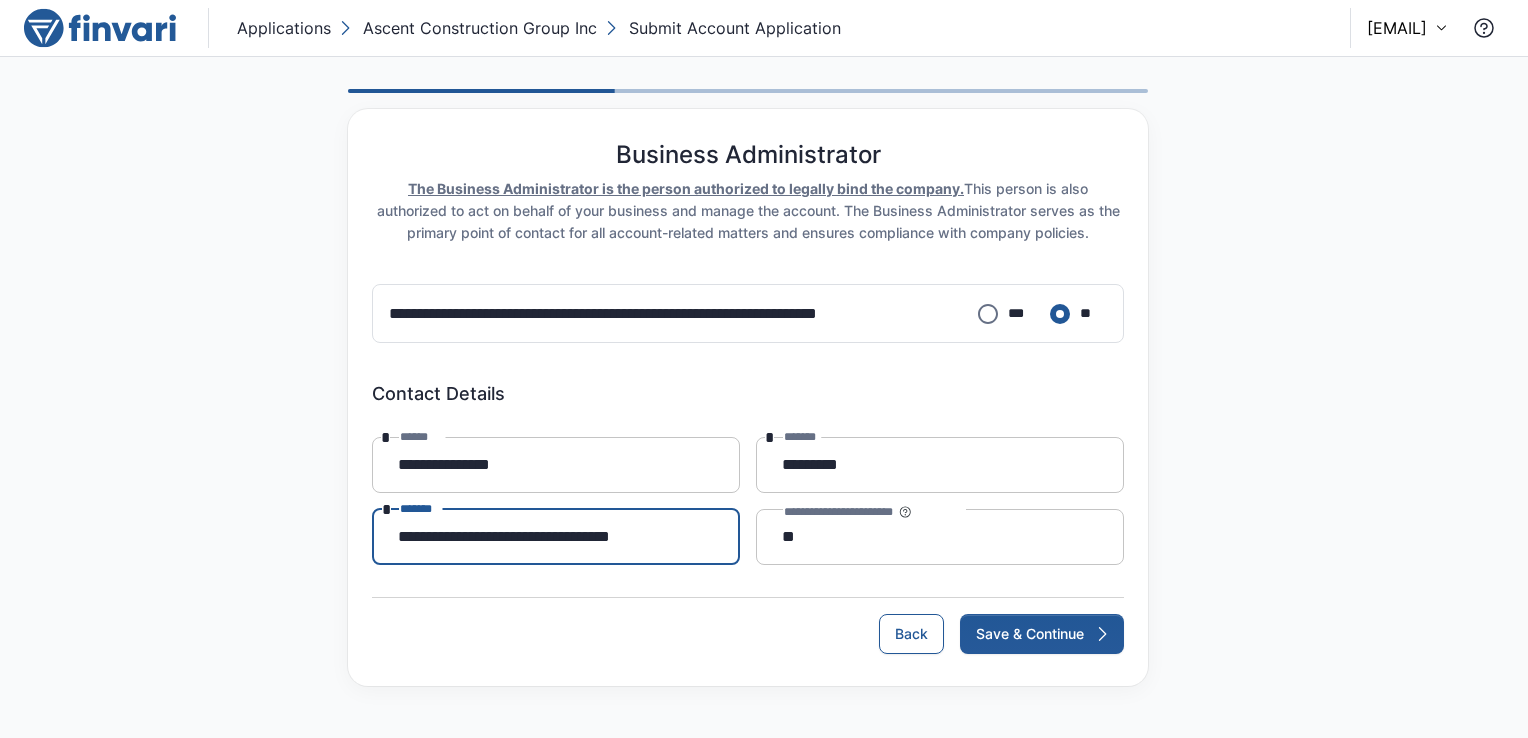click on "**********" at bounding box center [556, 537] 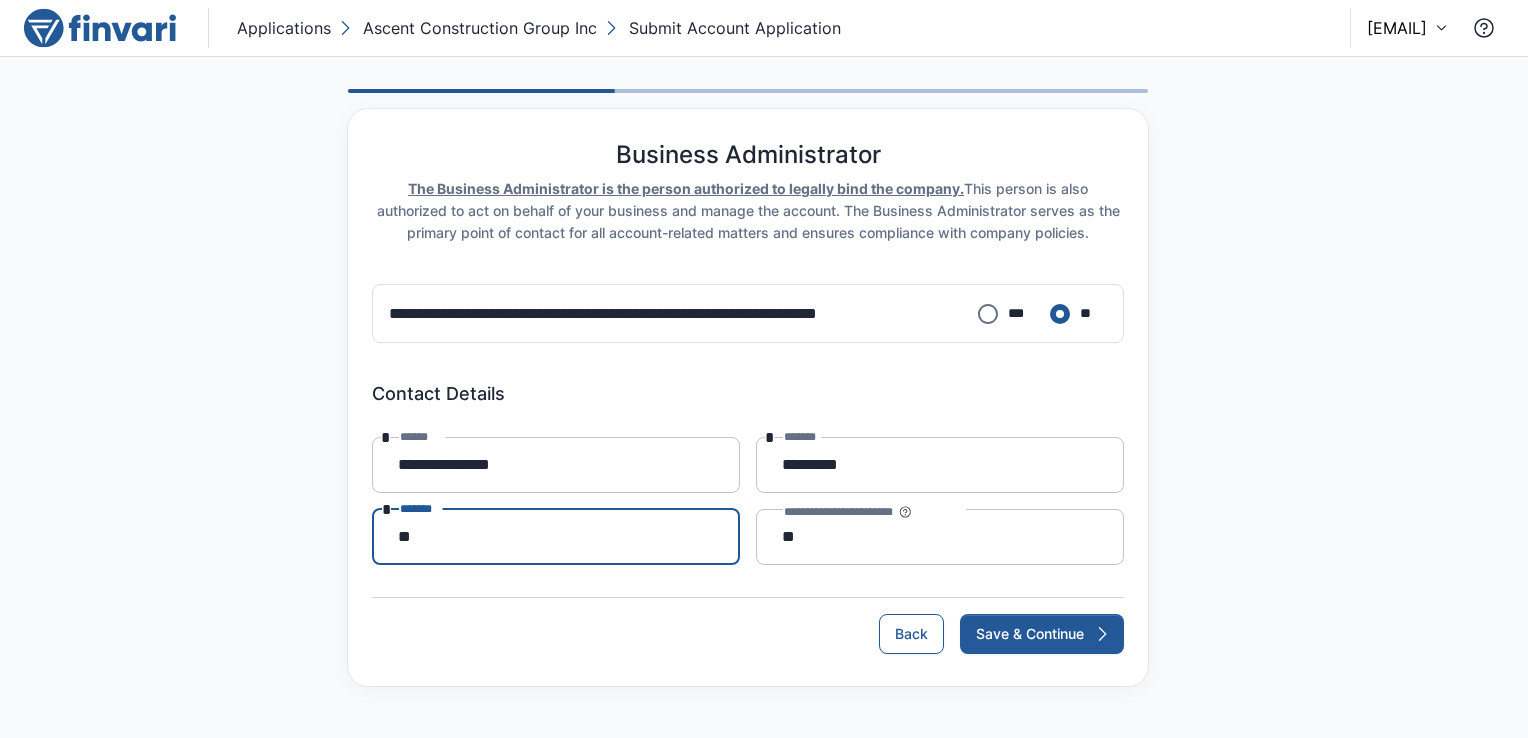 type on "*" 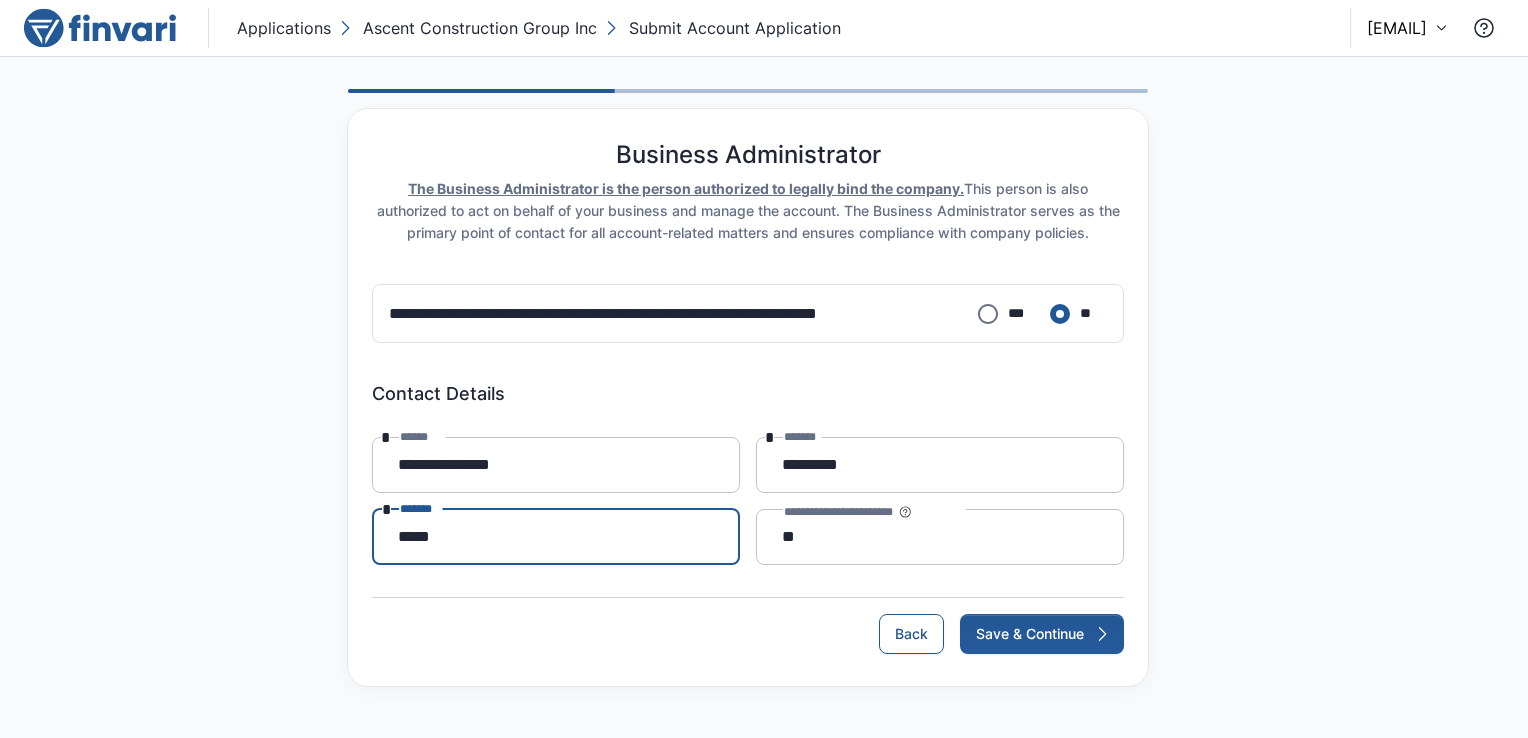 type on "**********" 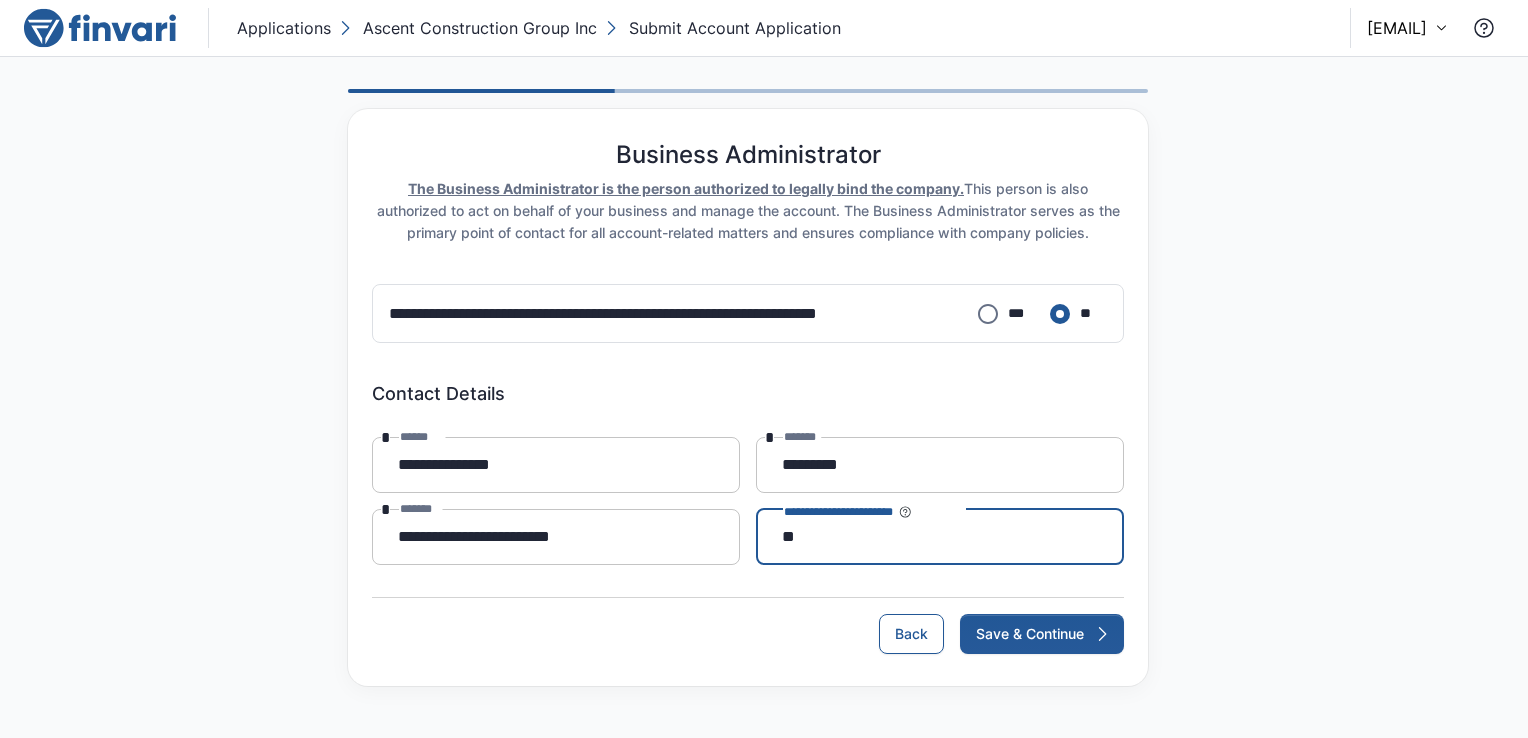 click on "**" at bounding box center (940, 537) 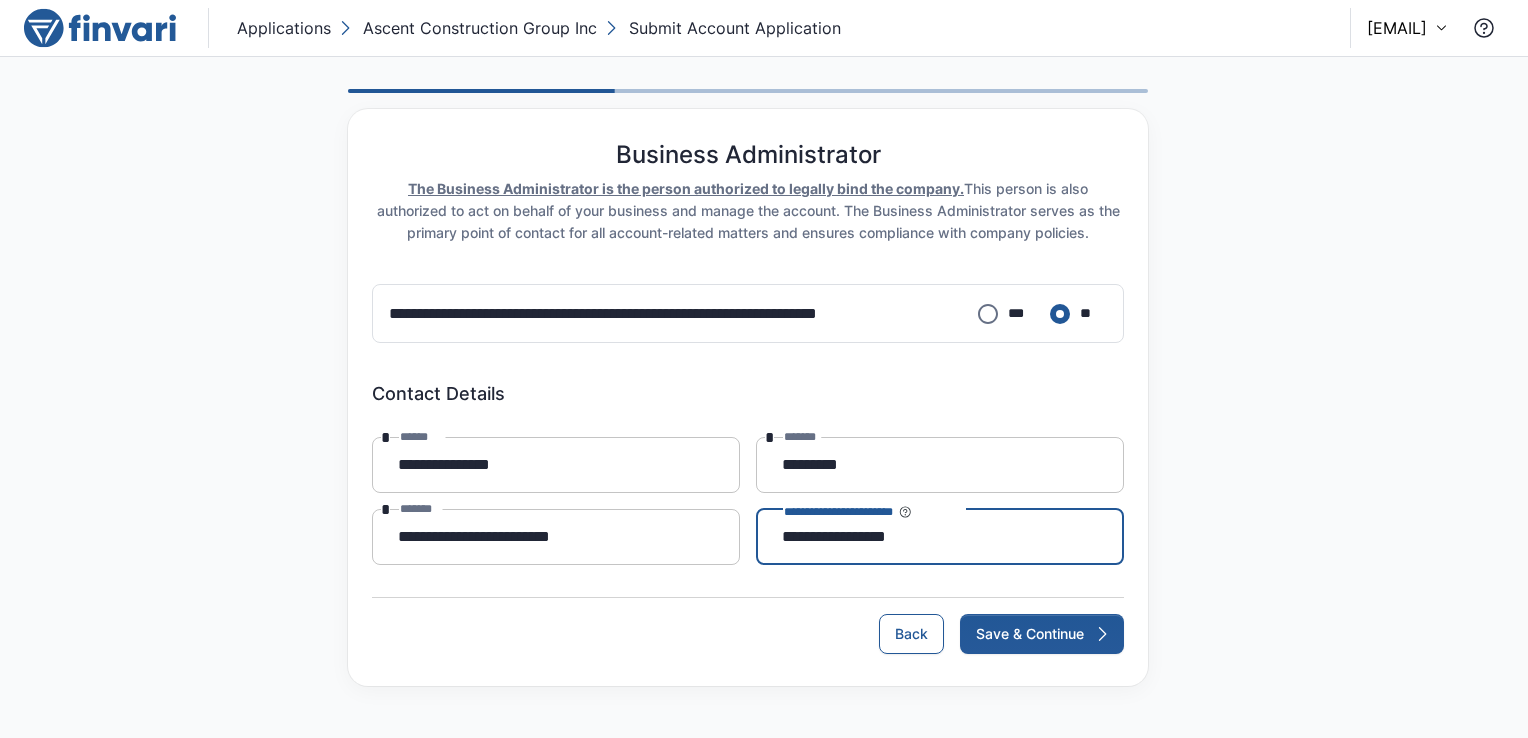 type on "**********" 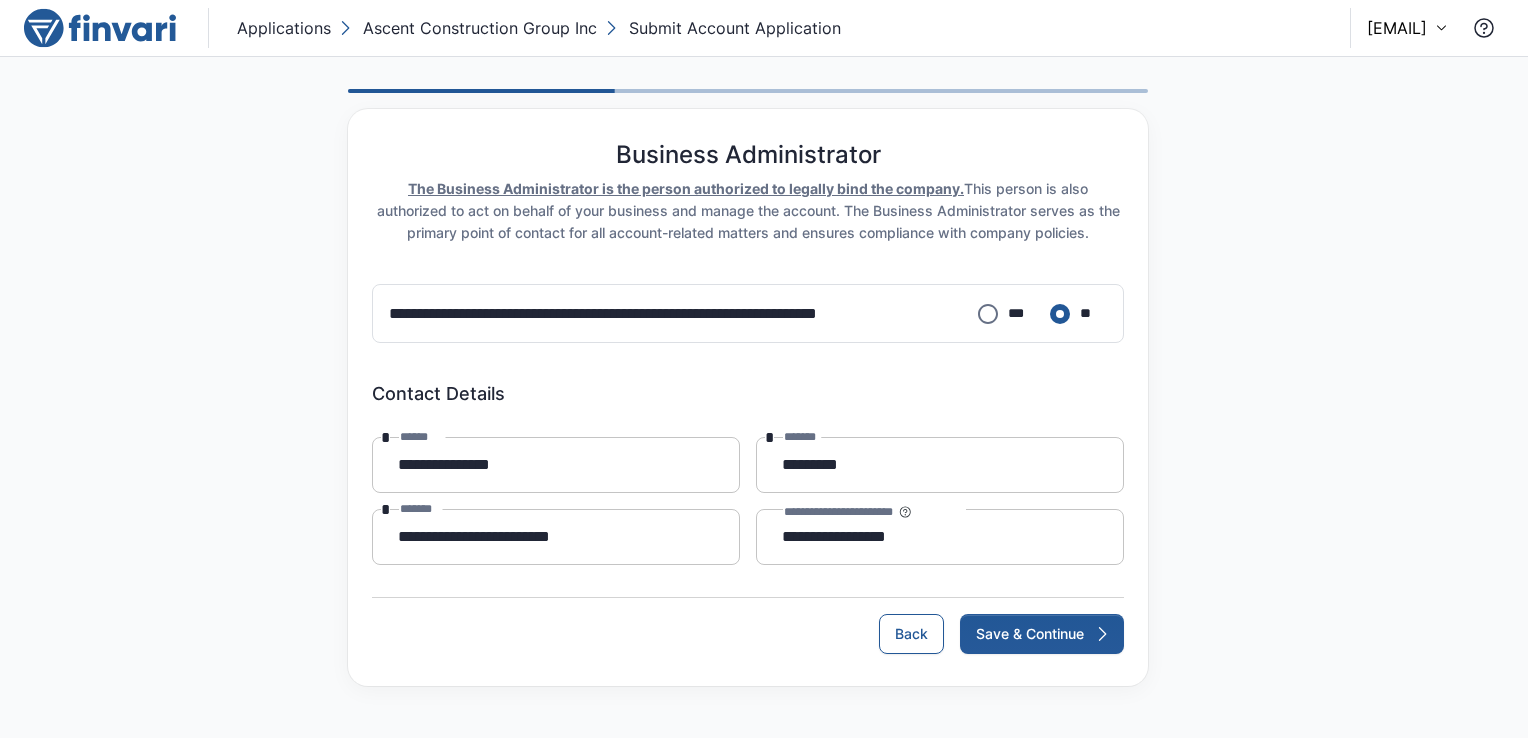 click on "Contact Details" at bounding box center [748, 394] 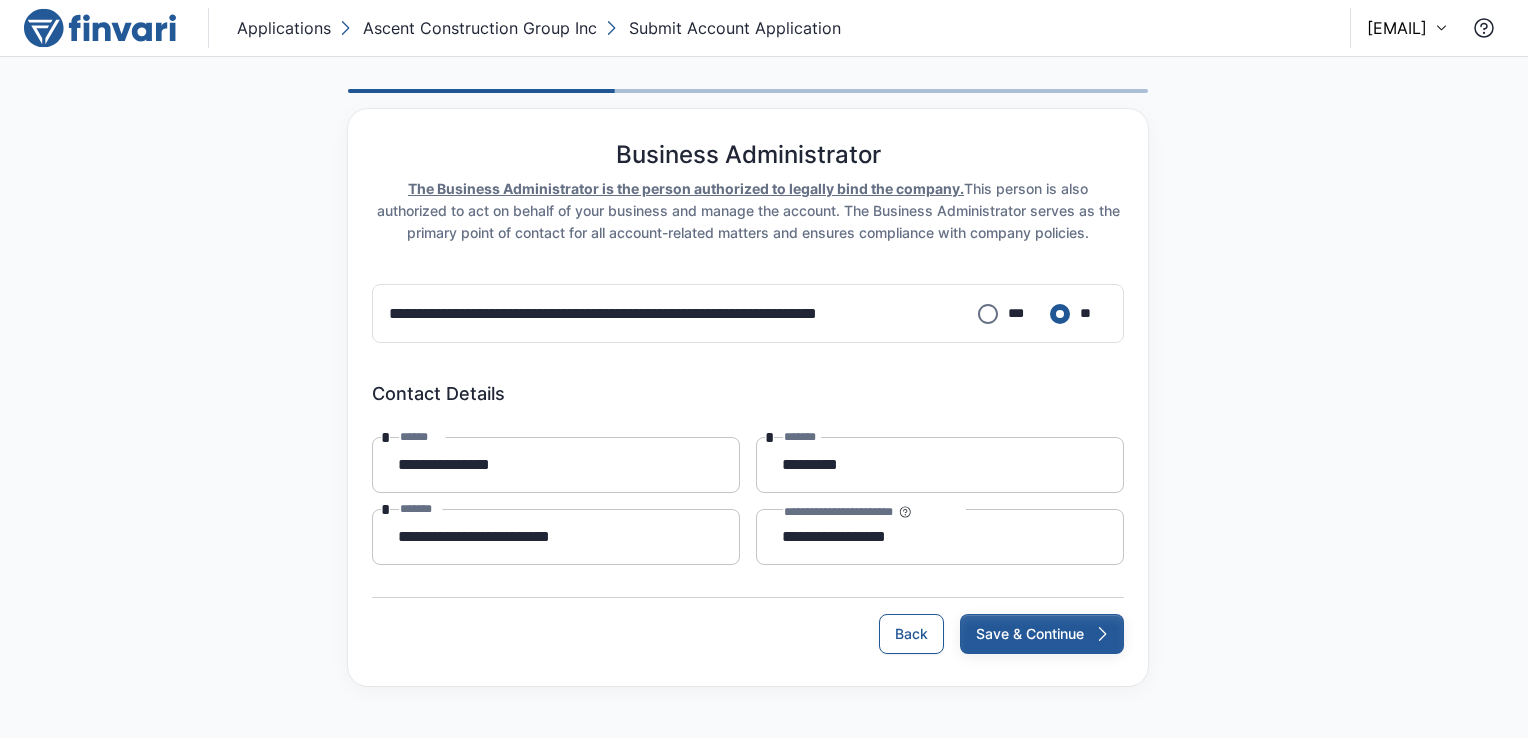 click on "Save & Continue" at bounding box center (1042, 634) 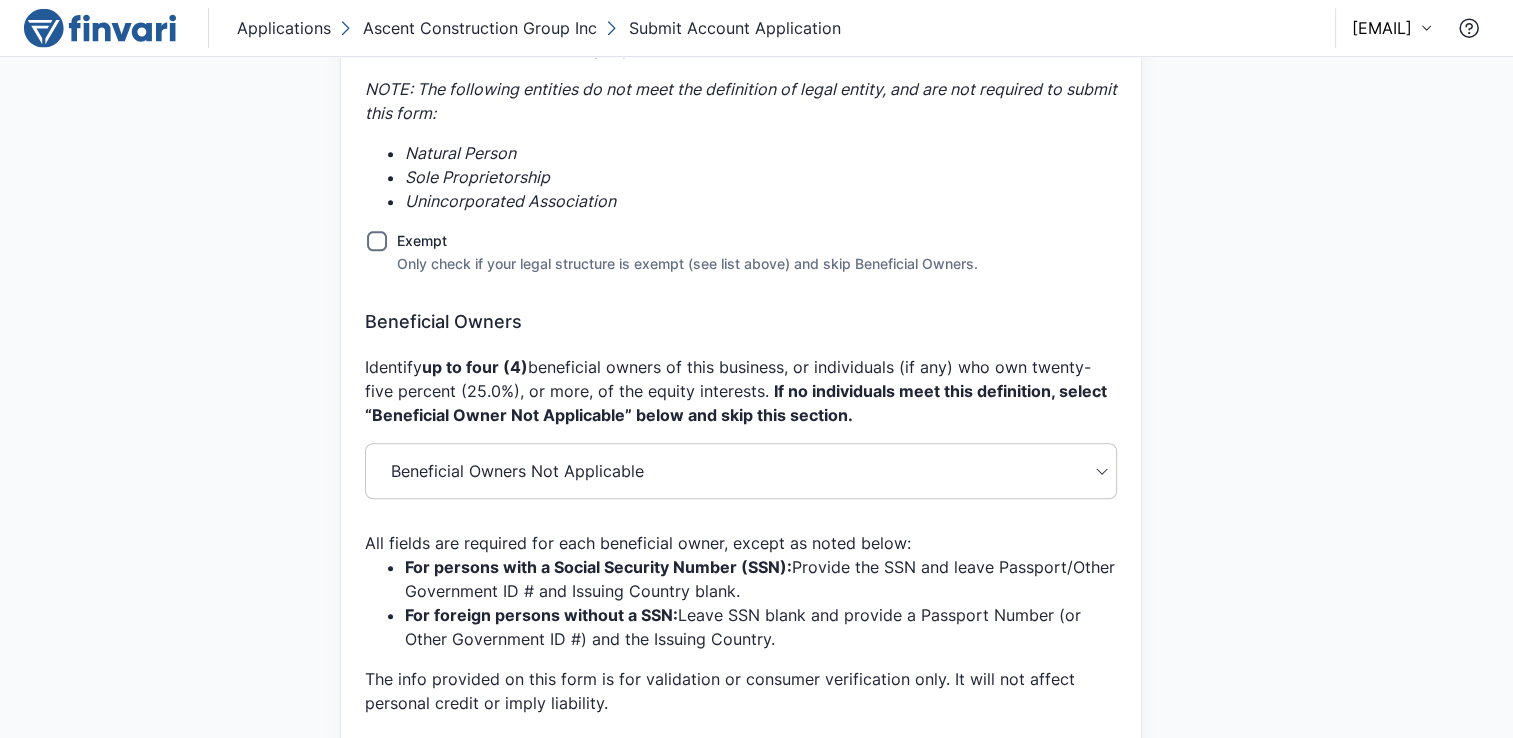 scroll, scrollTop: 1518, scrollLeft: 0, axis: vertical 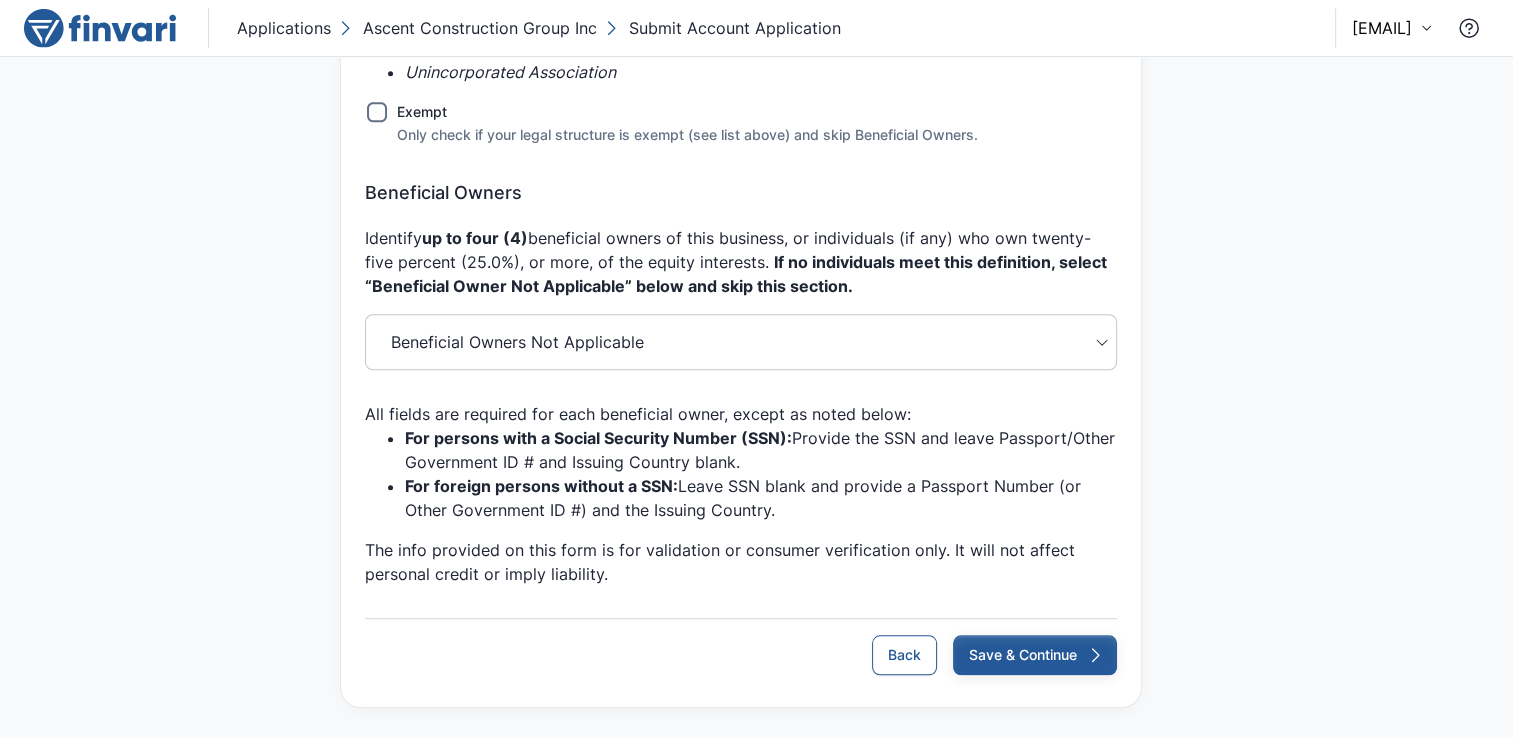 click on "Save & Continue" at bounding box center (1035, 655) 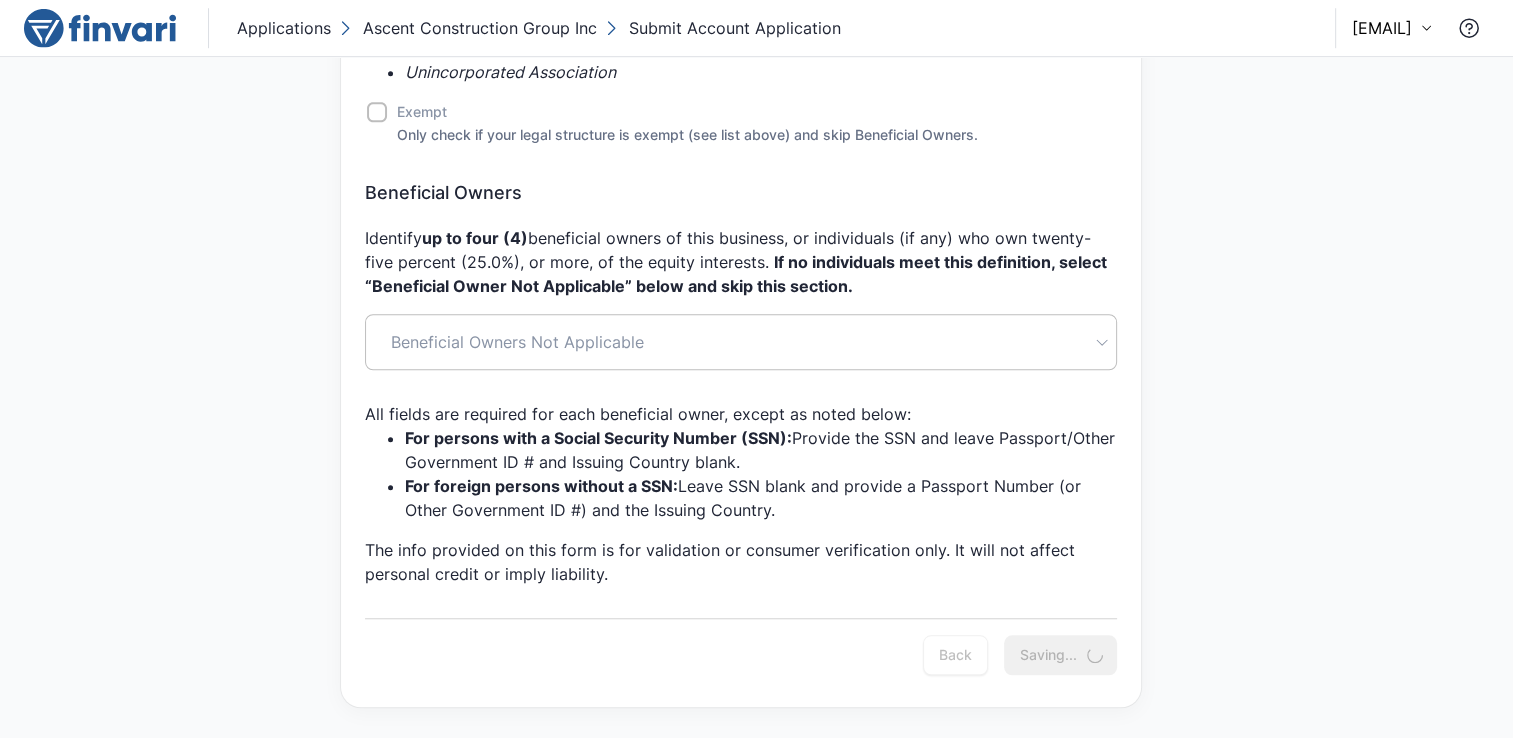 scroll, scrollTop: 0, scrollLeft: 0, axis: both 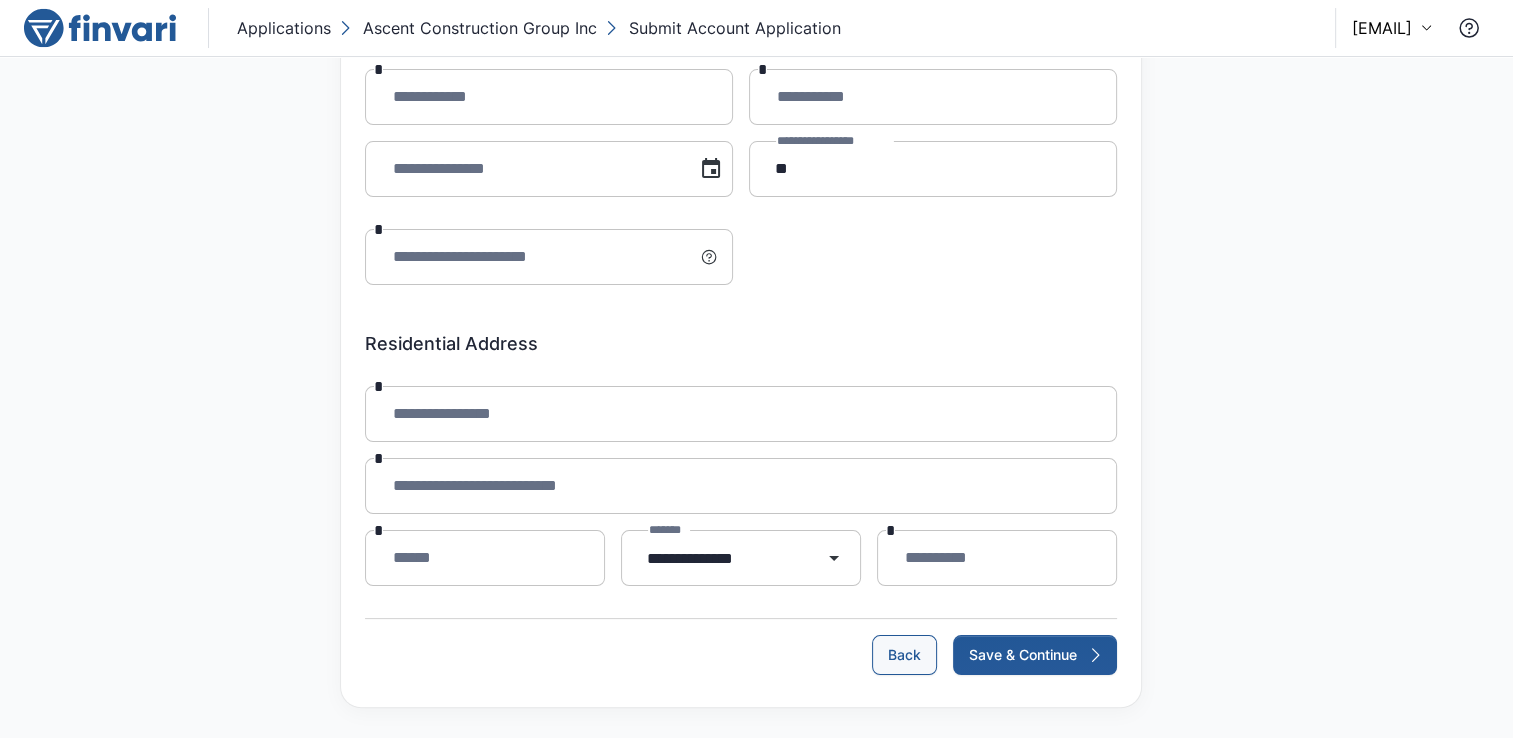 click on "Back" at bounding box center [904, 655] 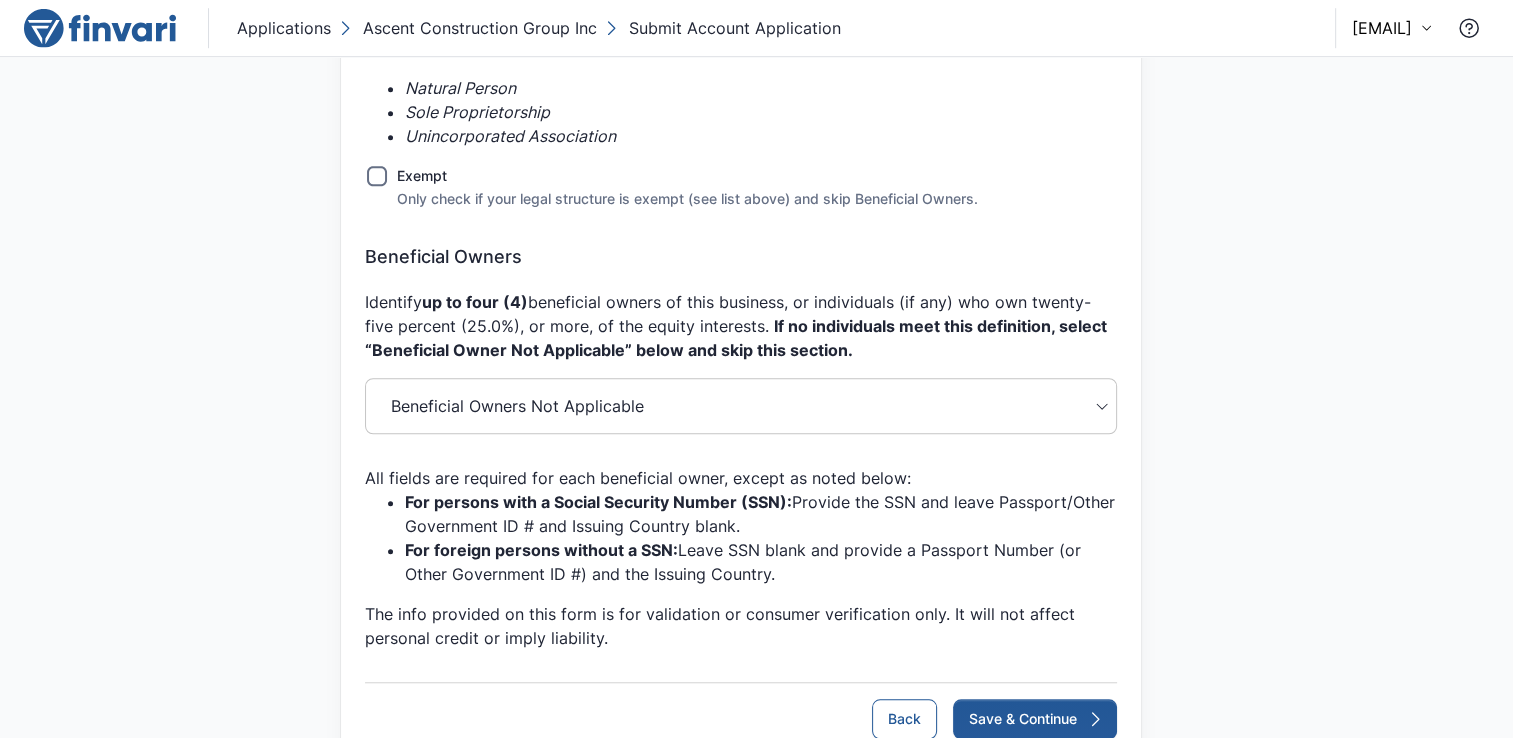 scroll, scrollTop: 1518, scrollLeft: 0, axis: vertical 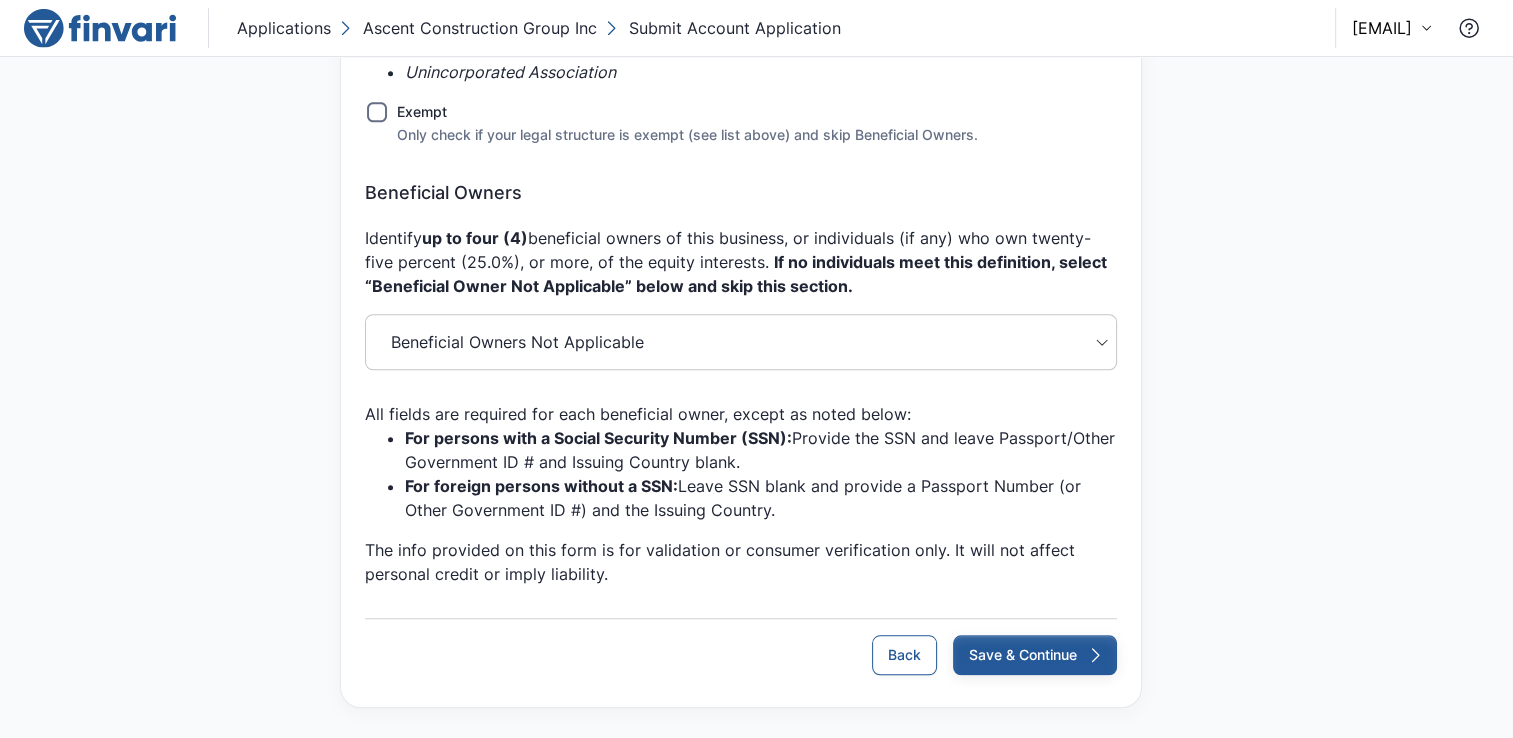 click on "Save & Continue" at bounding box center (1035, 655) 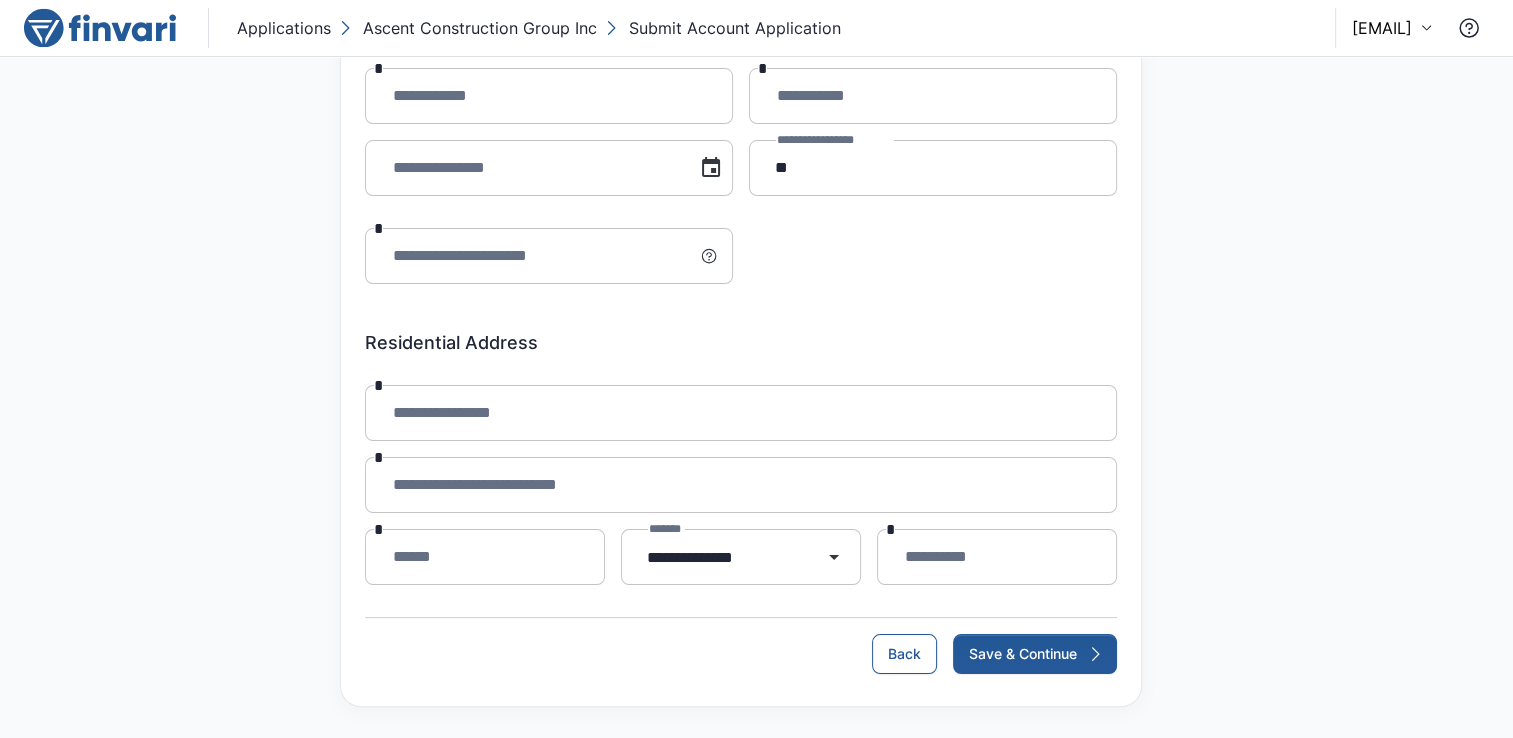 scroll, scrollTop: 0, scrollLeft: 0, axis: both 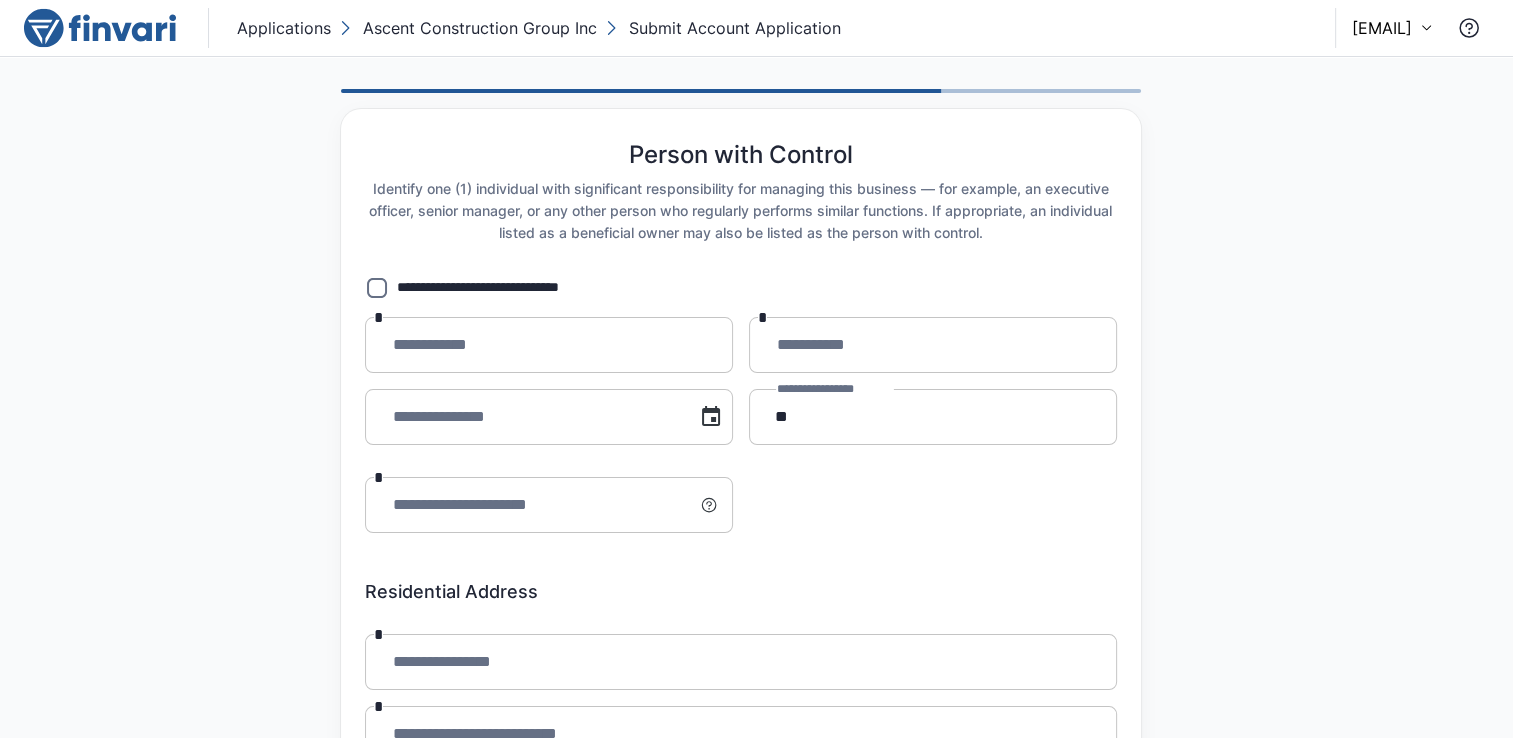 click on "**********" at bounding box center (549, 345) 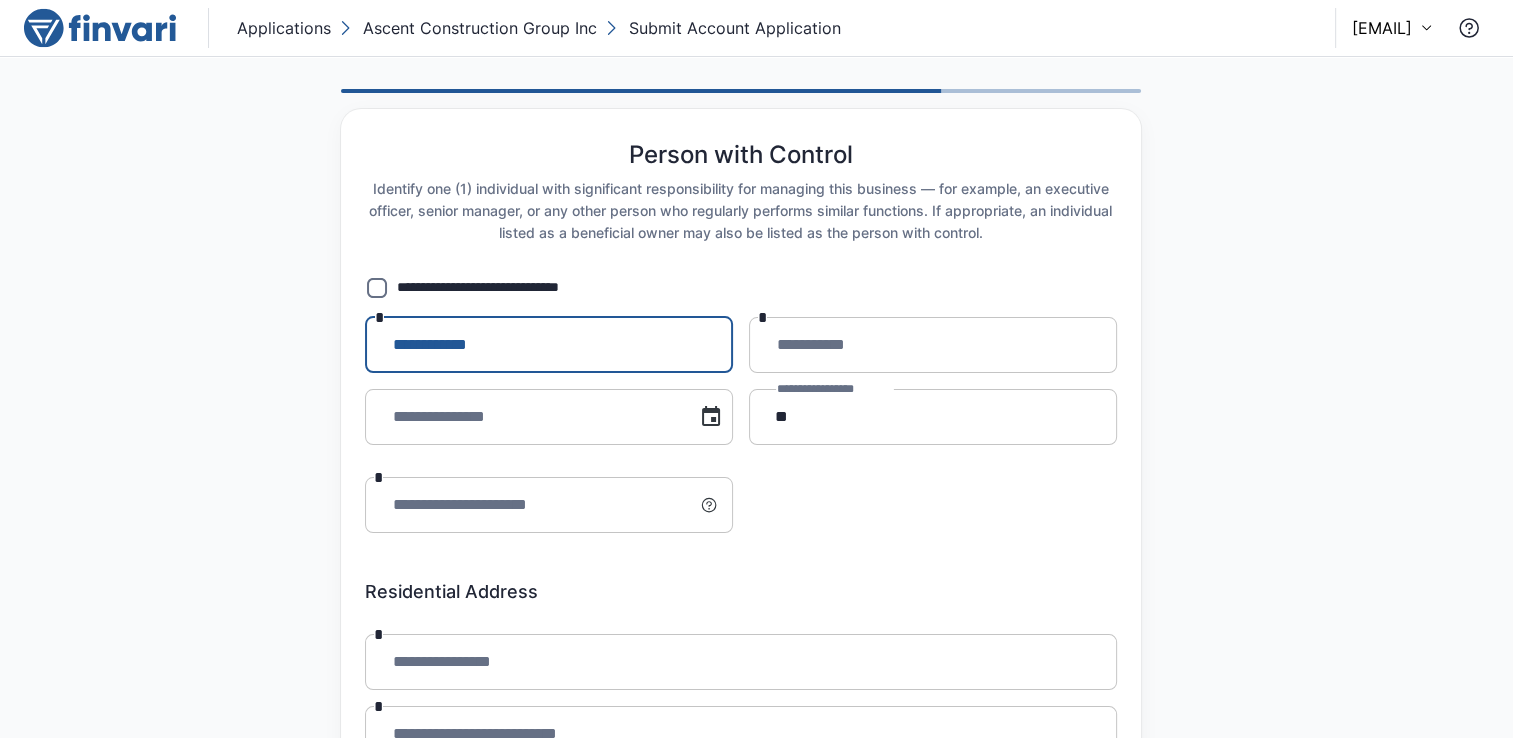 type on "*******" 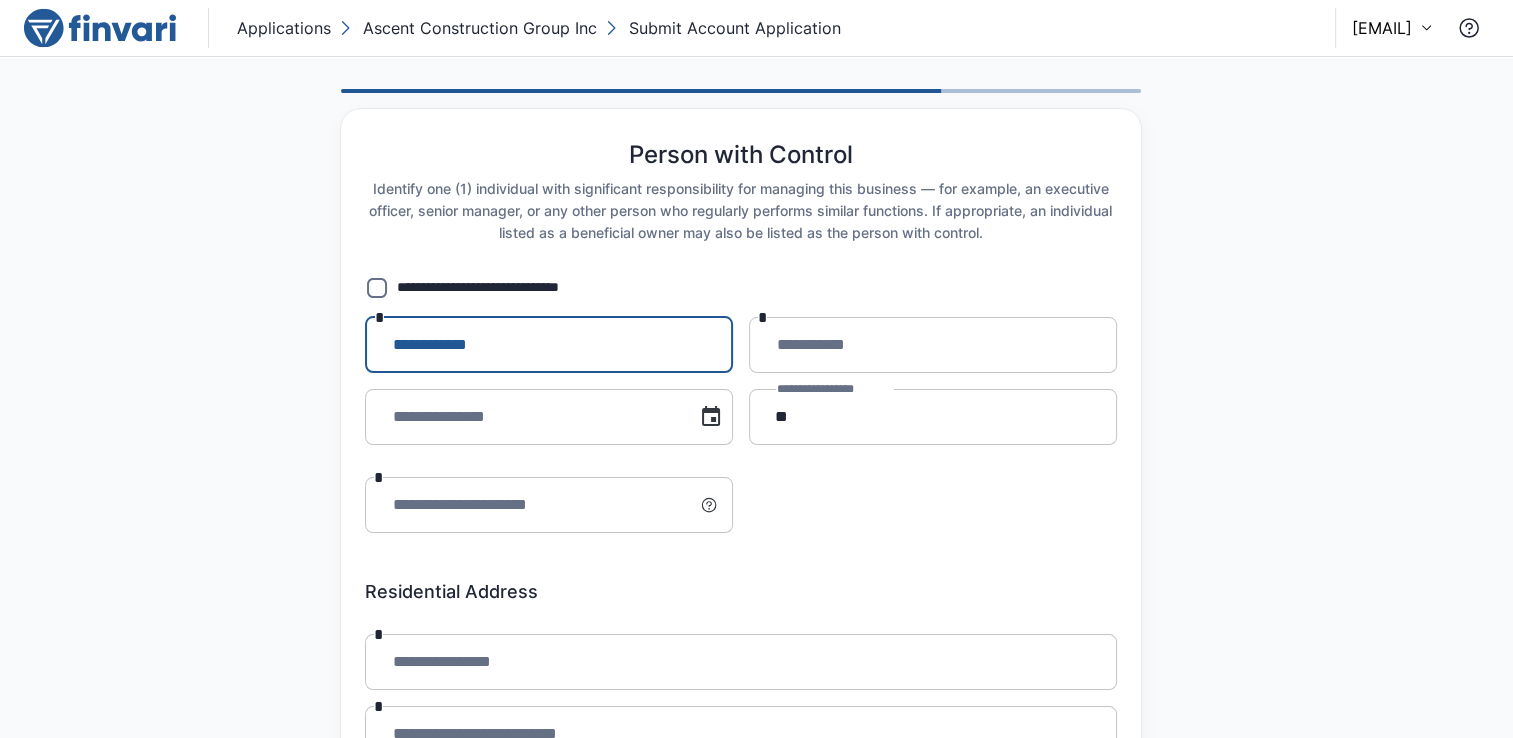 type on "*******" 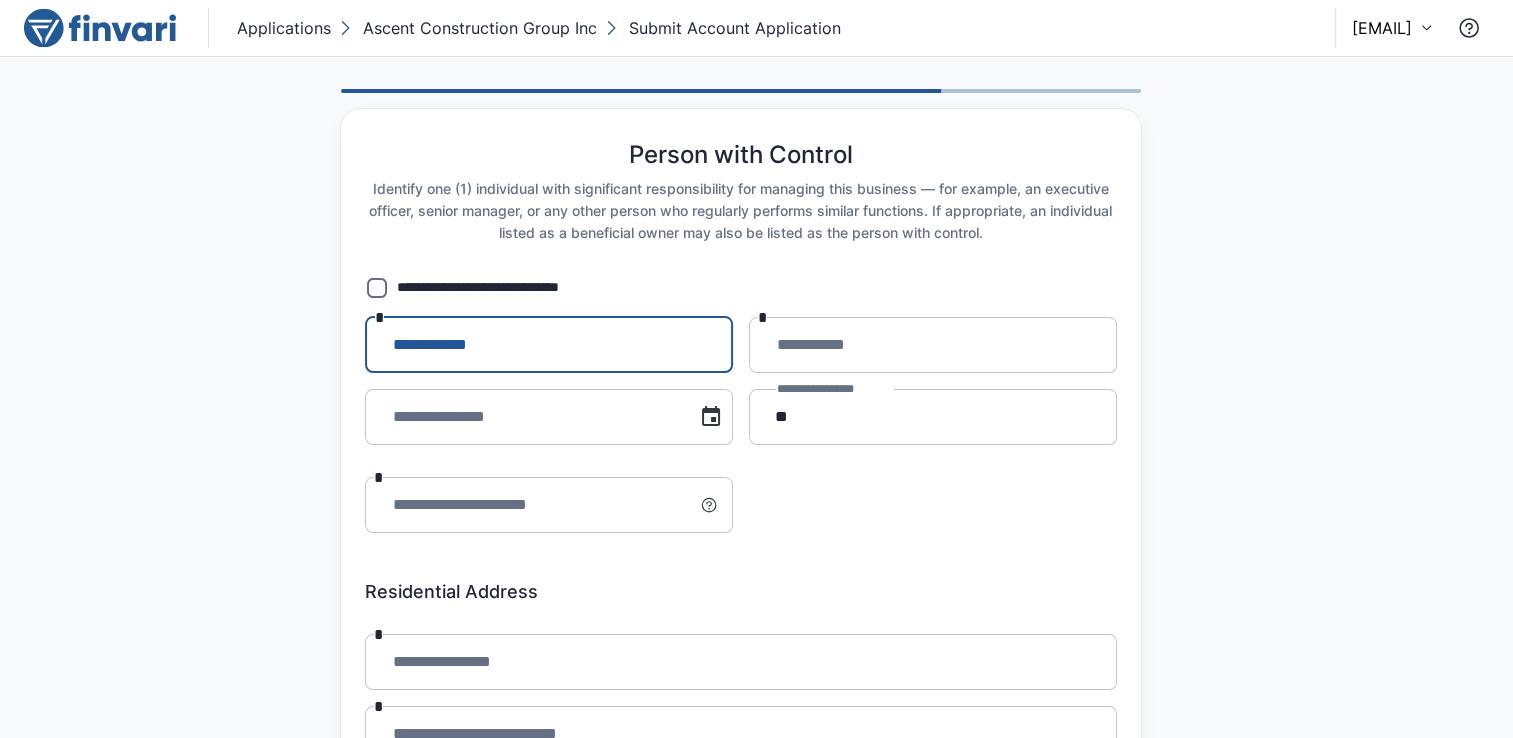type on "**********" 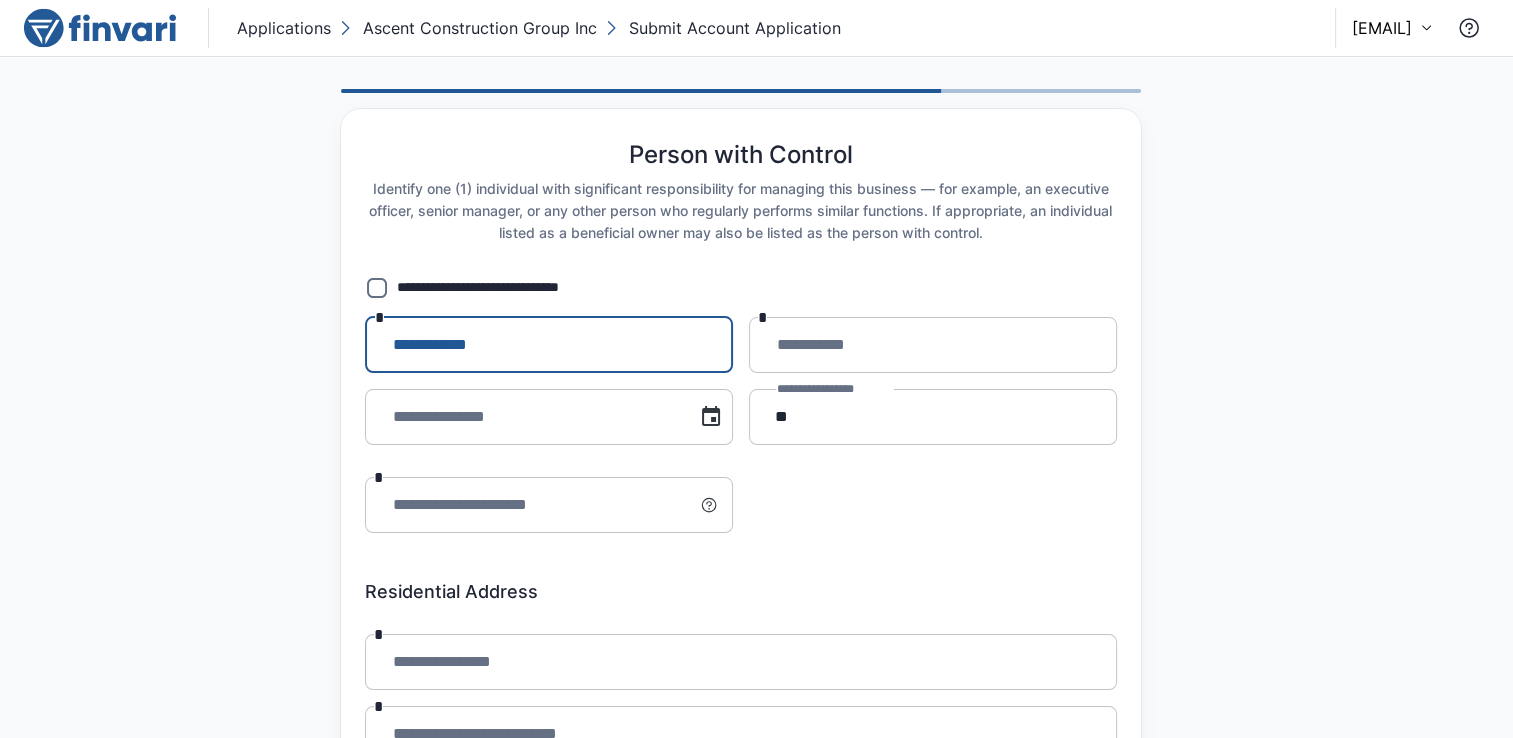 type on "*********" 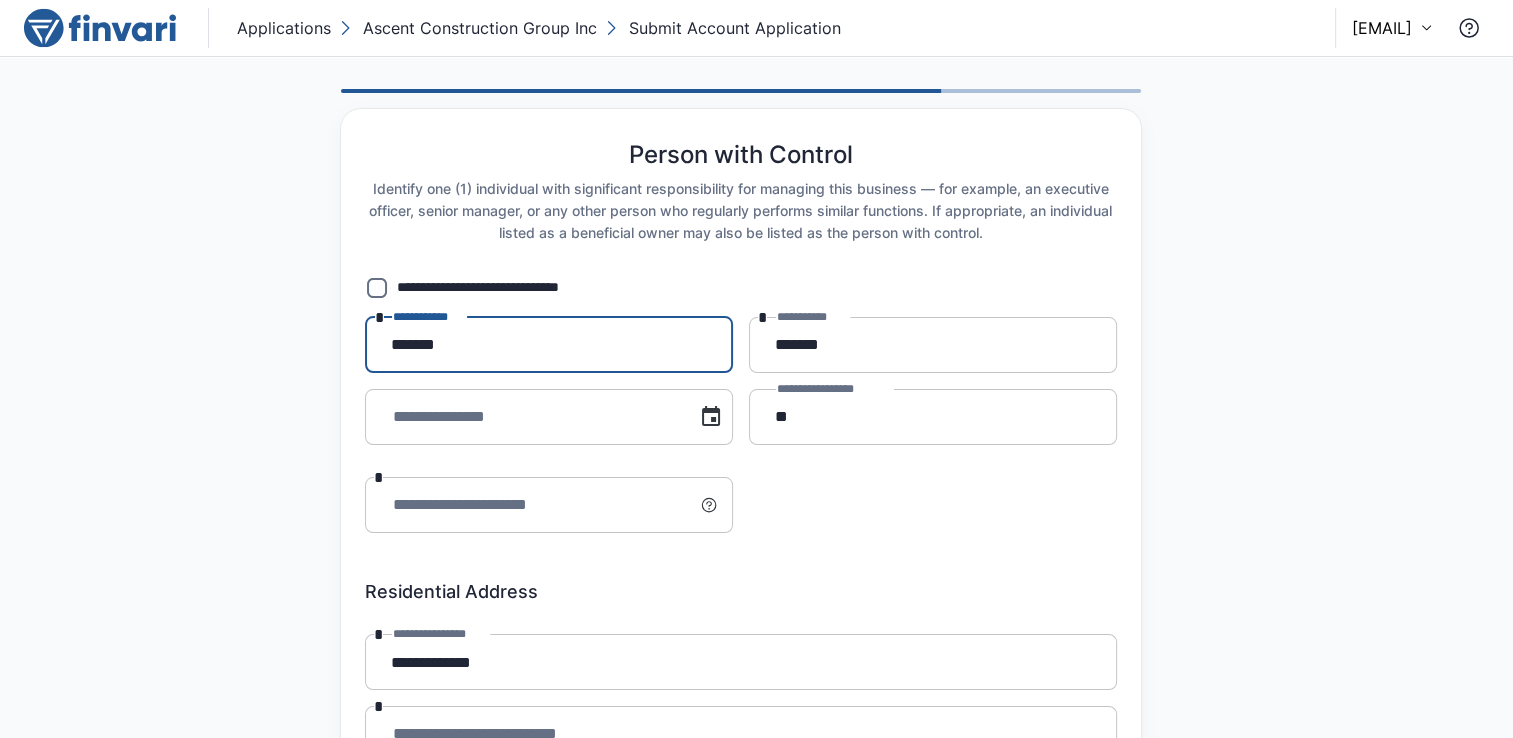click on "**********" at bounding box center (741, 412) 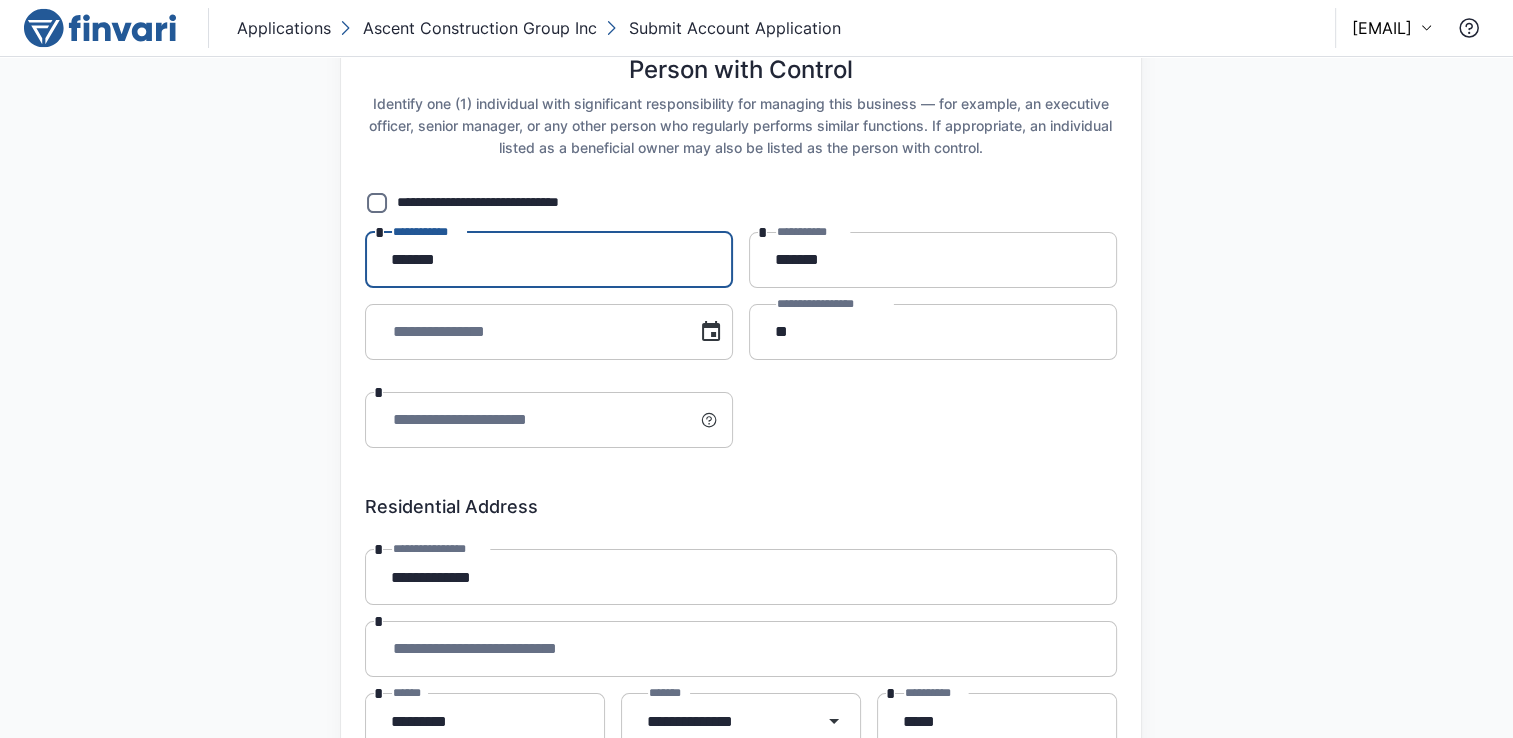 scroll, scrollTop: 0, scrollLeft: 0, axis: both 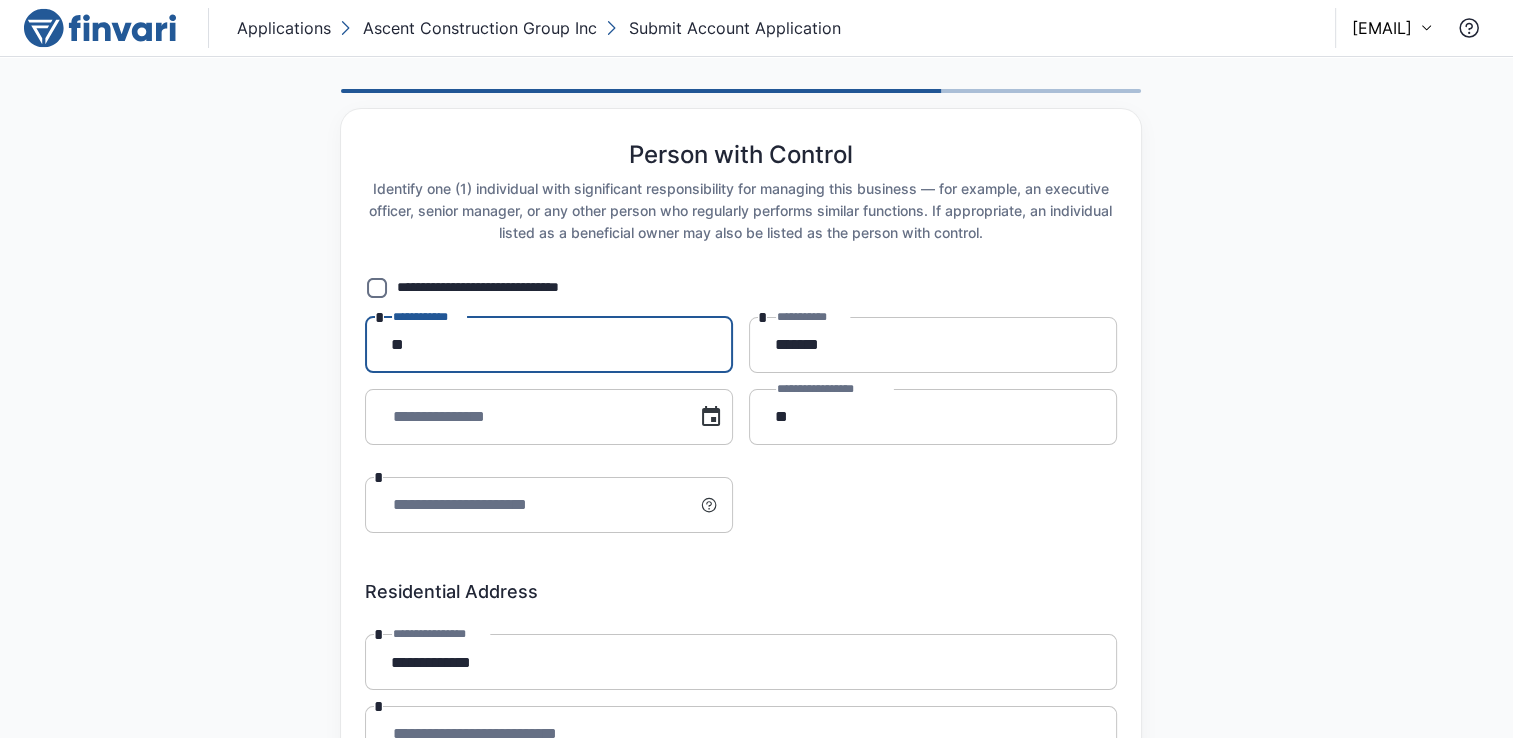 type on "*" 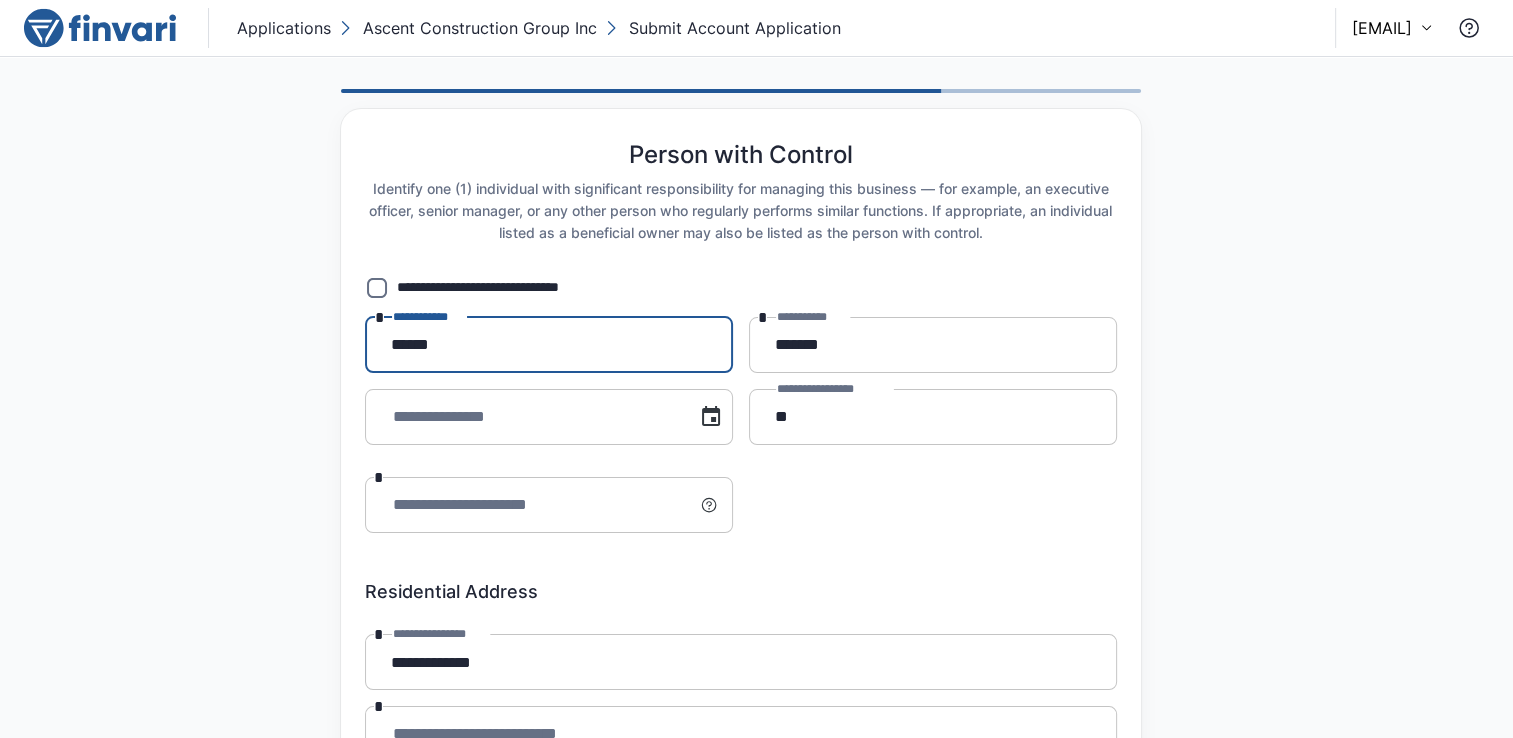 type on "*******" 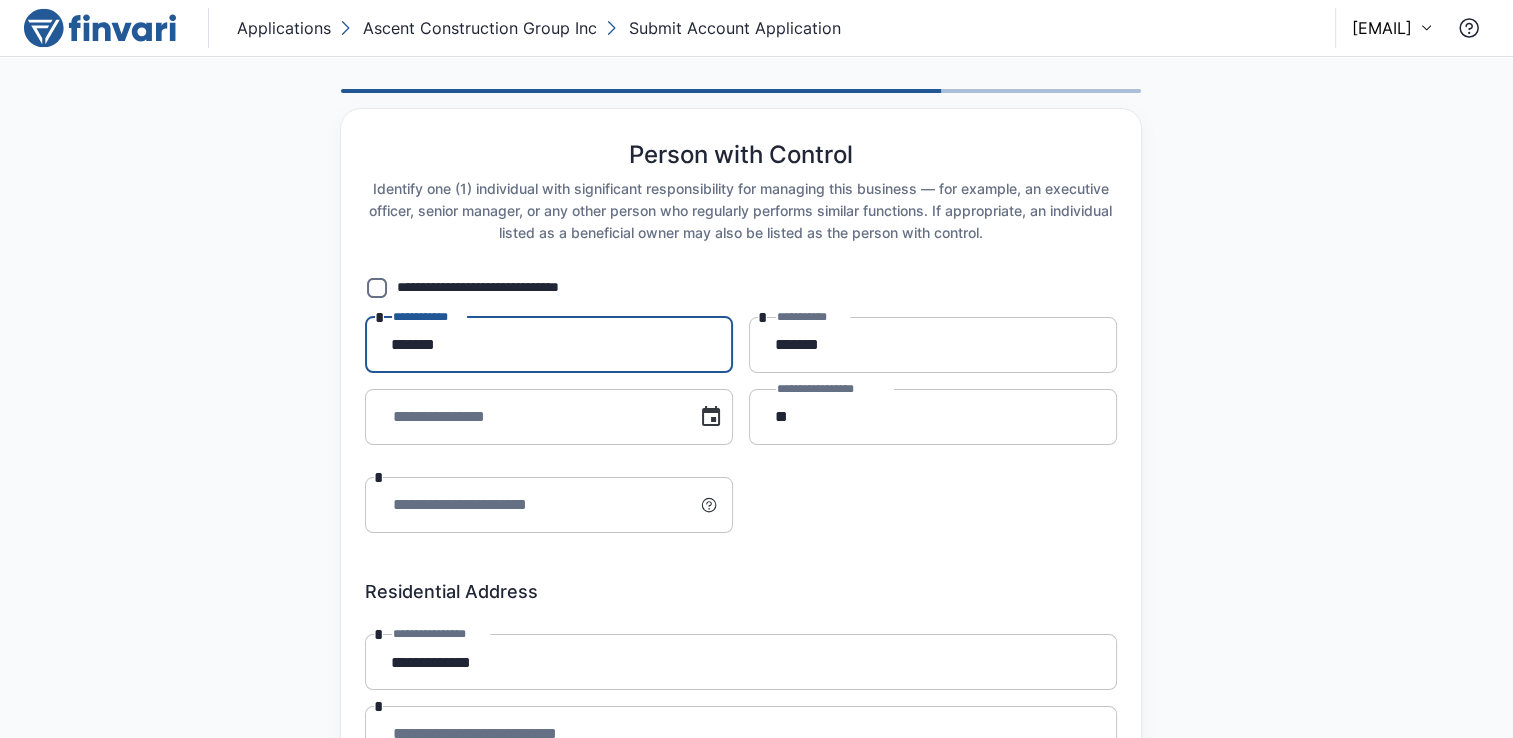 click on "**********" at bounding box center [741, 549] 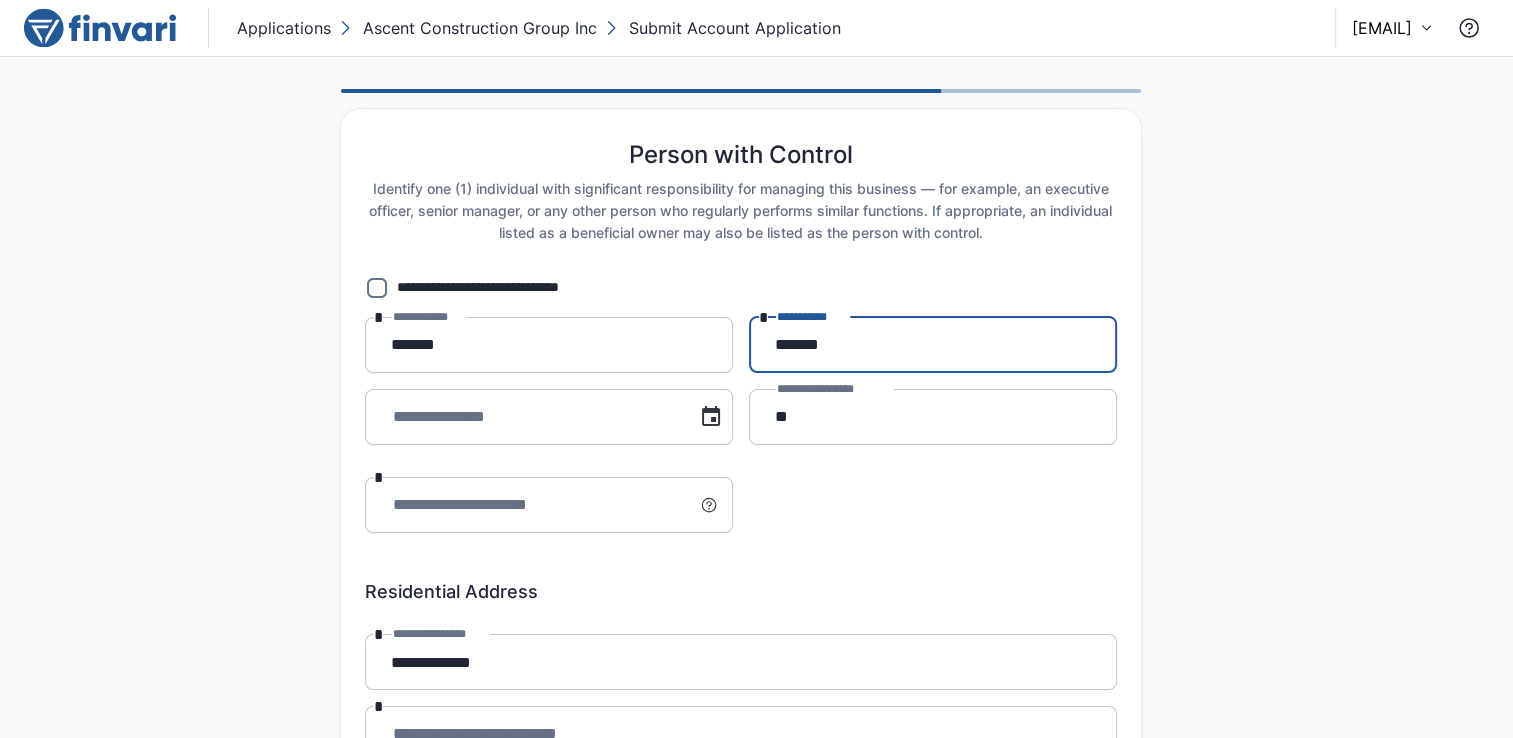 click on "*******" at bounding box center [933, 345] 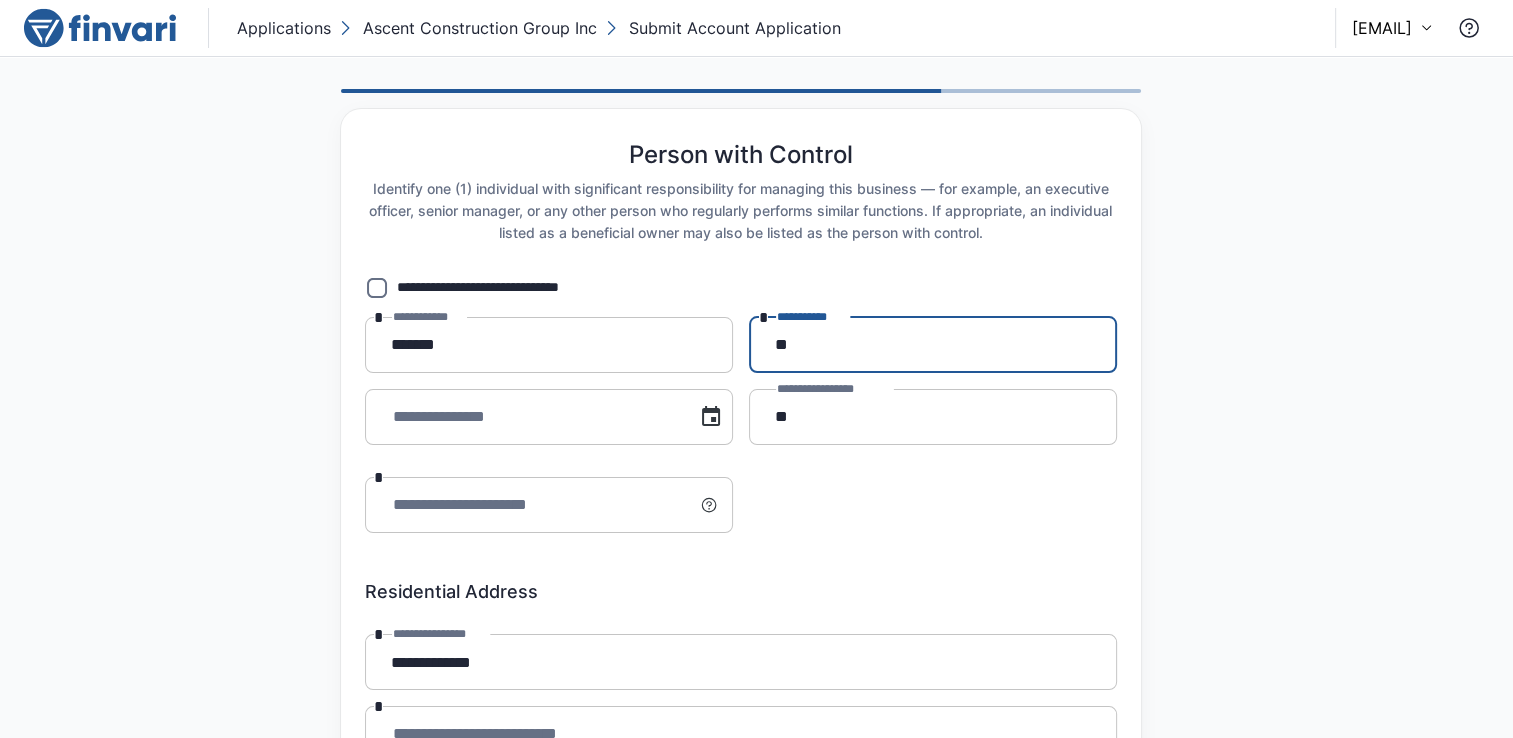 type on "*" 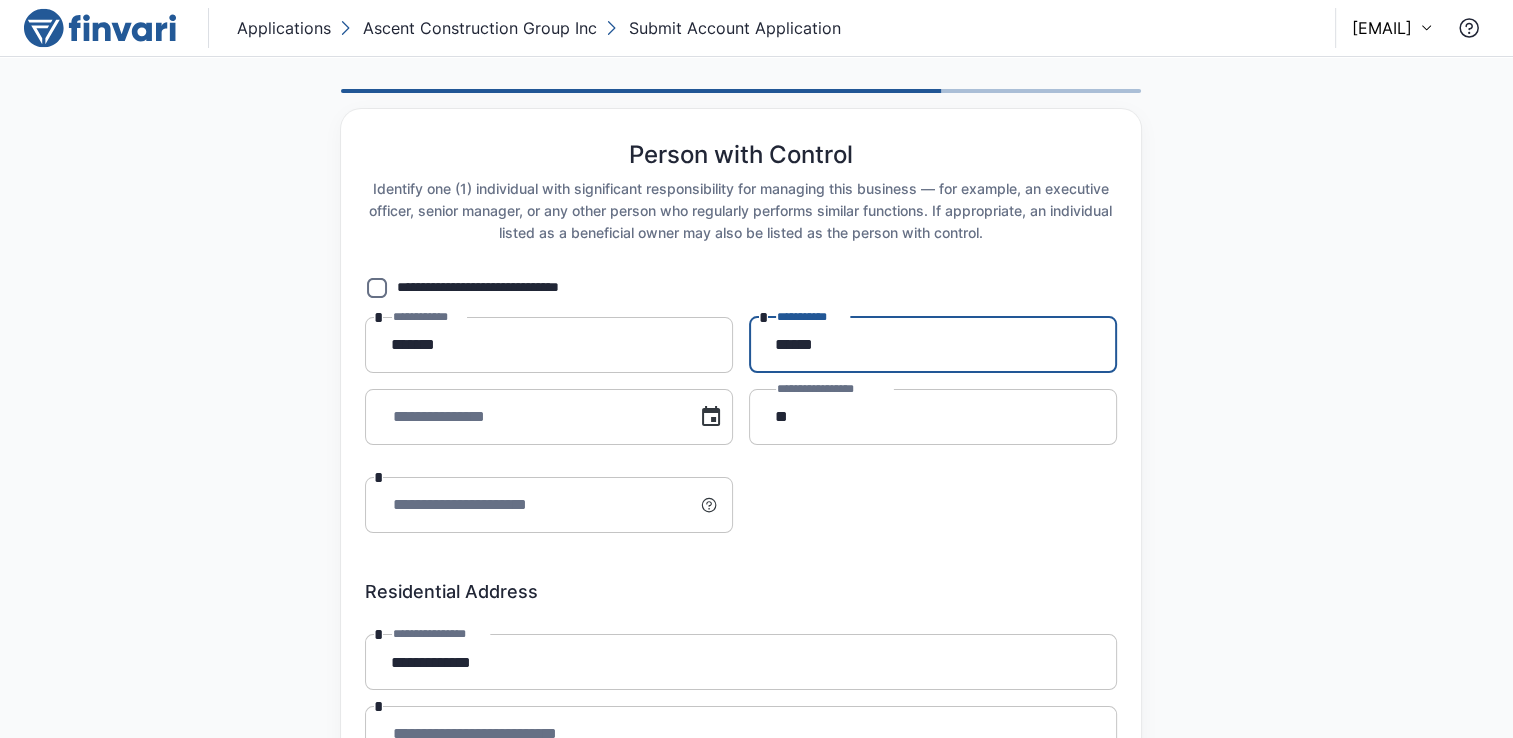 type on "*******" 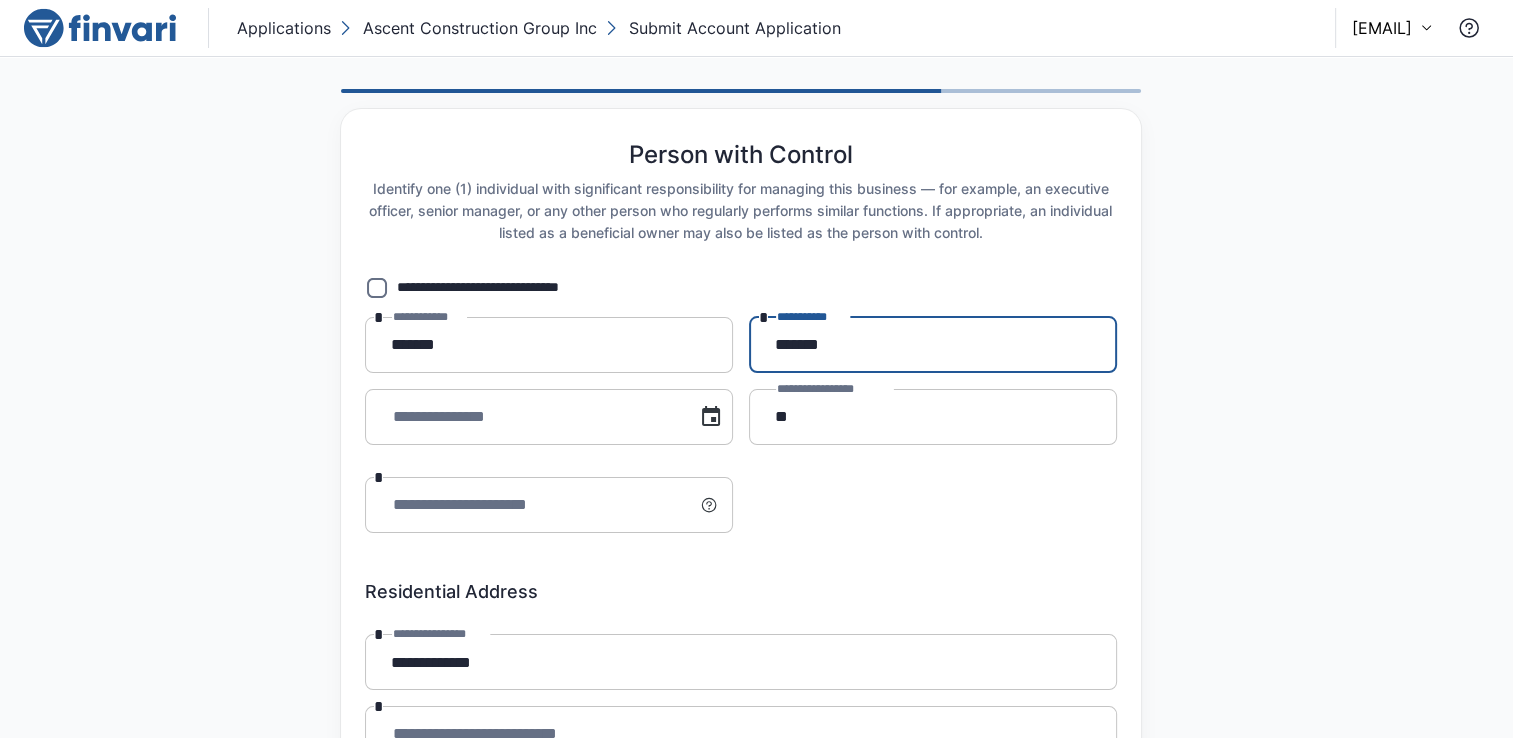 click on "**********" at bounding box center [741, 555] 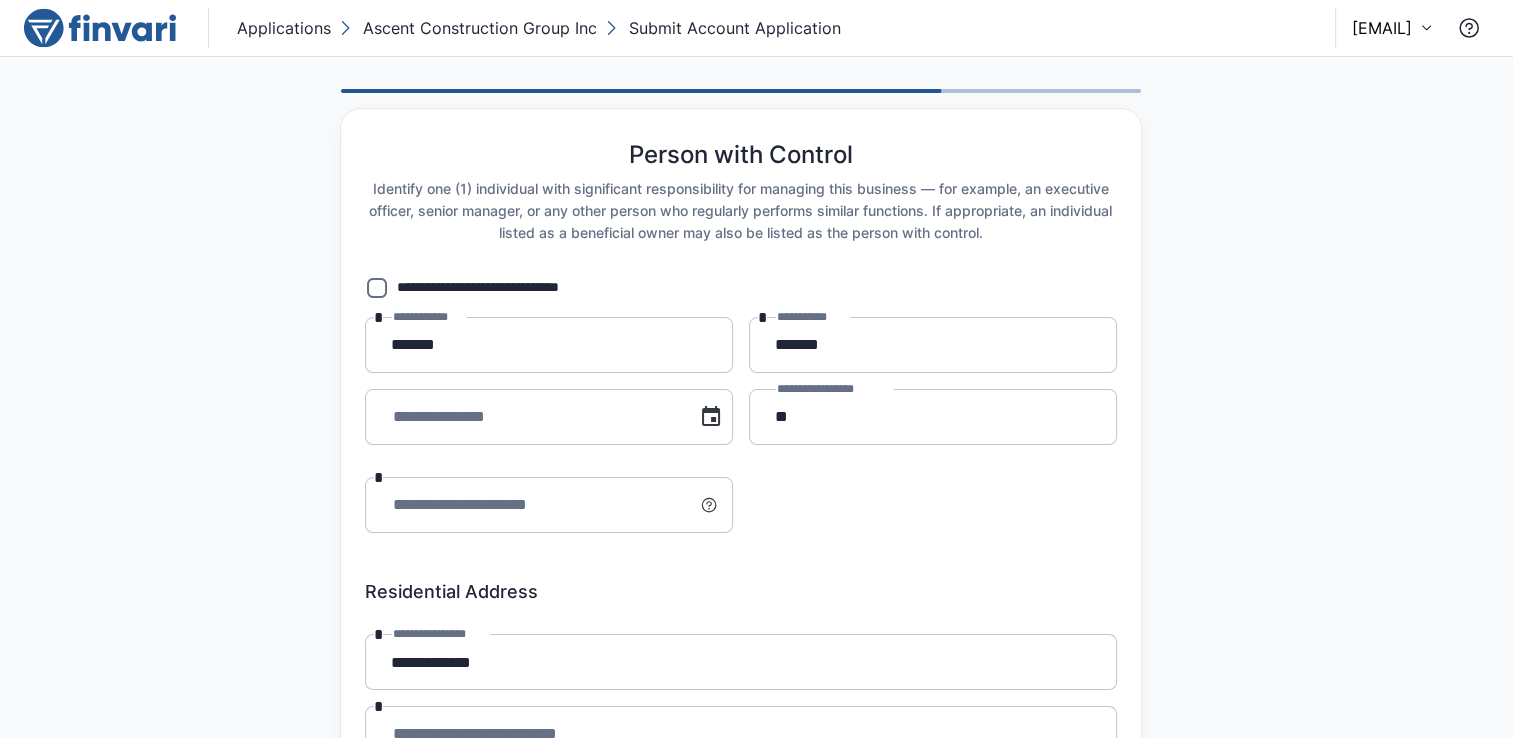 click on "**********" at bounding box center [530, 417] 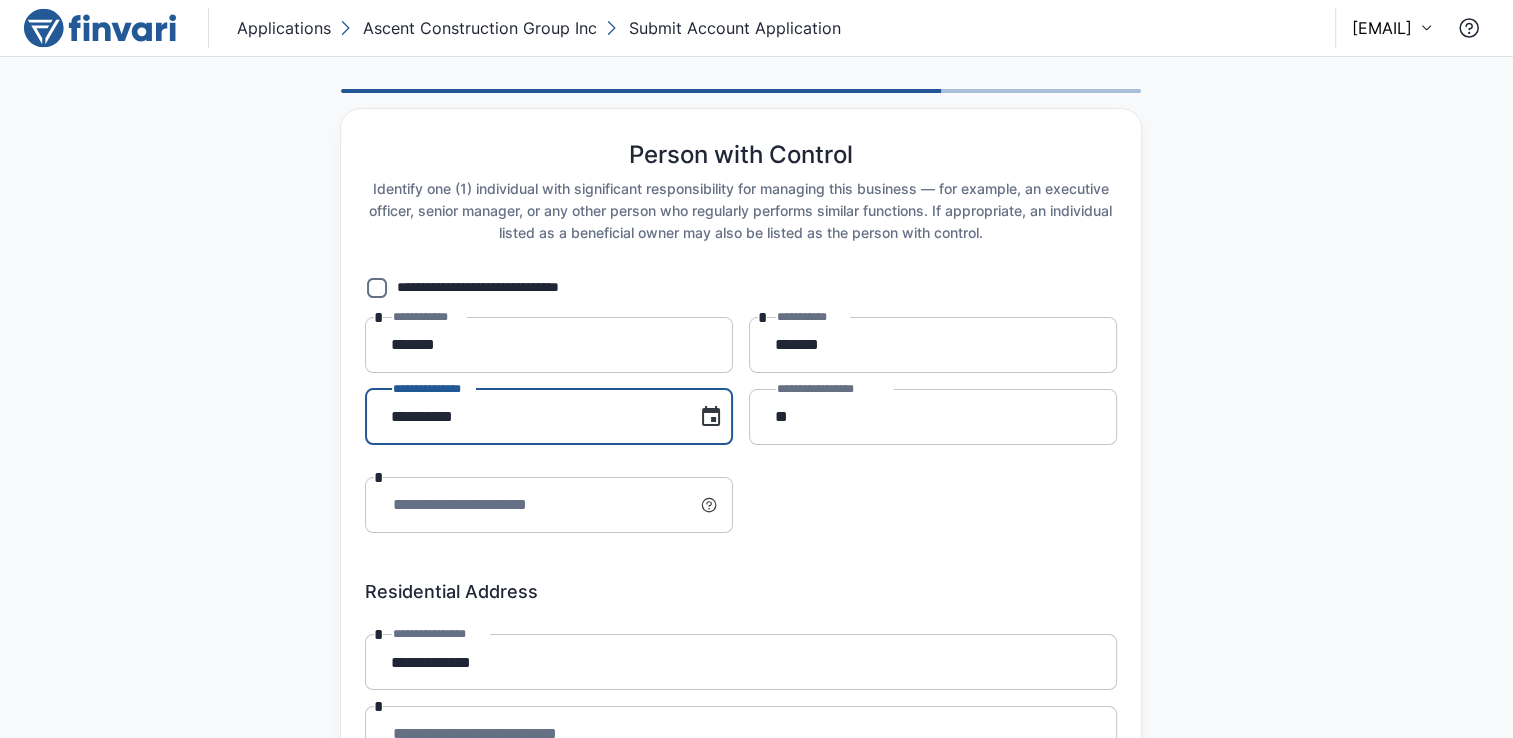 type on "**********" 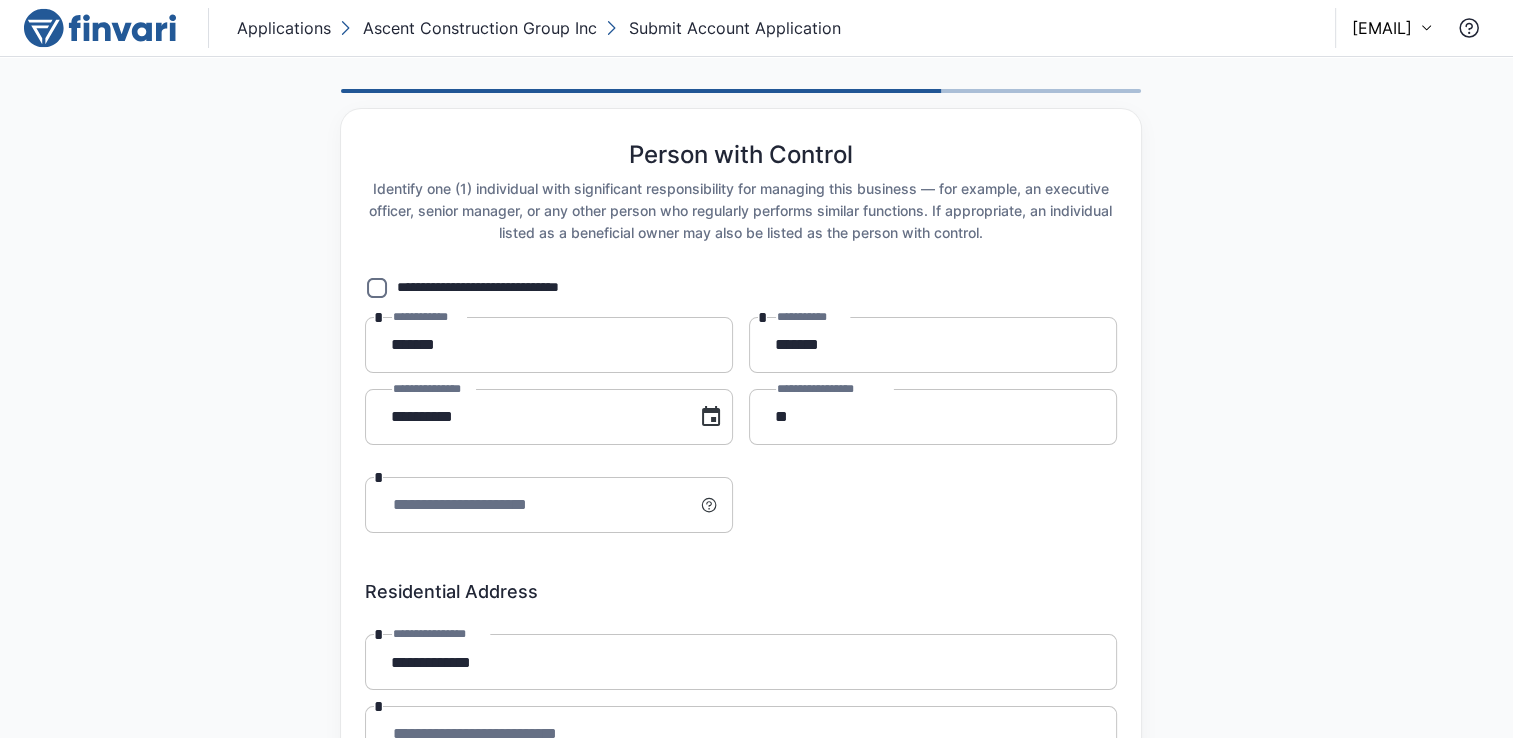 click on "Residential Address" at bounding box center (741, 592) 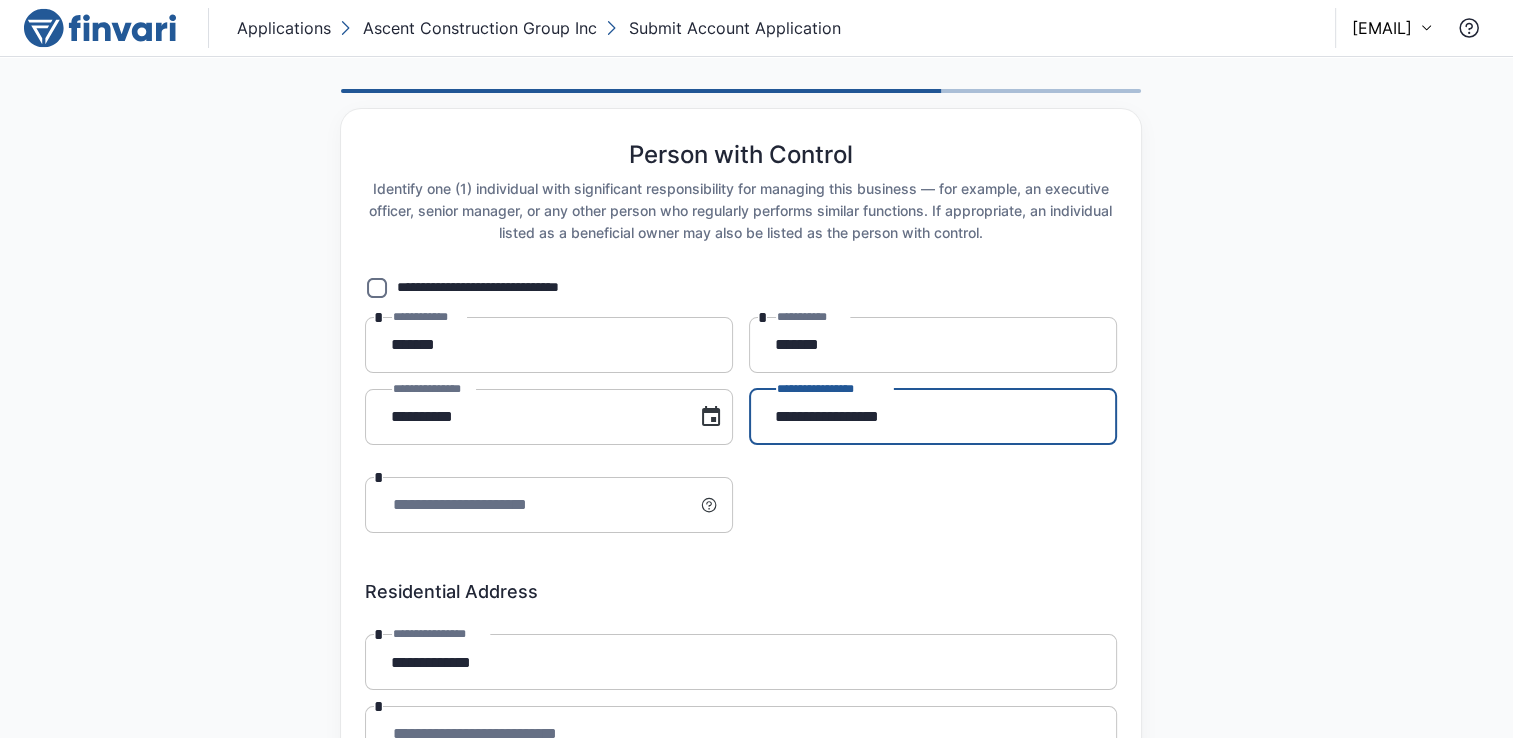 type on "**********" 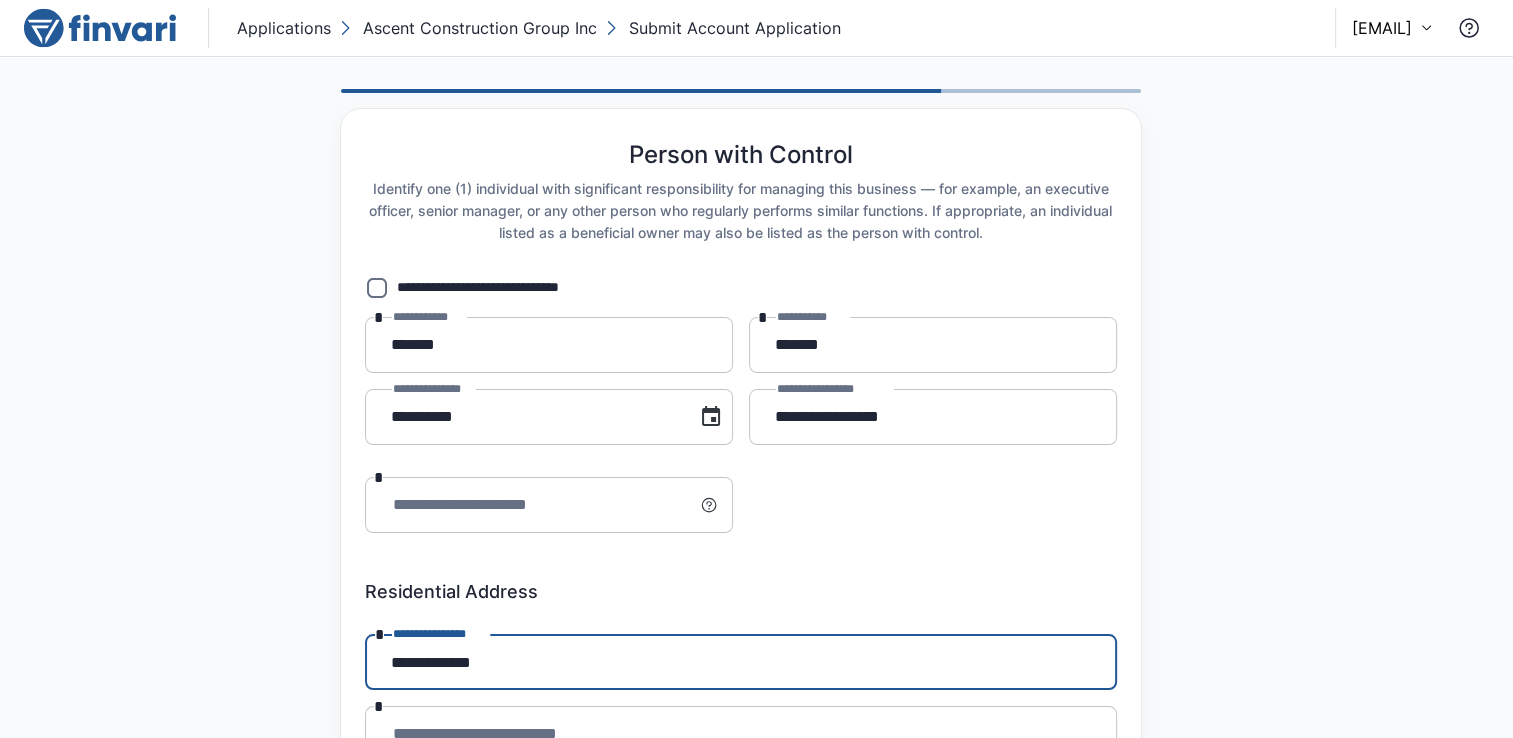 drag, startPoint x: 550, startPoint y: 655, endPoint x: 292, endPoint y: 650, distance: 258.04843 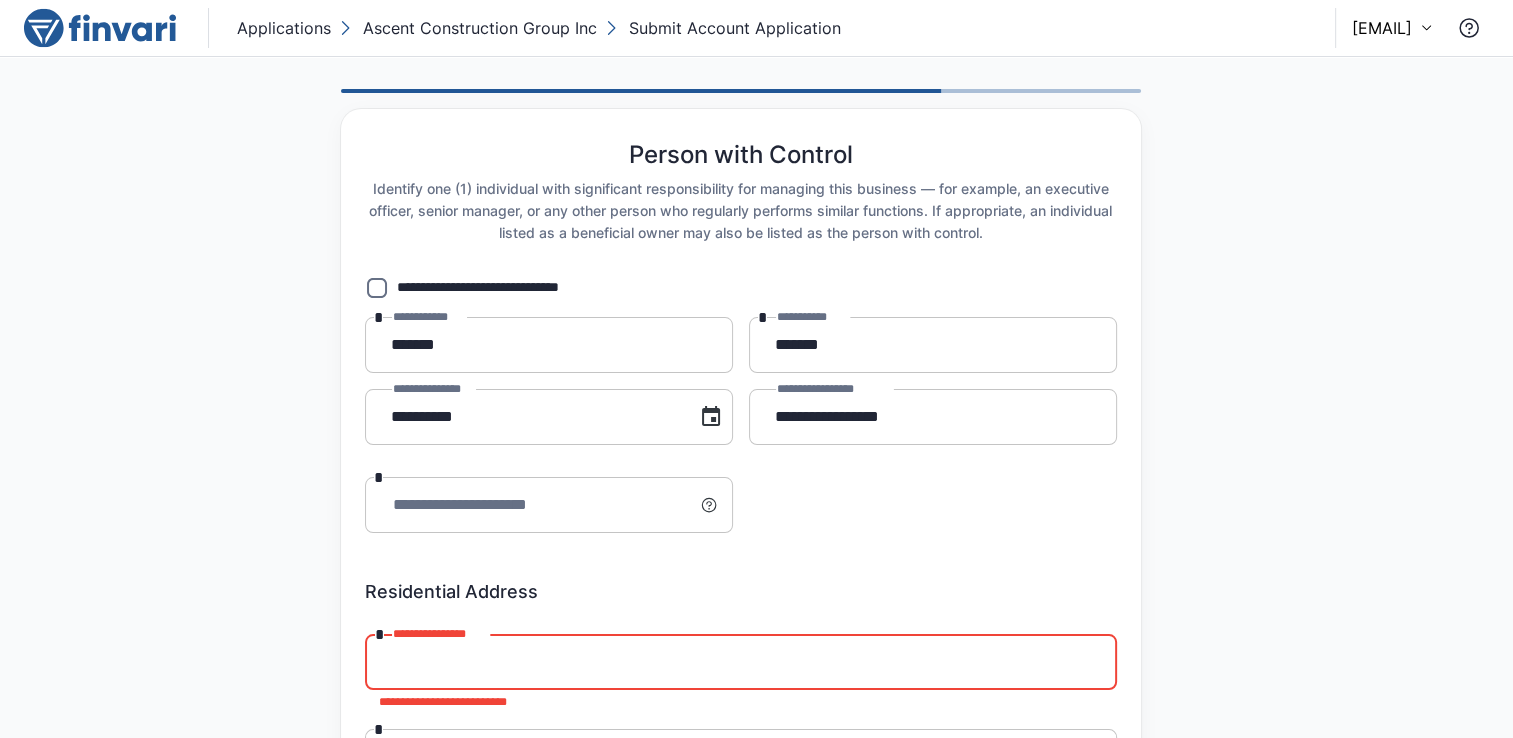 paste on "**********" 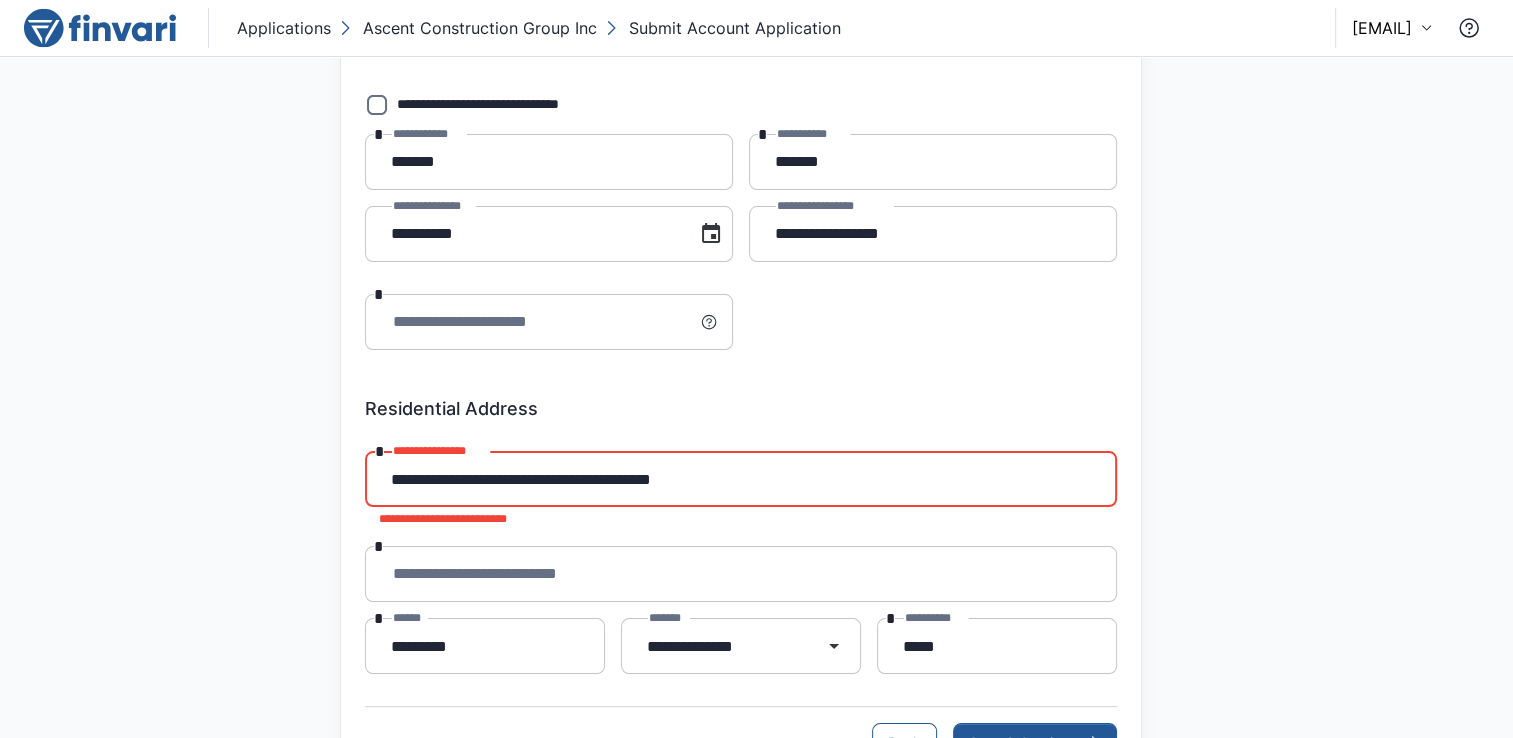 scroll, scrollTop: 196, scrollLeft: 0, axis: vertical 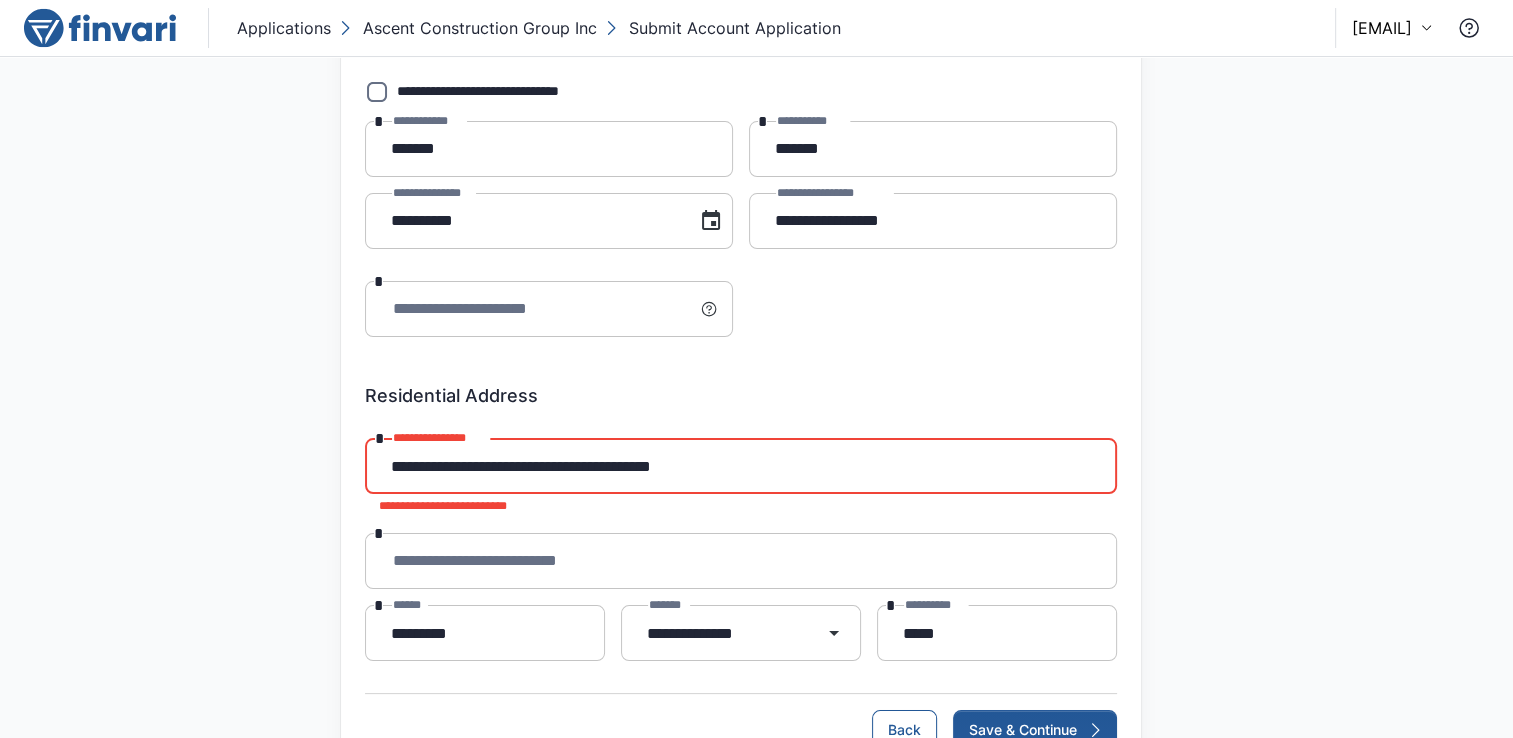 drag, startPoint x: 584, startPoint y: 464, endPoint x: 855, endPoint y: 453, distance: 271.22314 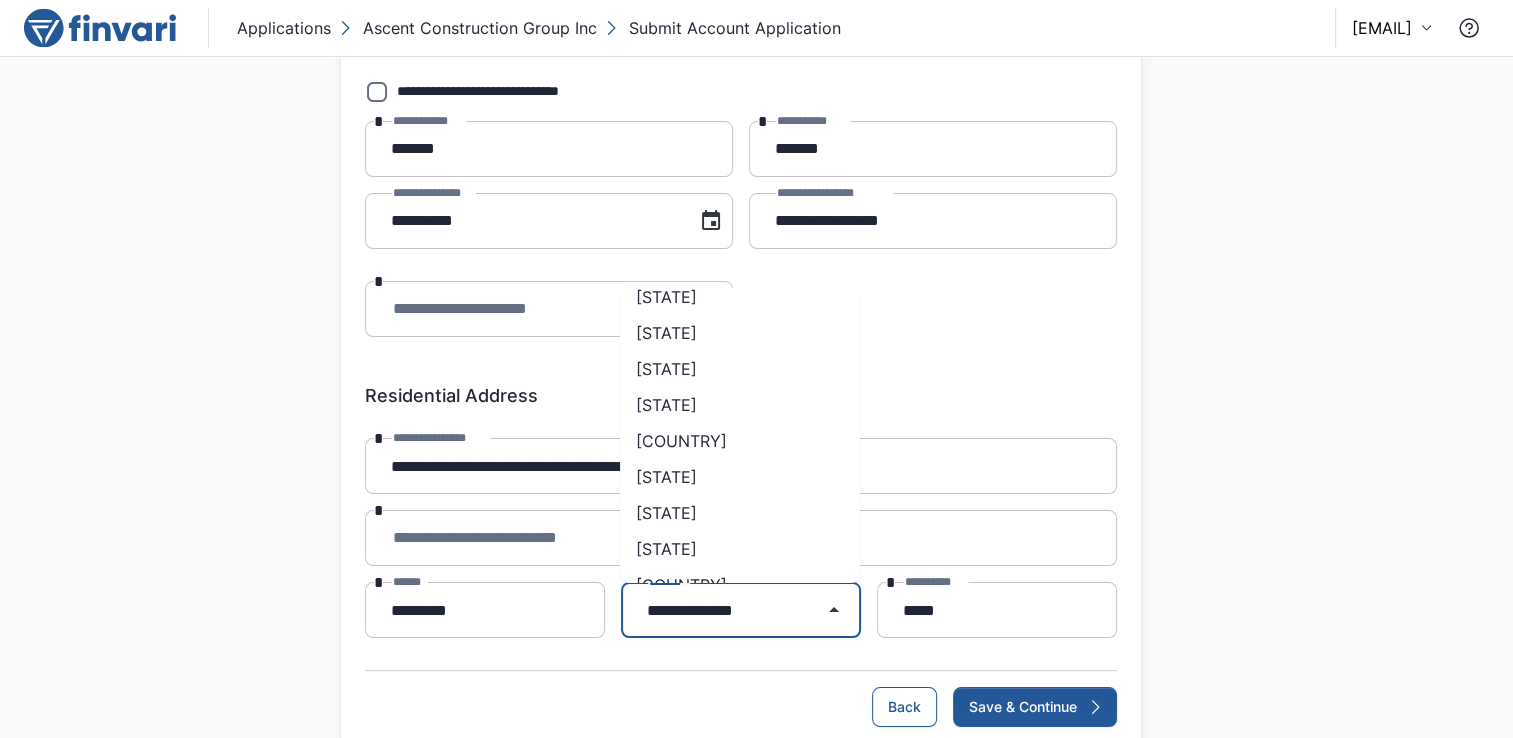scroll, scrollTop: 1228, scrollLeft: 0, axis: vertical 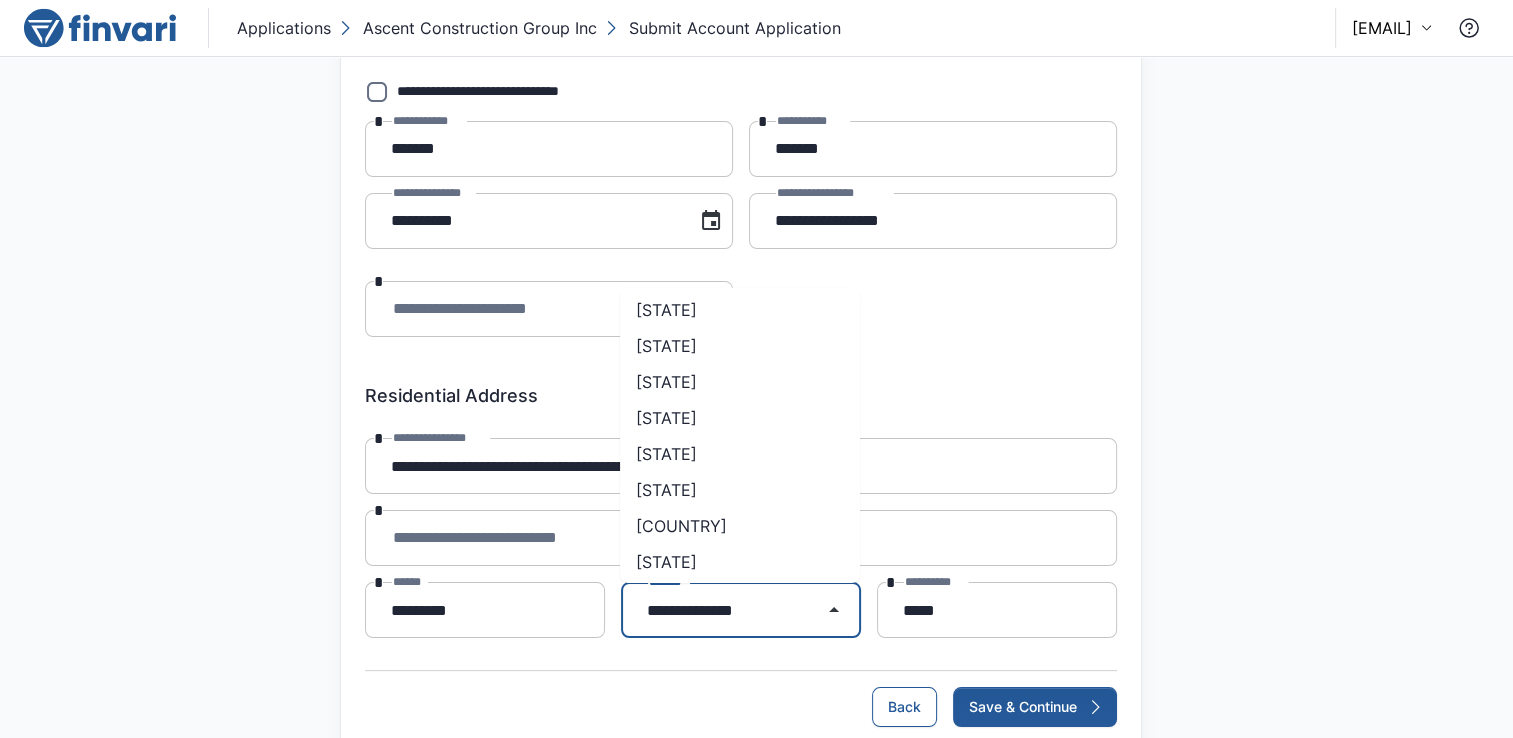 click on "[STATE]" at bounding box center (740, 454) 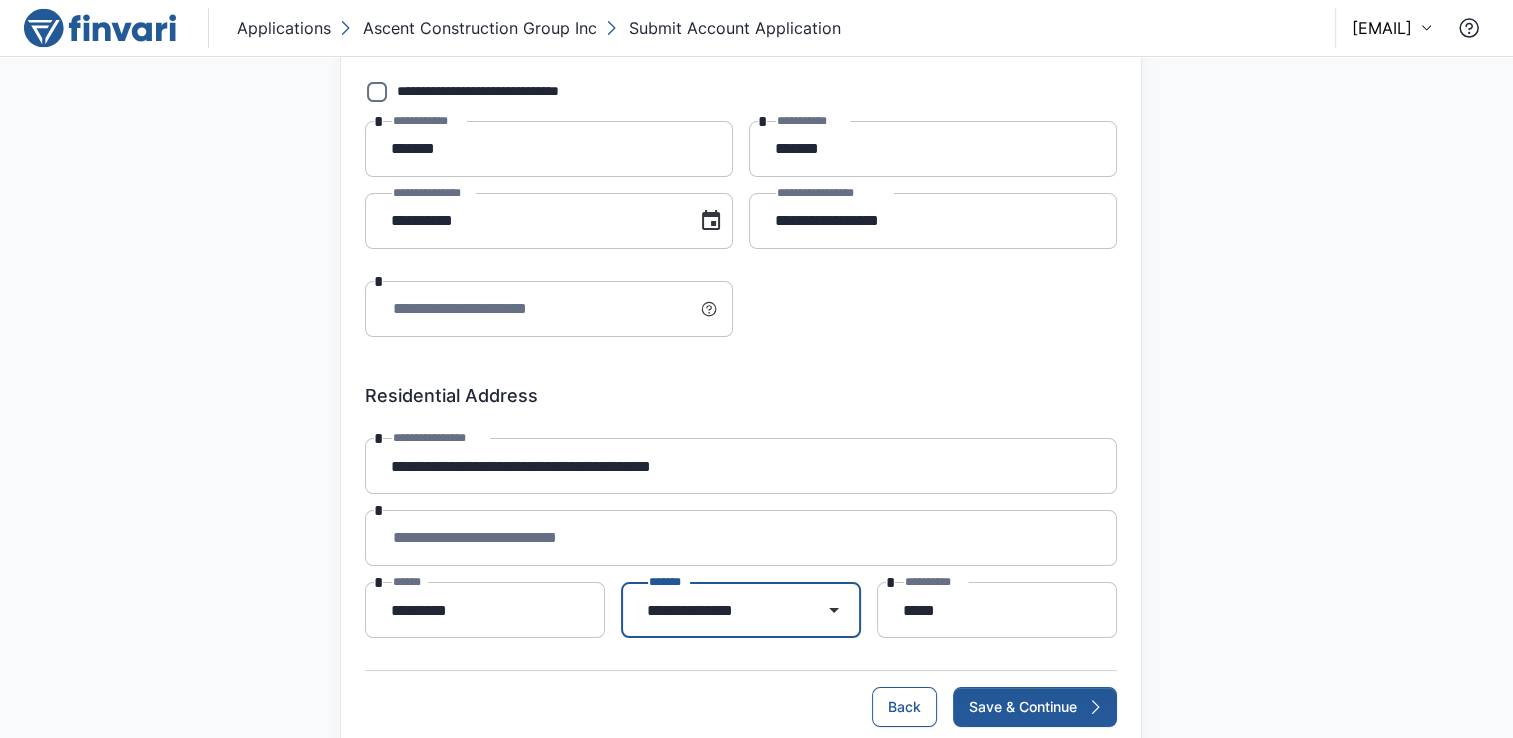 click on "***** *" at bounding box center (997, 610) 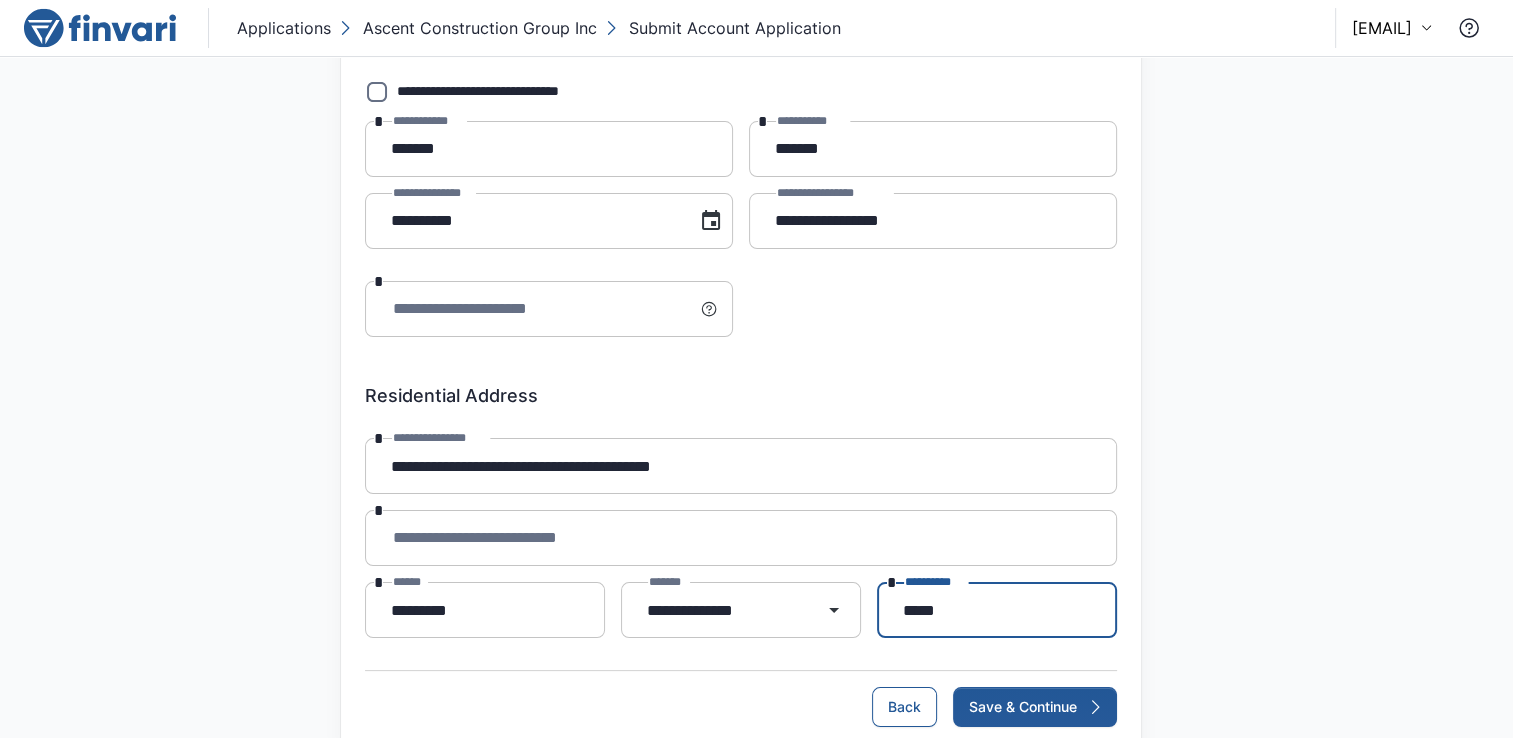 type on "*****" 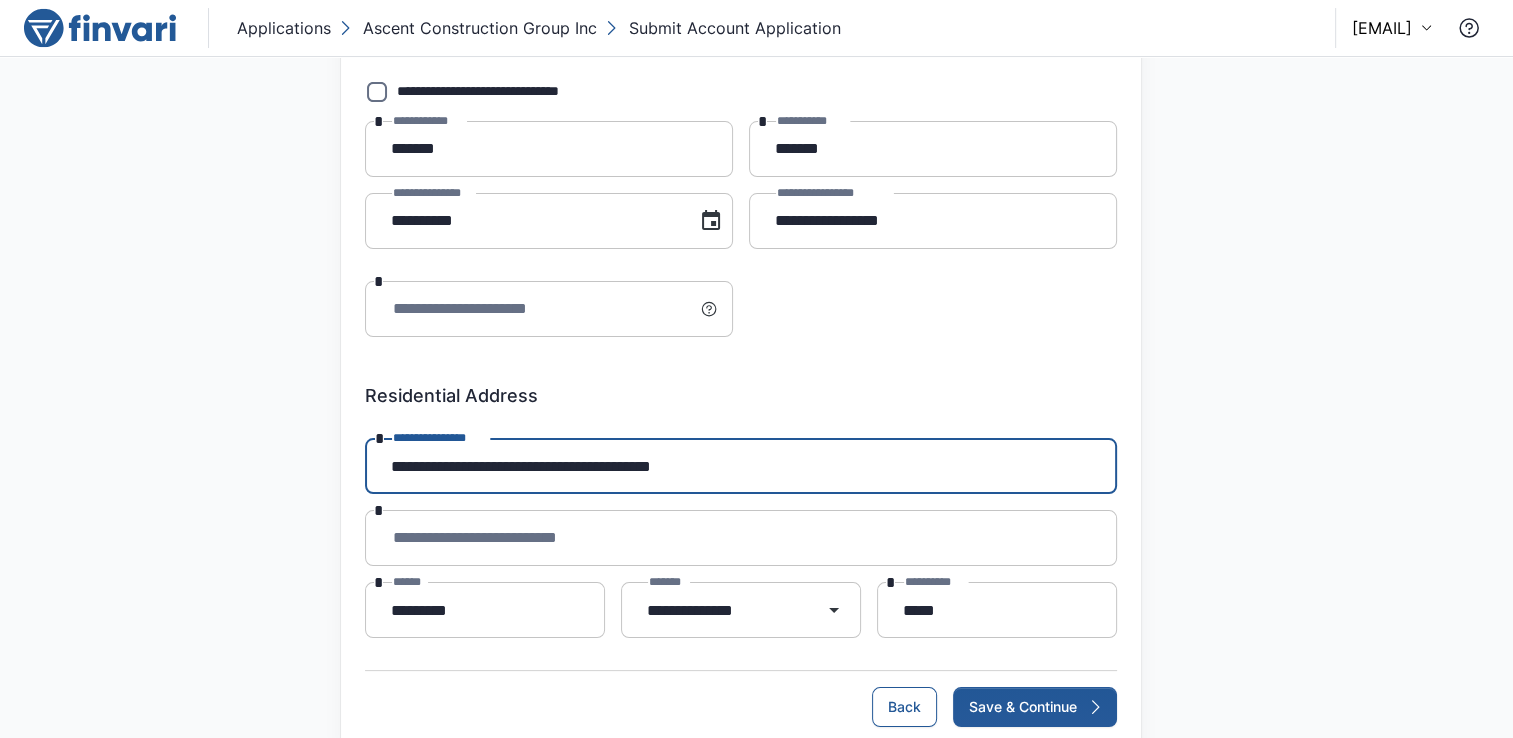 drag, startPoint x: 747, startPoint y: 477, endPoint x: 582, endPoint y: 468, distance: 165.24527 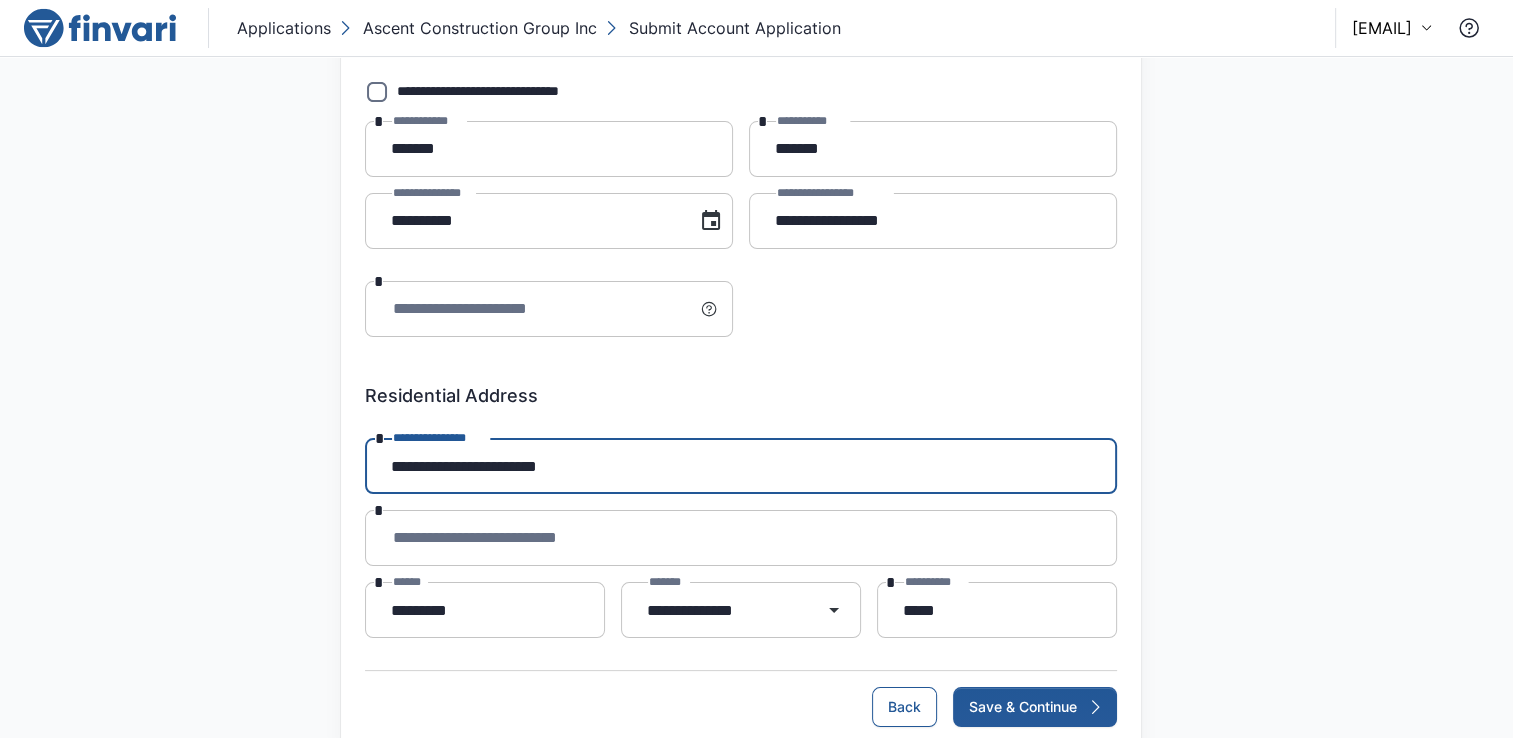 type on "**********" 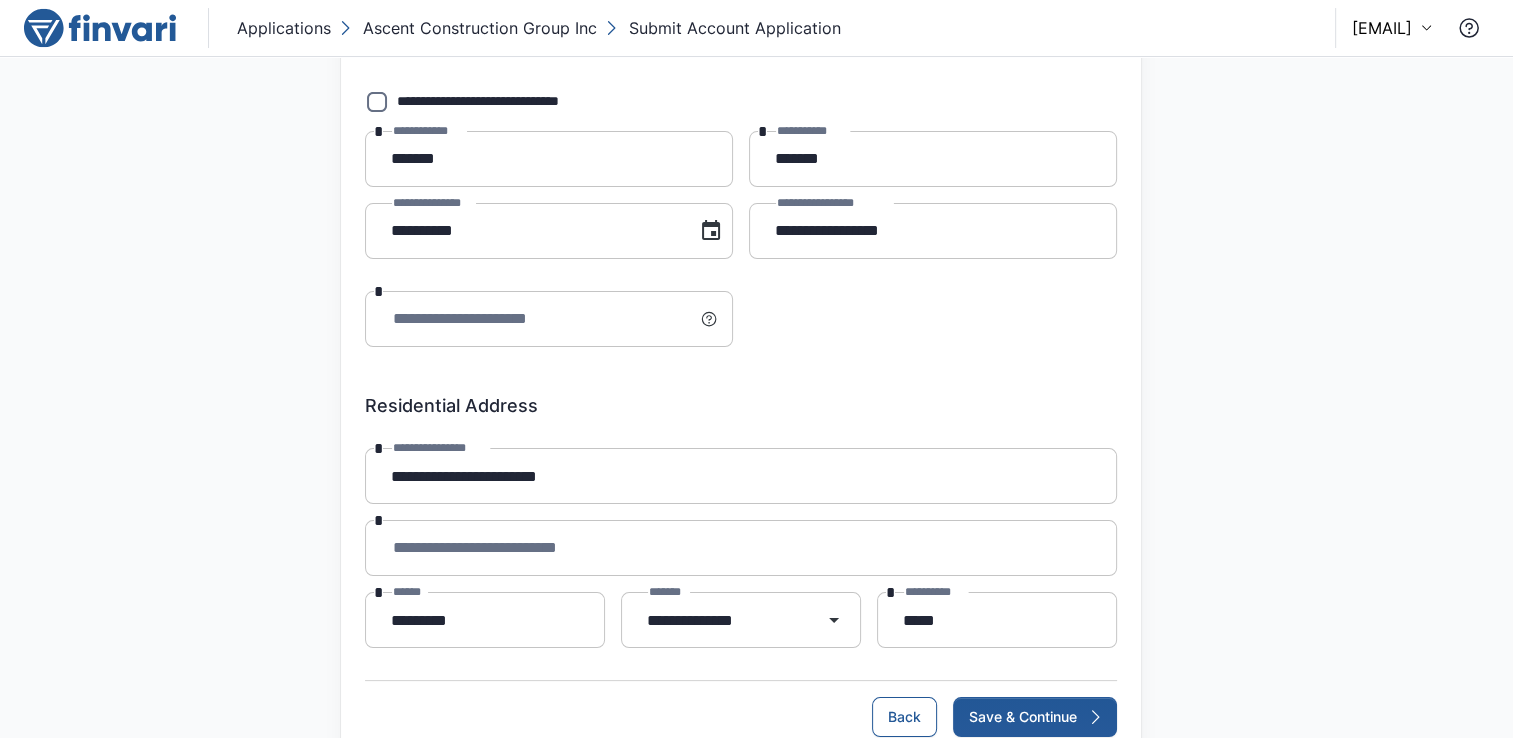 scroll, scrollTop: 248, scrollLeft: 0, axis: vertical 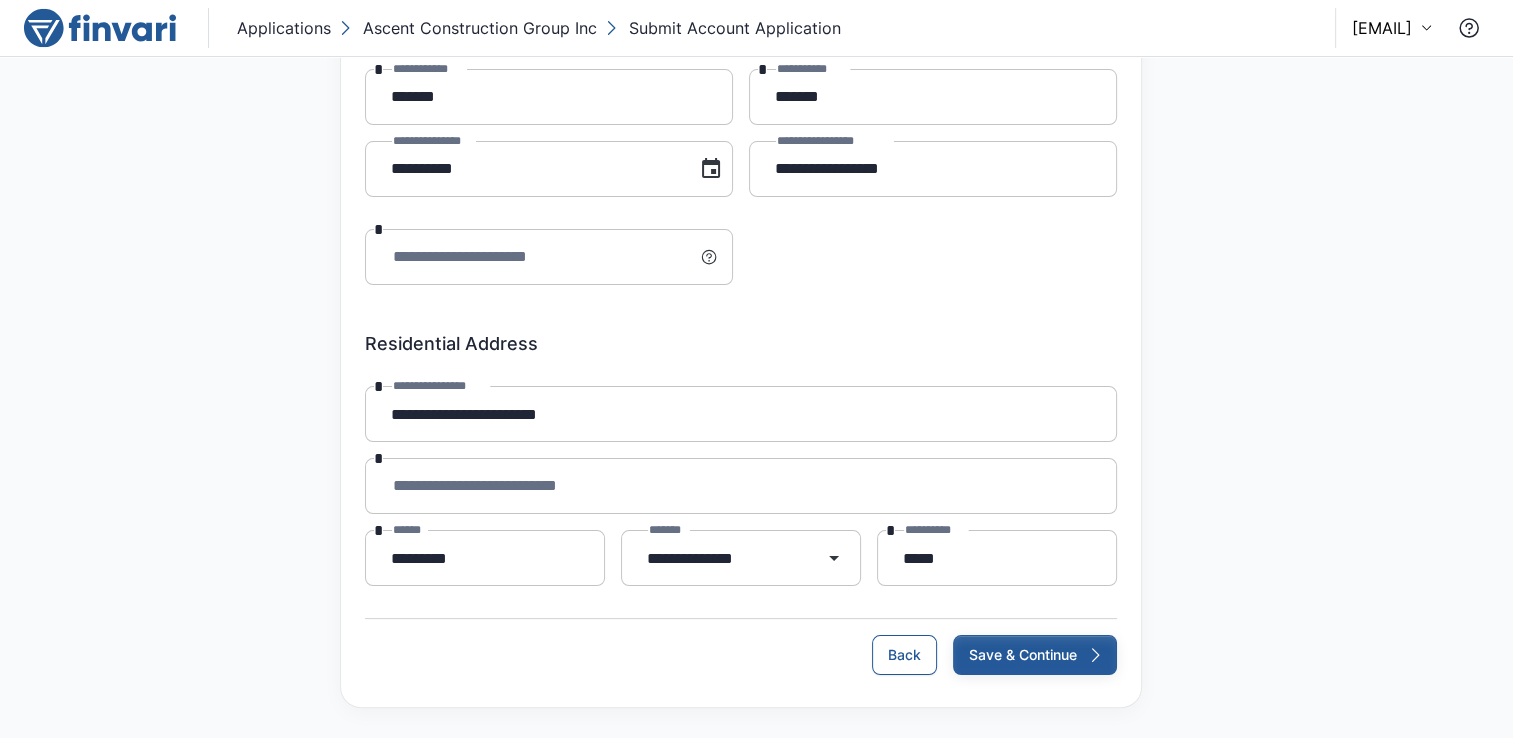 click on "Save & Continue" at bounding box center [1035, 655] 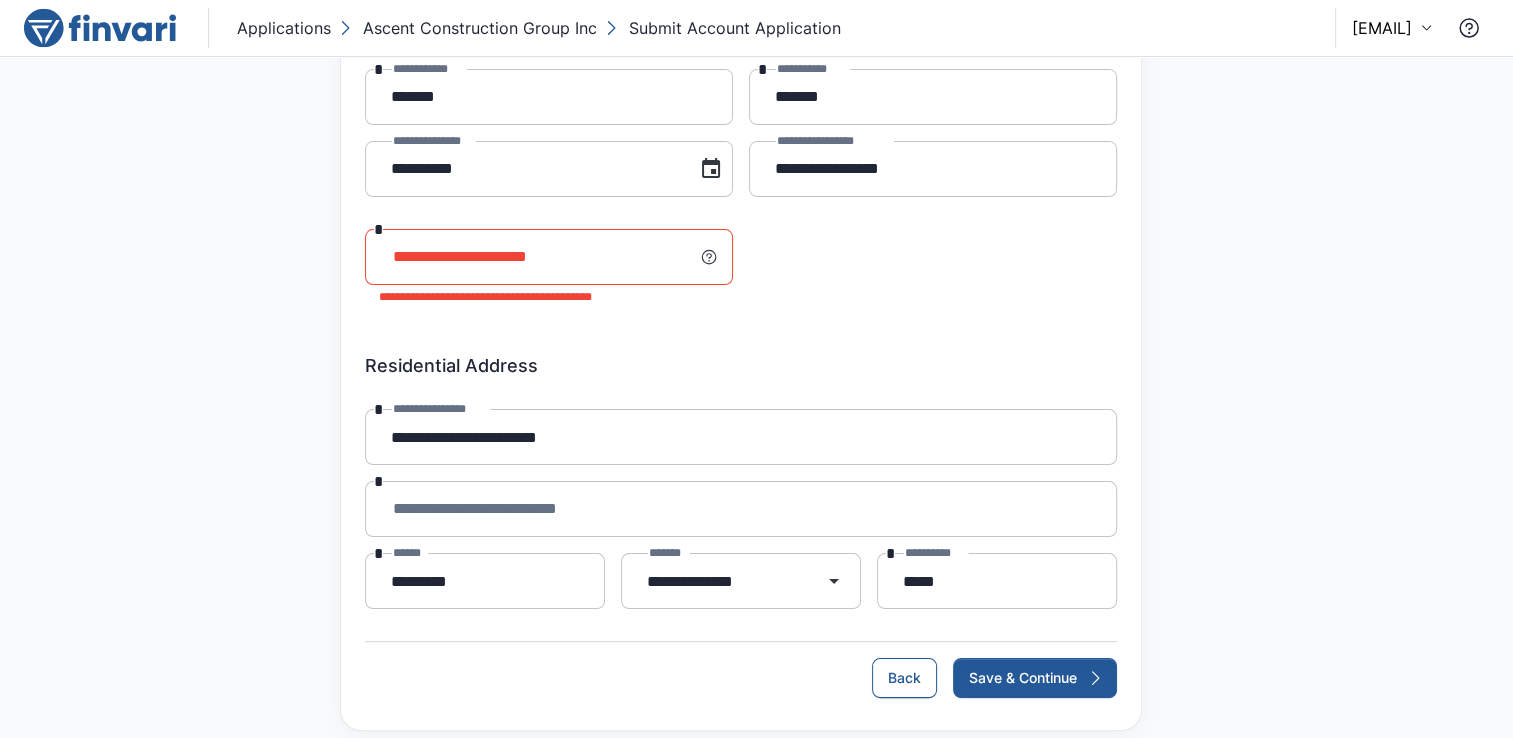 click on "**********" at bounding box center (536, 257) 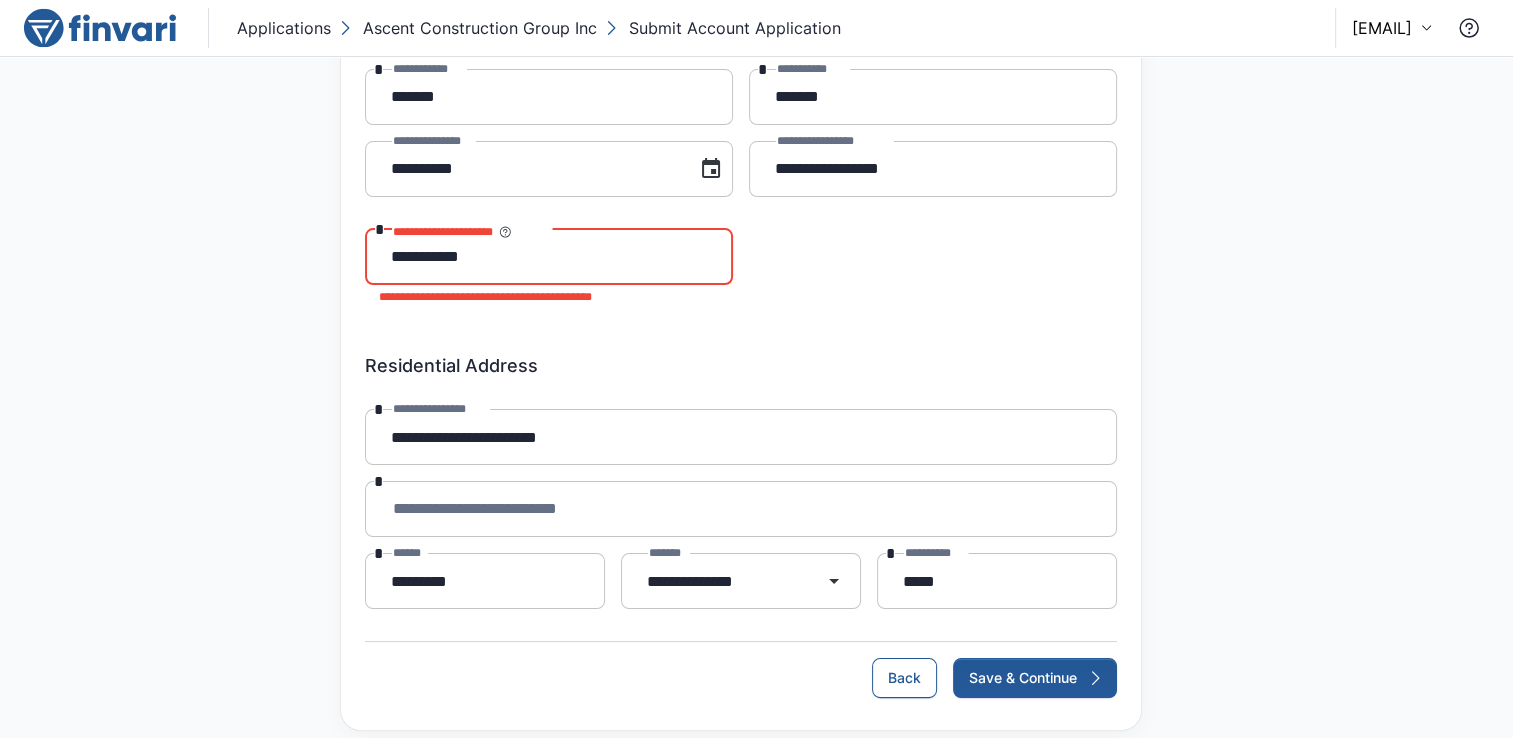 type on "**********" 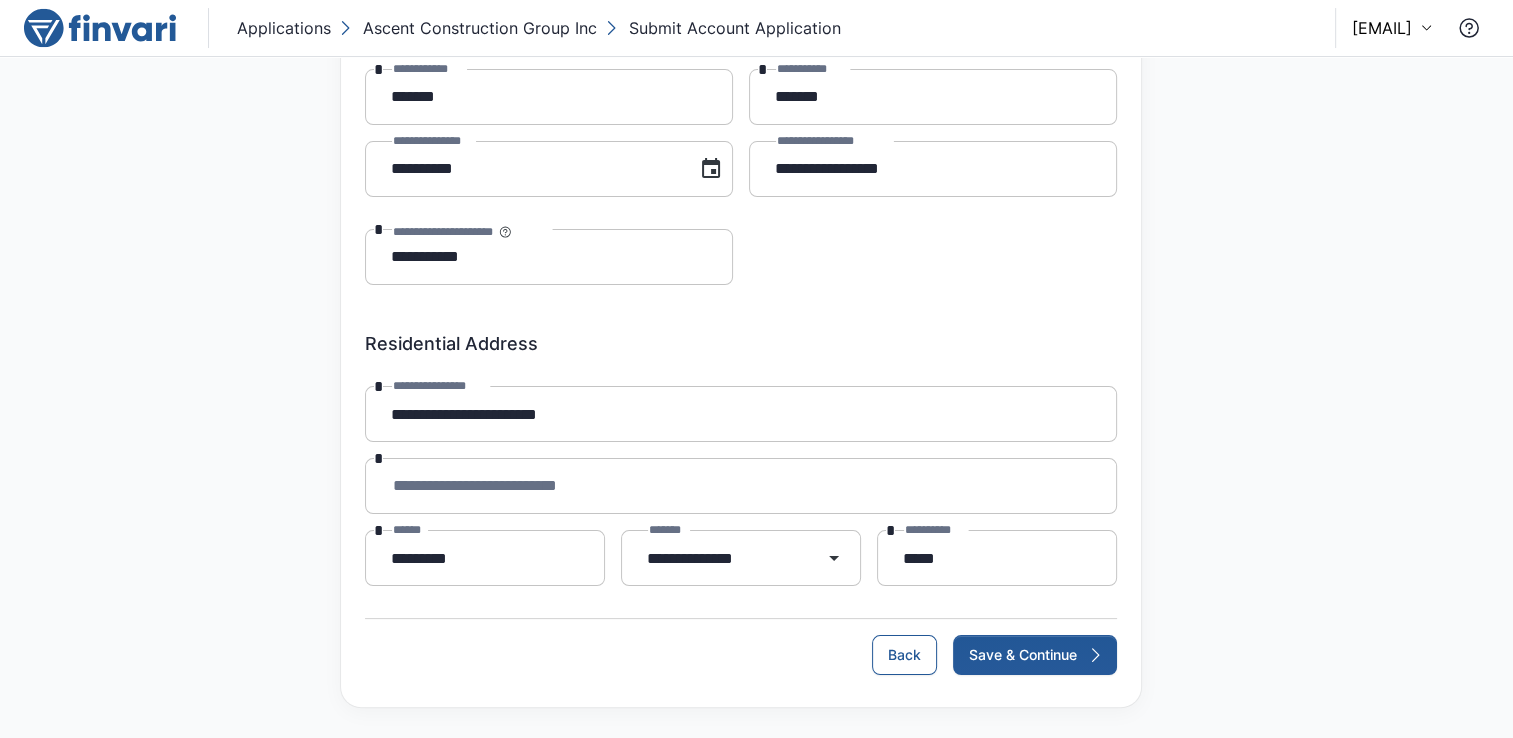 click on "**********" at bounding box center (741, 164) 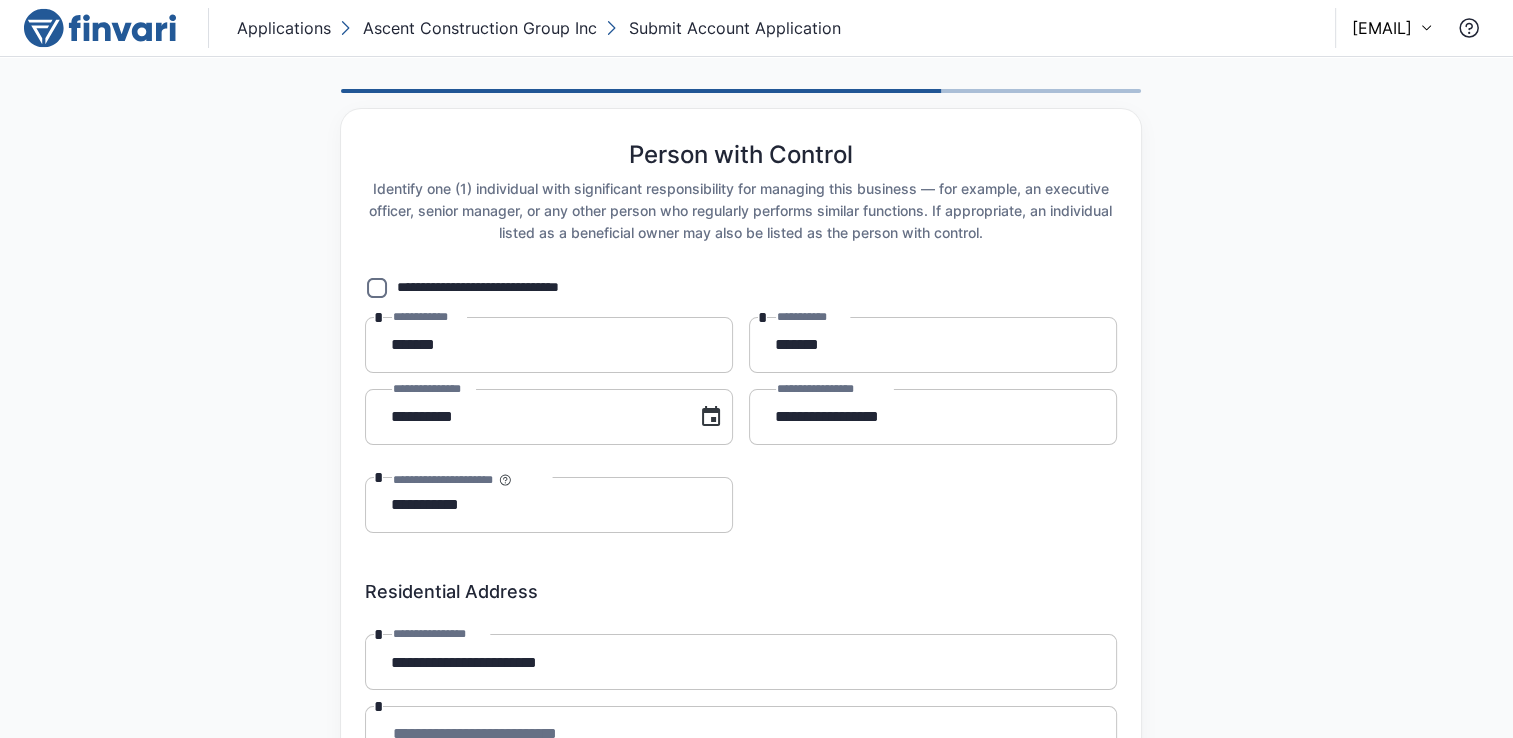 scroll, scrollTop: 248, scrollLeft: 0, axis: vertical 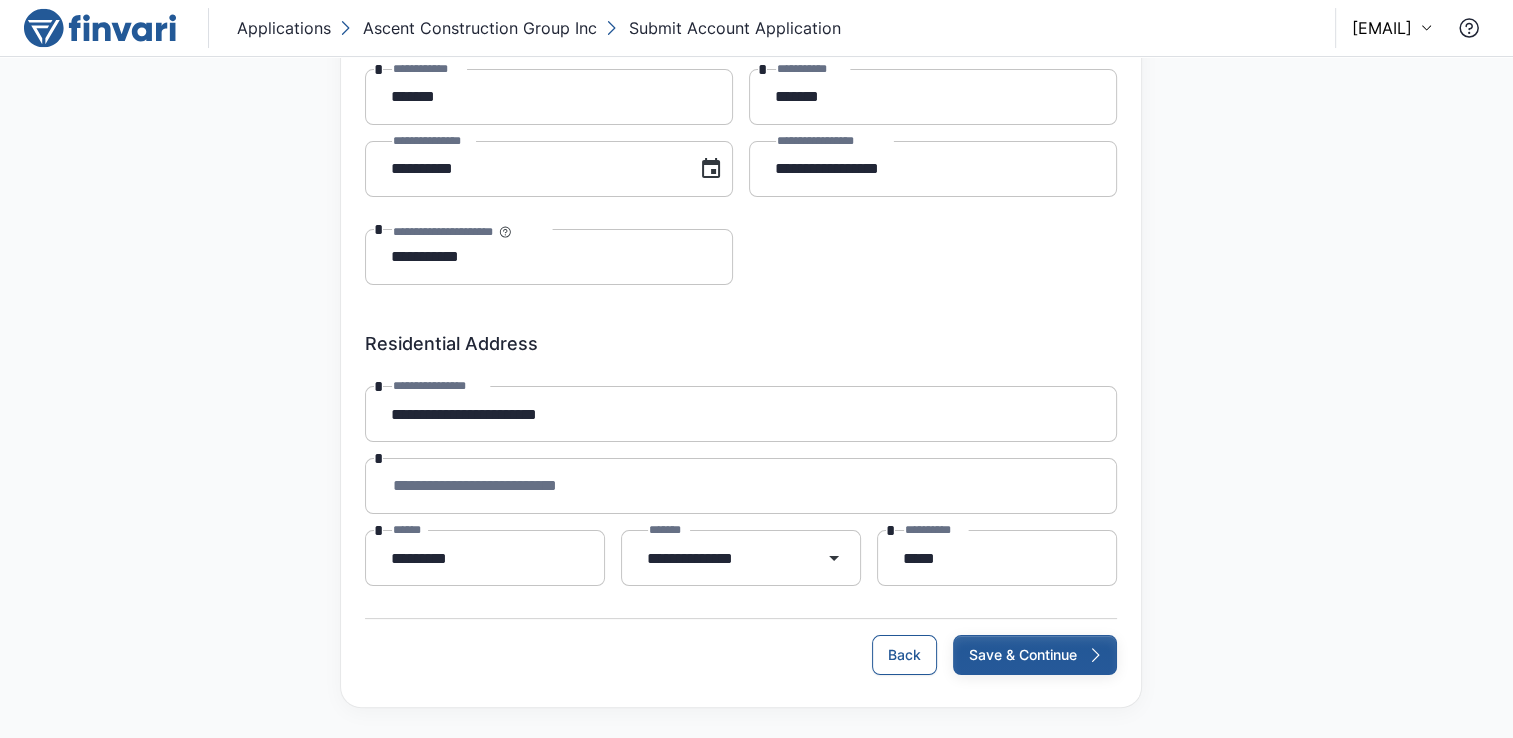 click 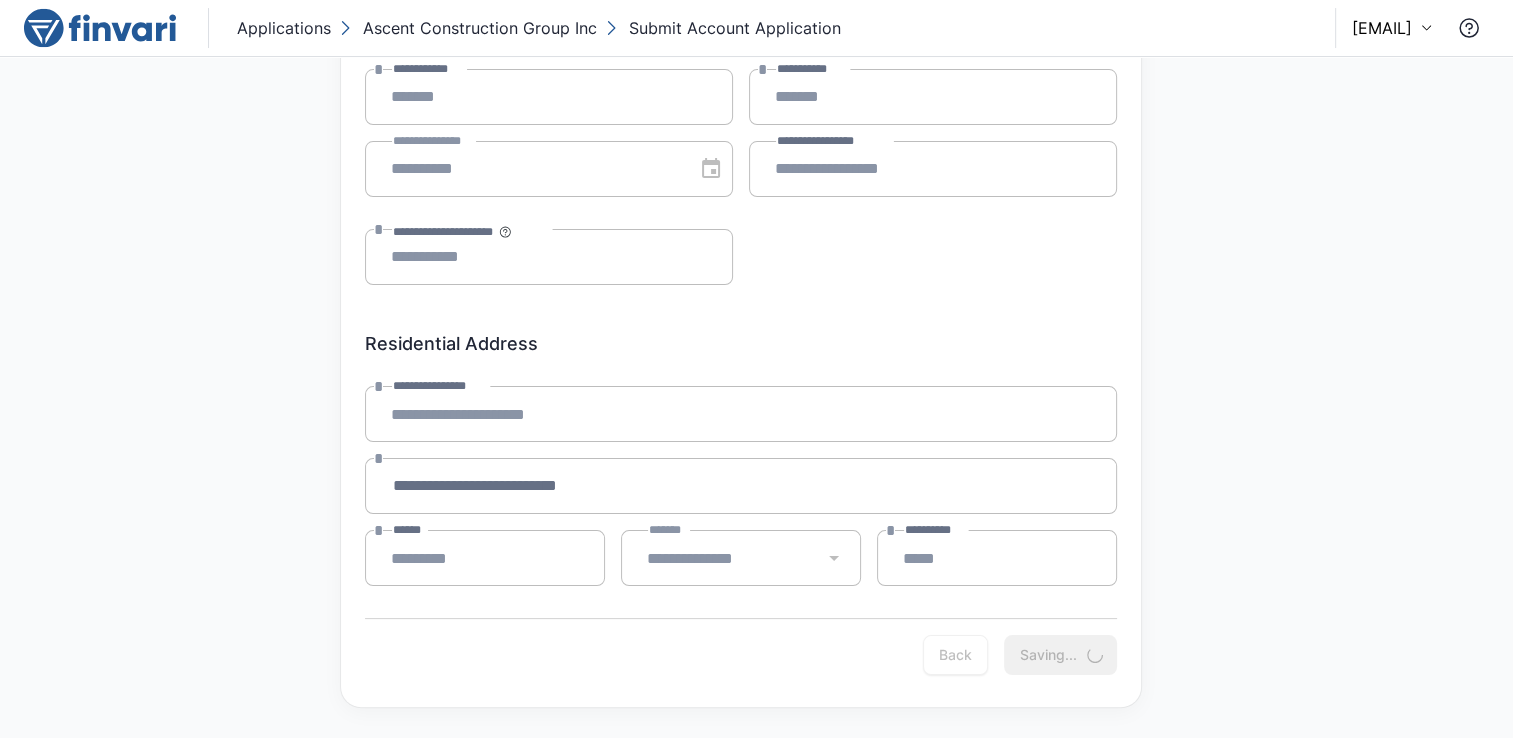 scroll, scrollTop: 0, scrollLeft: 0, axis: both 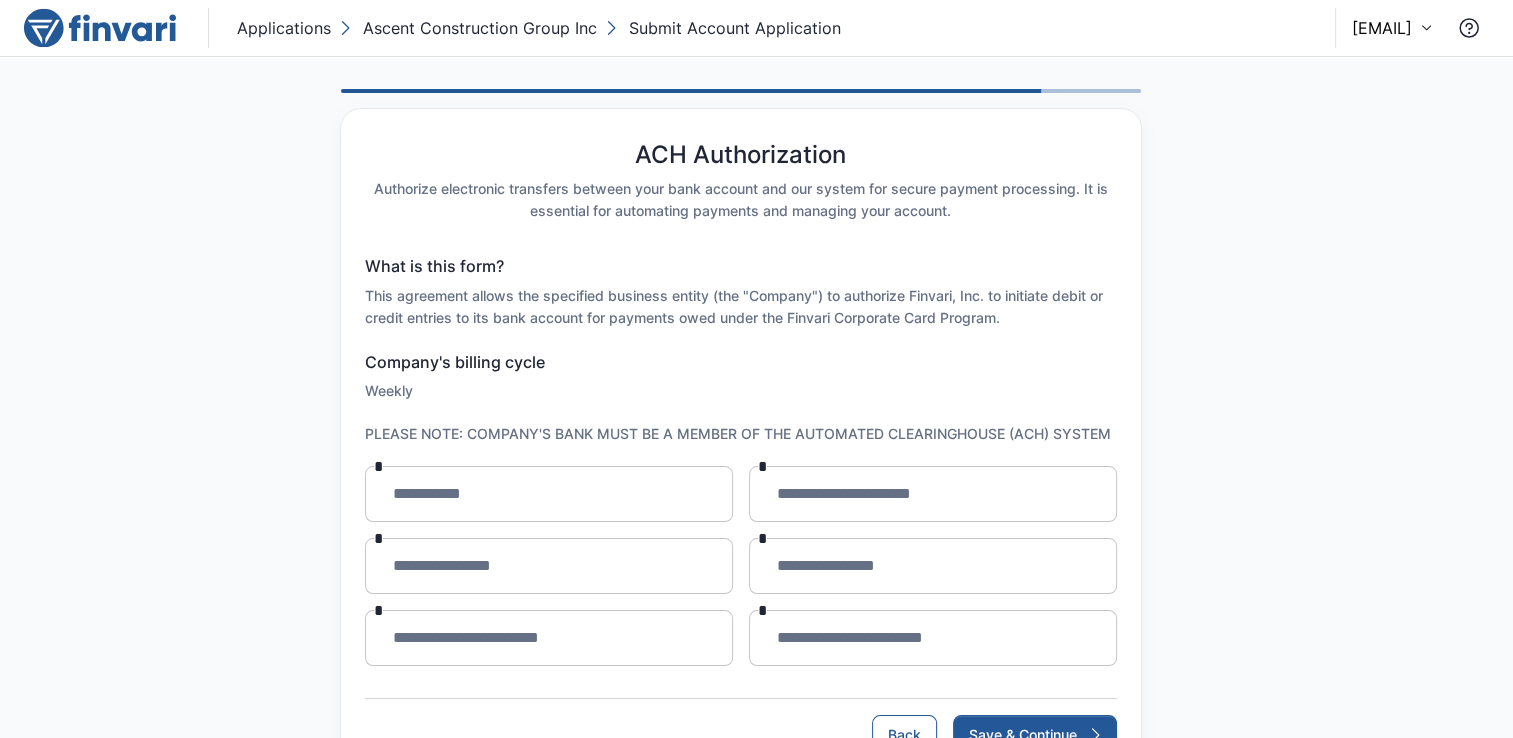 click on "********* *" at bounding box center [549, 494] 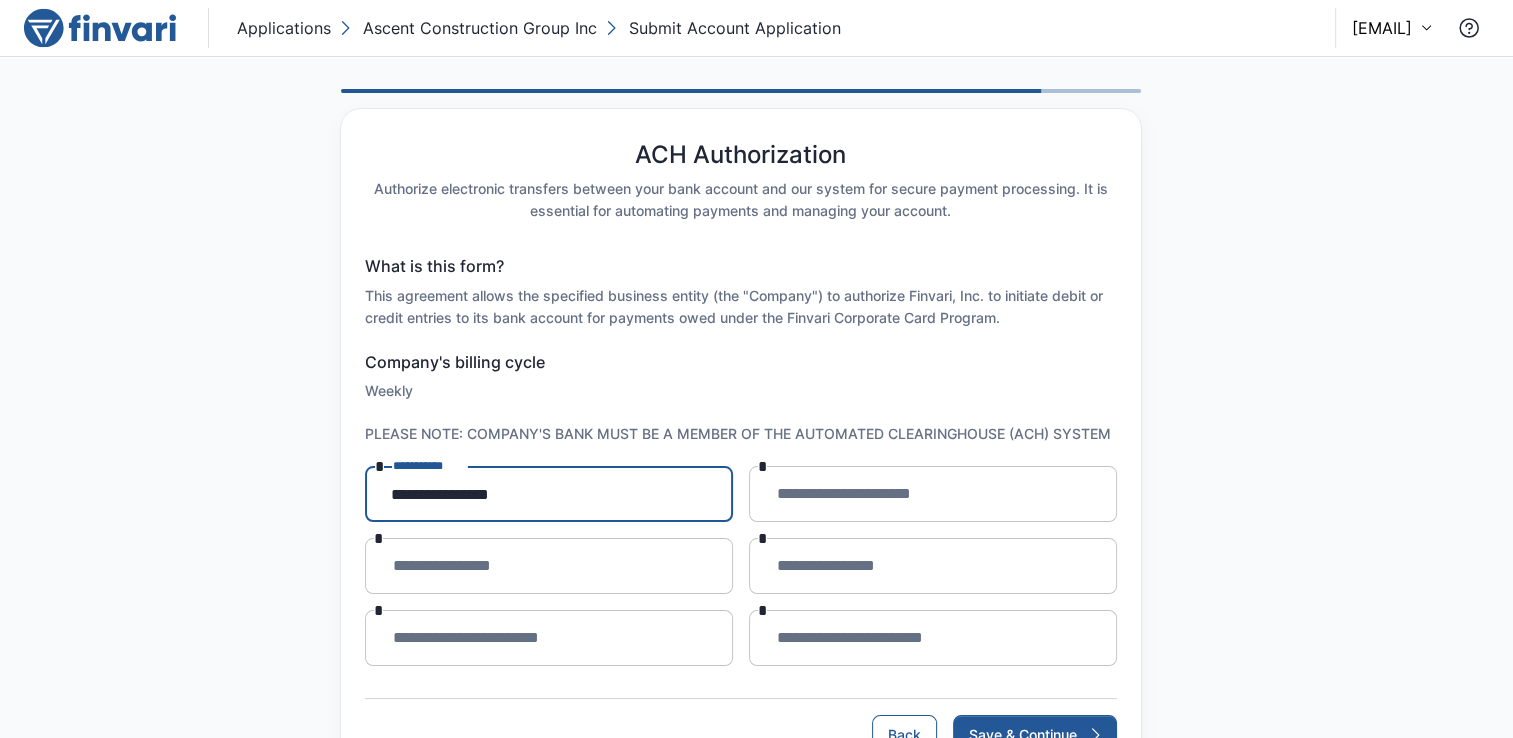 type on "**********" 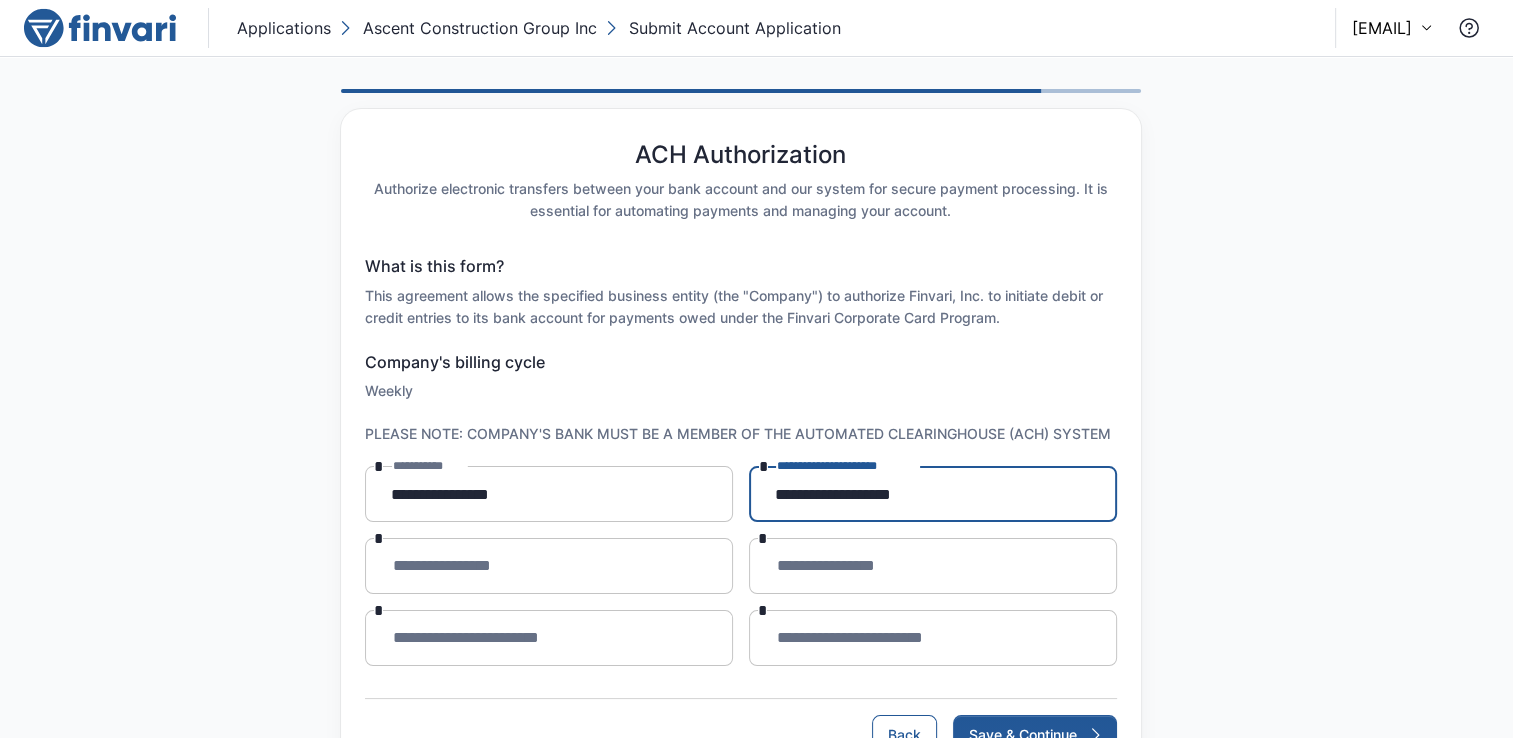 type on "**********" 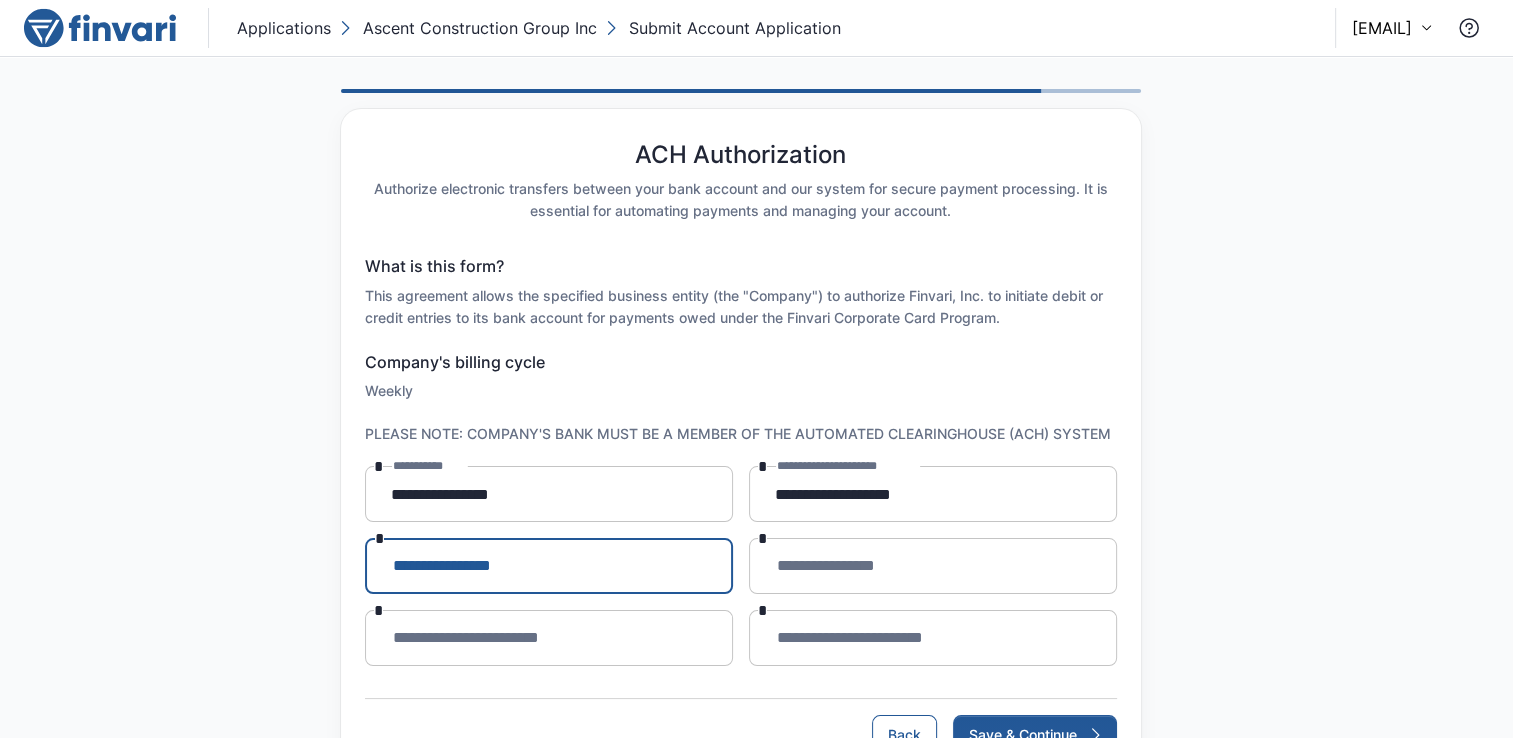 click on "**********" at bounding box center (549, 566) 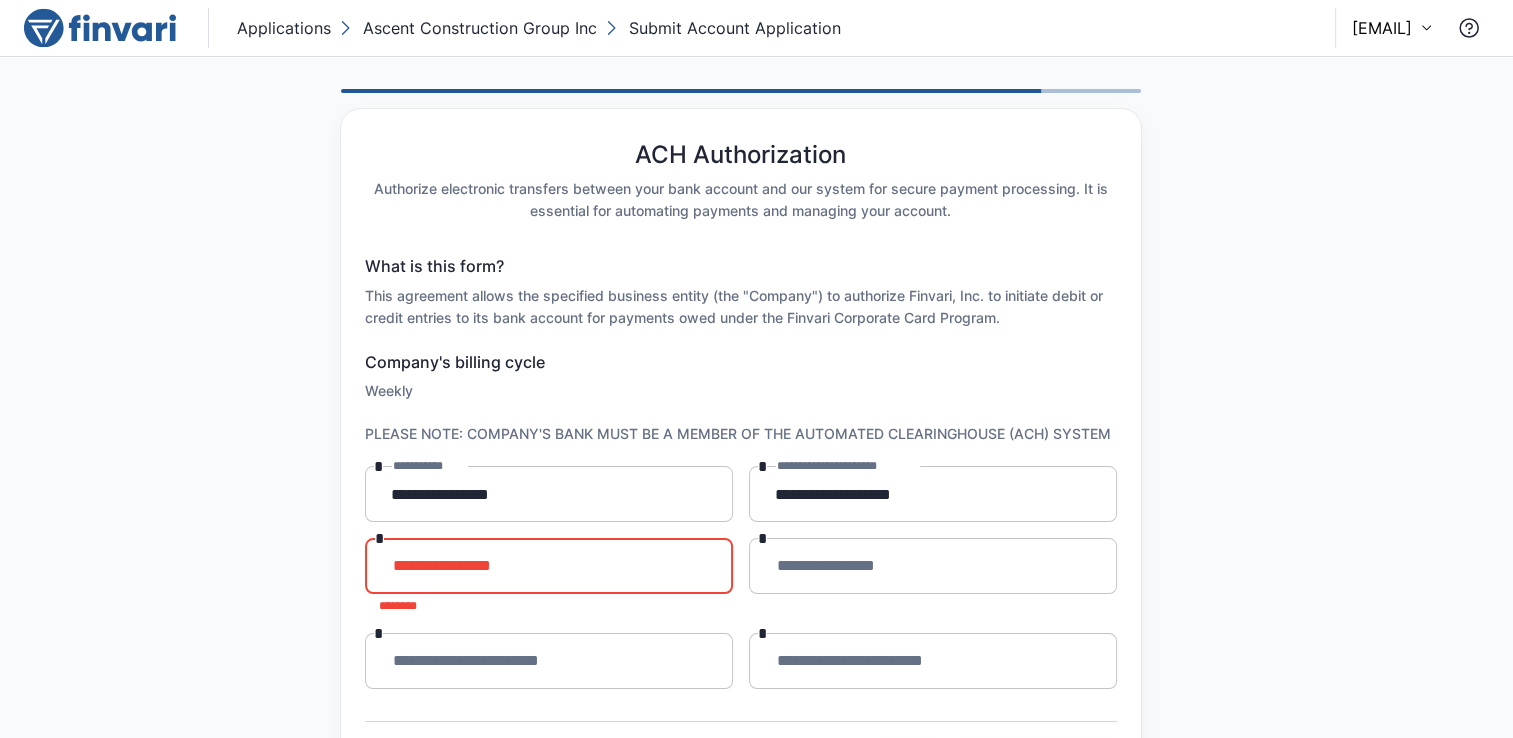 paste on "**********" 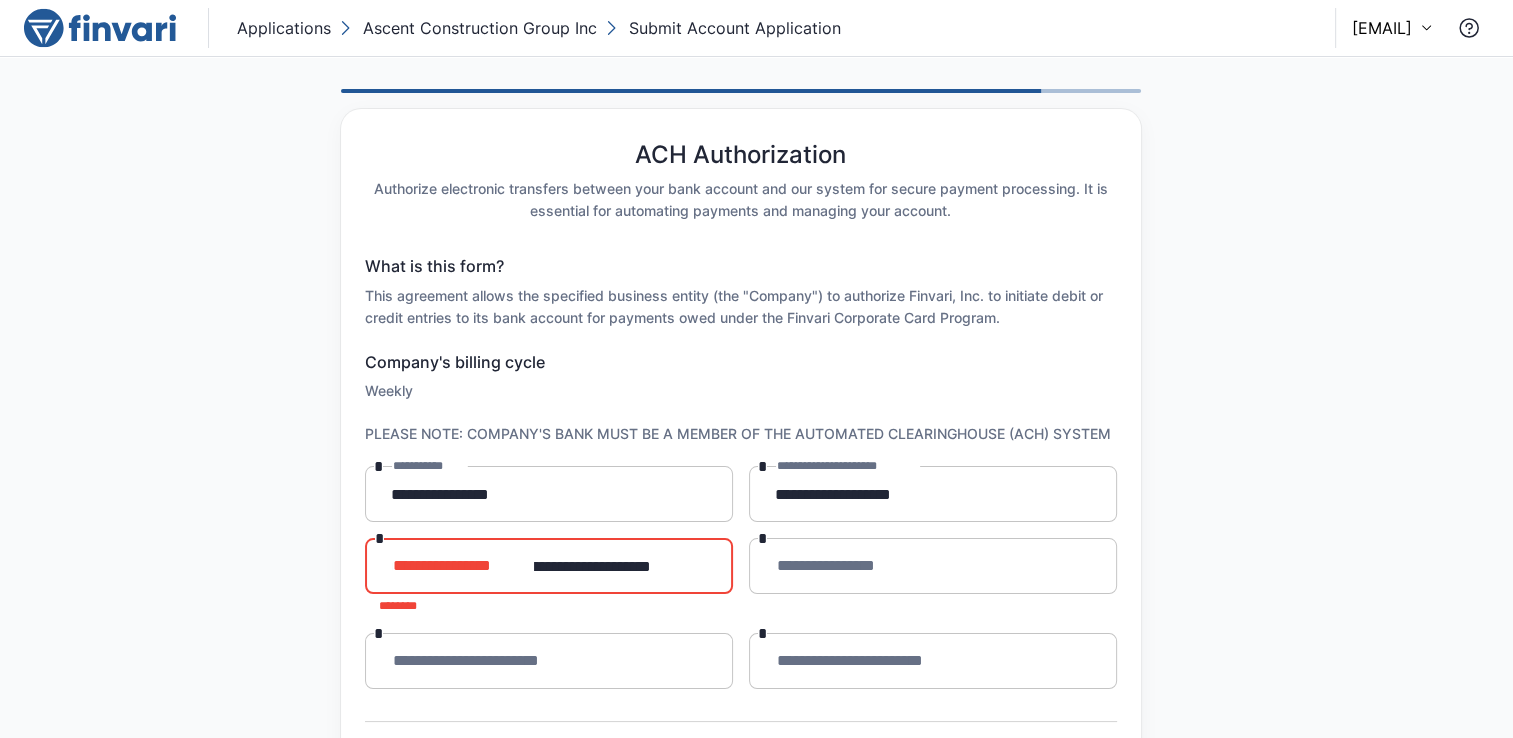 scroll, scrollTop: 0, scrollLeft: 28, axis: horizontal 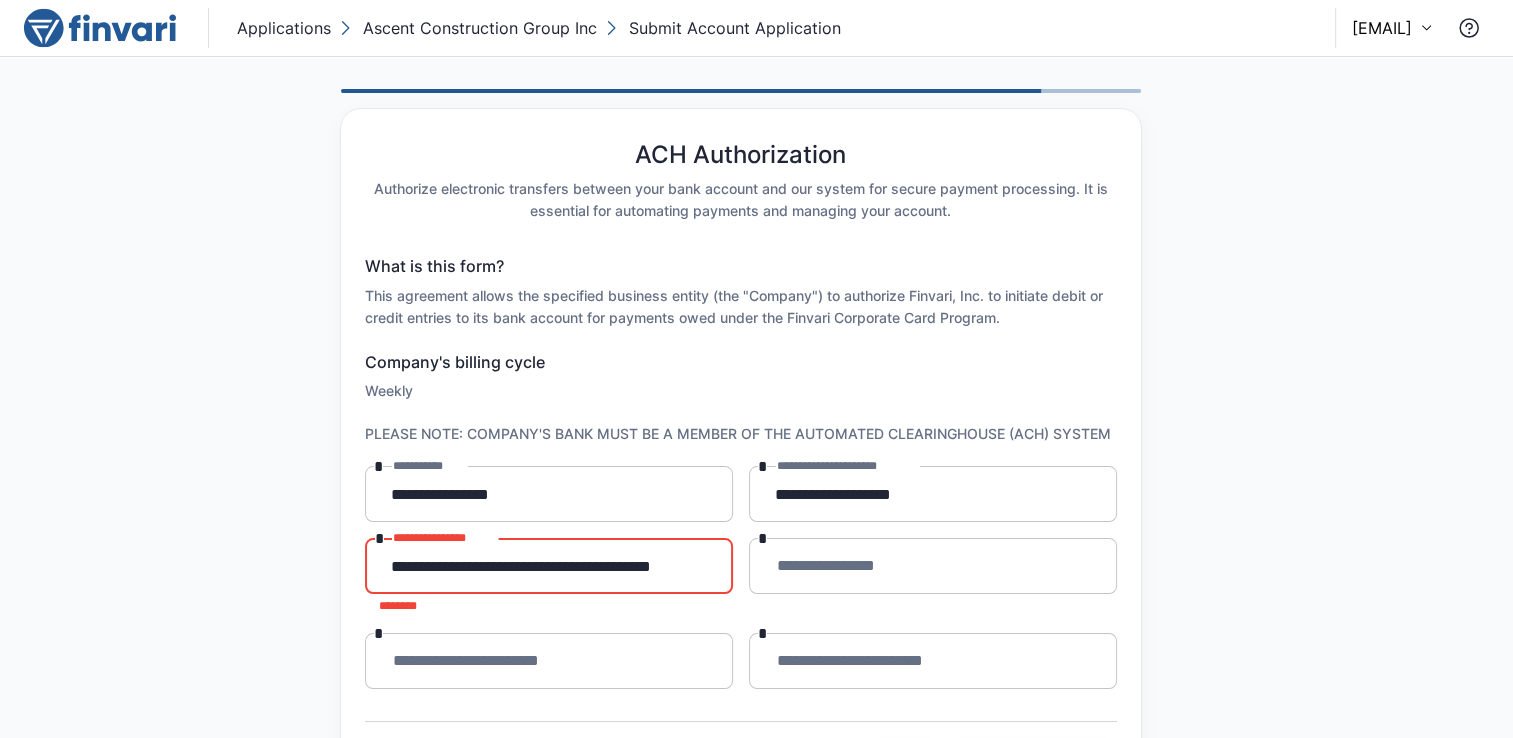 type on "**********" 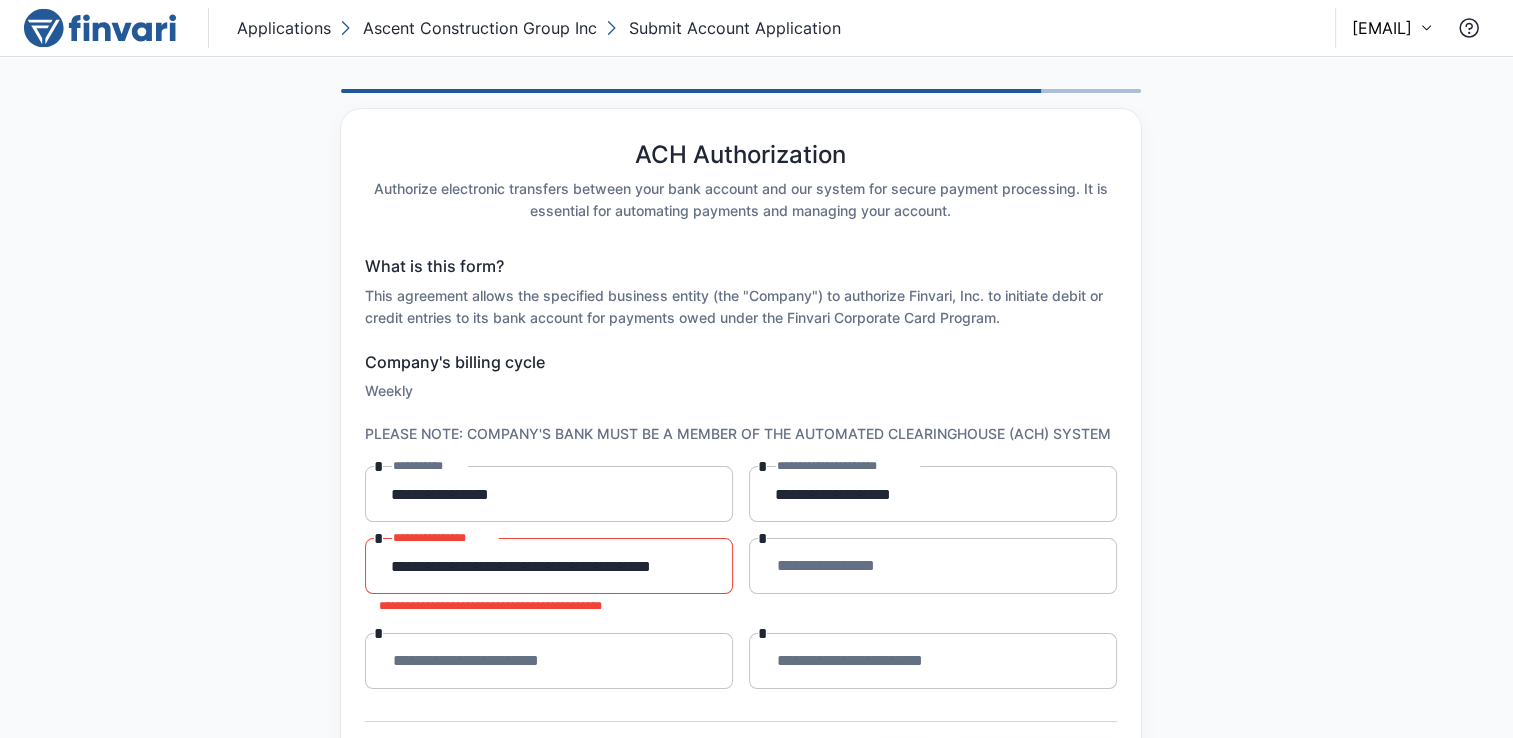 scroll, scrollTop: 0, scrollLeft: 0, axis: both 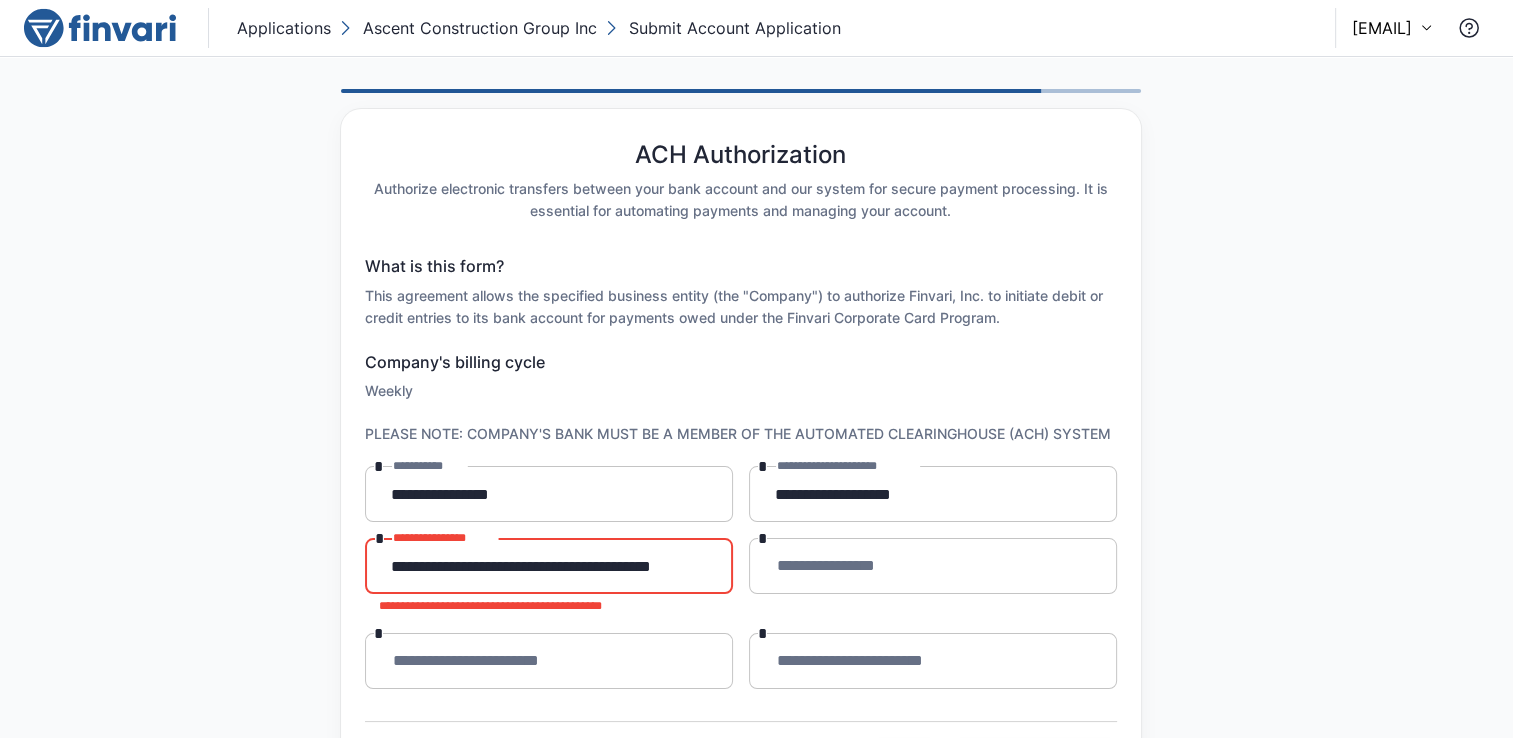 drag, startPoint x: 379, startPoint y: 562, endPoint x: 752, endPoint y: 570, distance: 373.0858 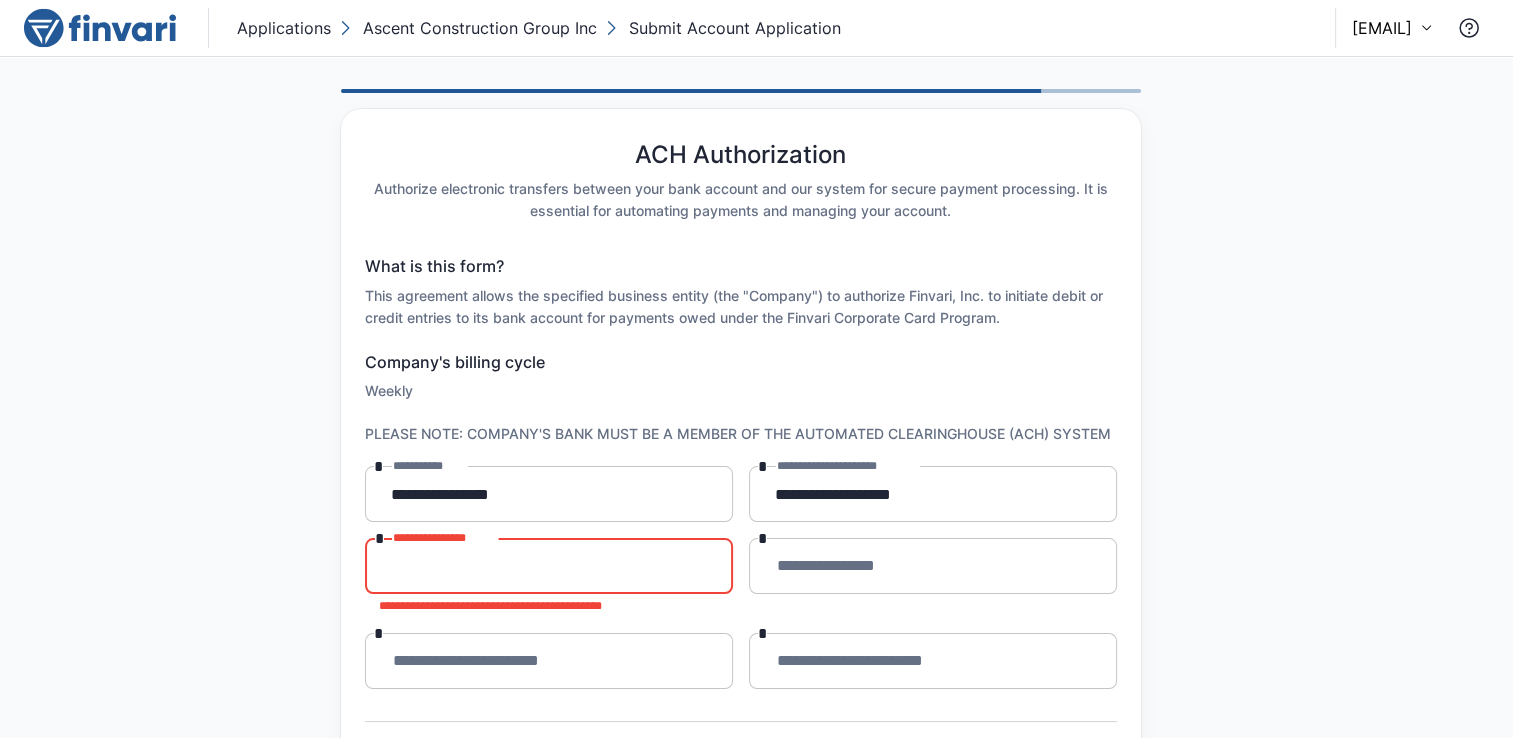 scroll, scrollTop: 0, scrollLeft: 0, axis: both 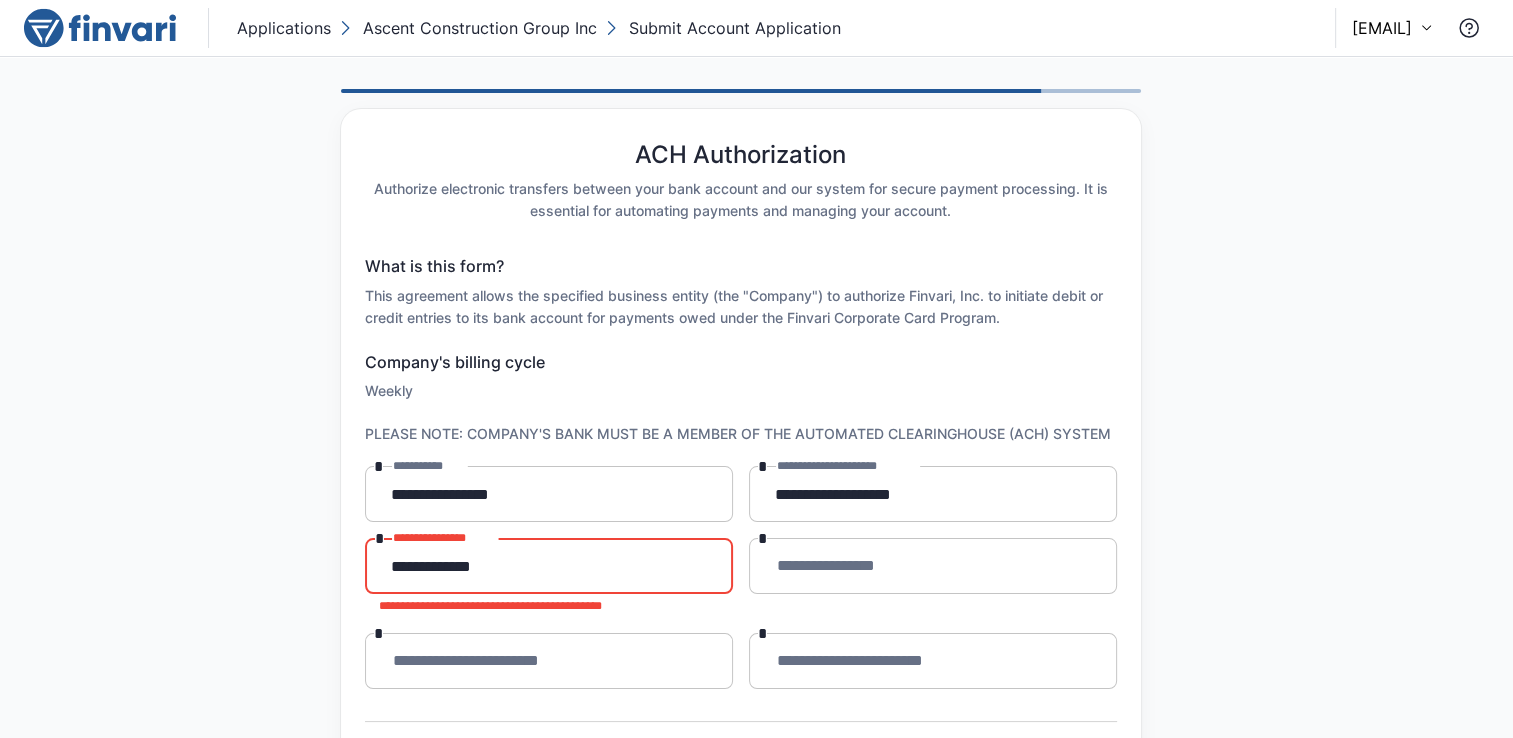 type on "**********" 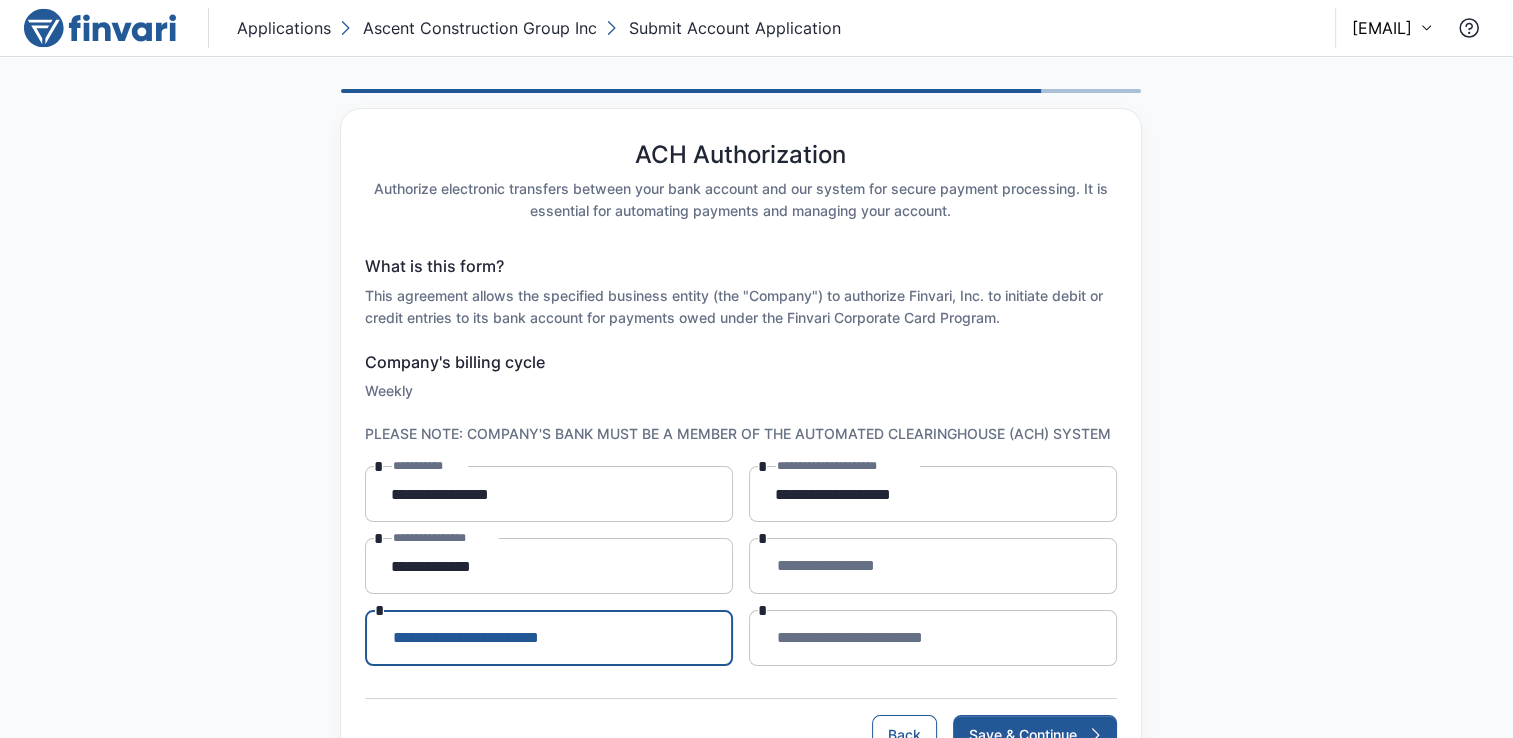 click on "**********" at bounding box center [549, 638] 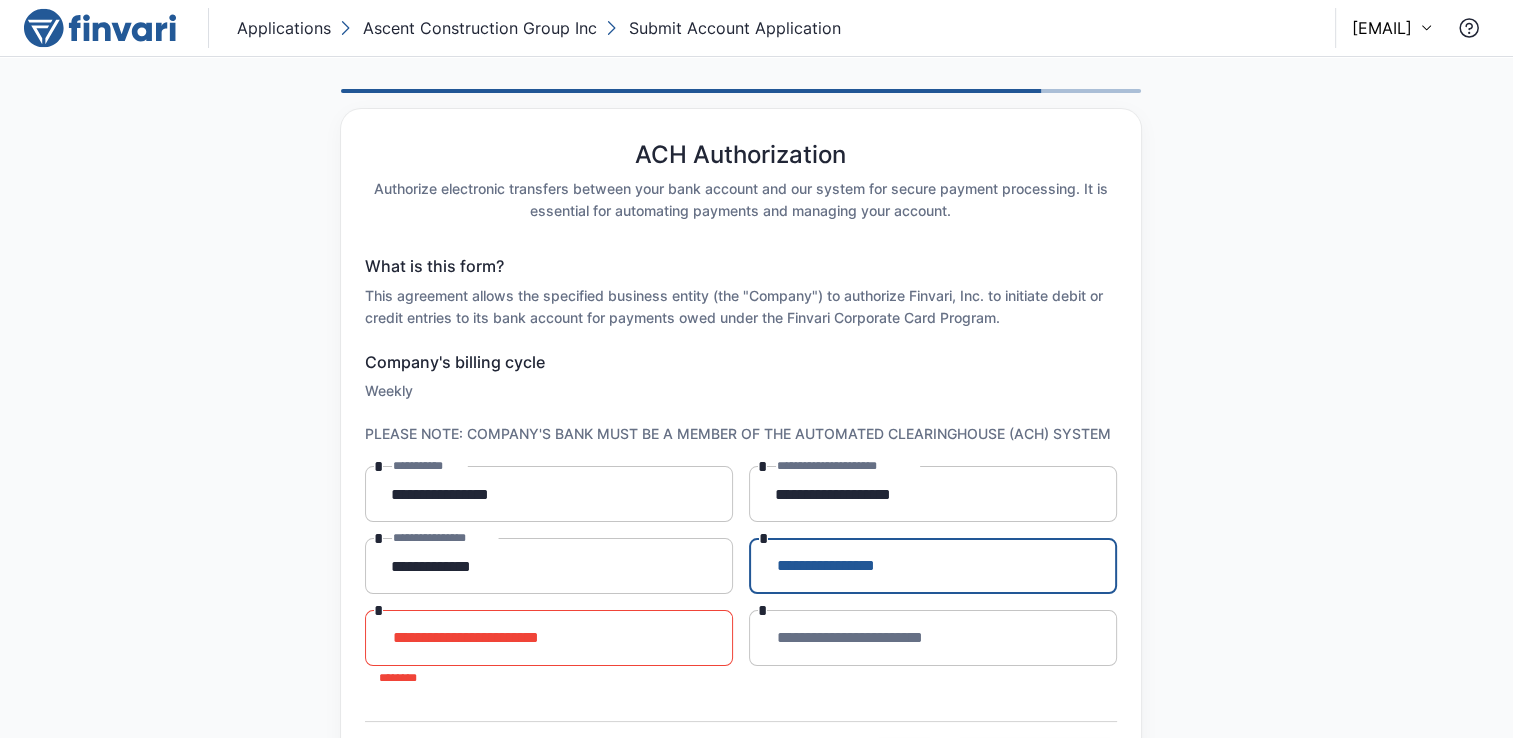 click on "**********" at bounding box center [933, 566] 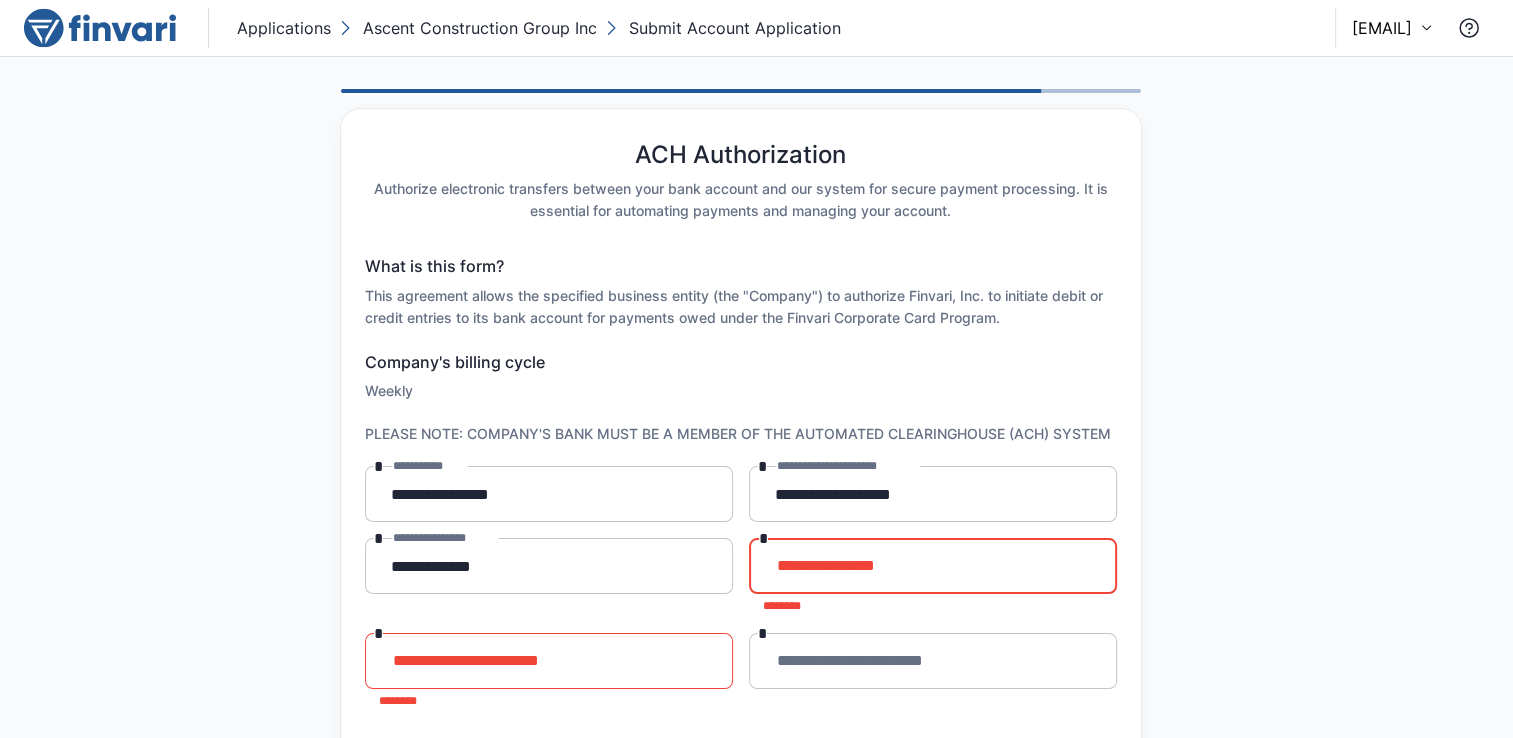 paste on "*********" 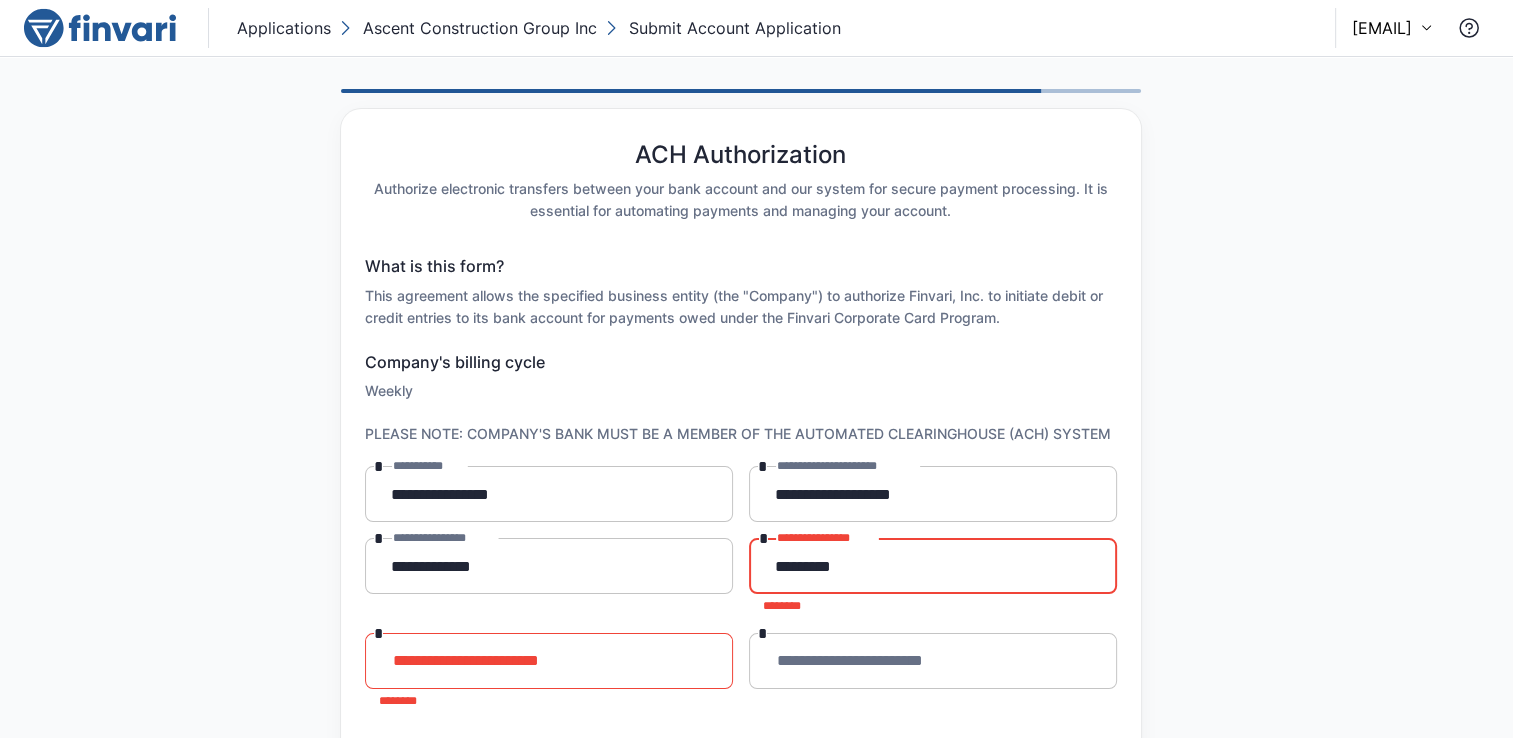 type on "*********" 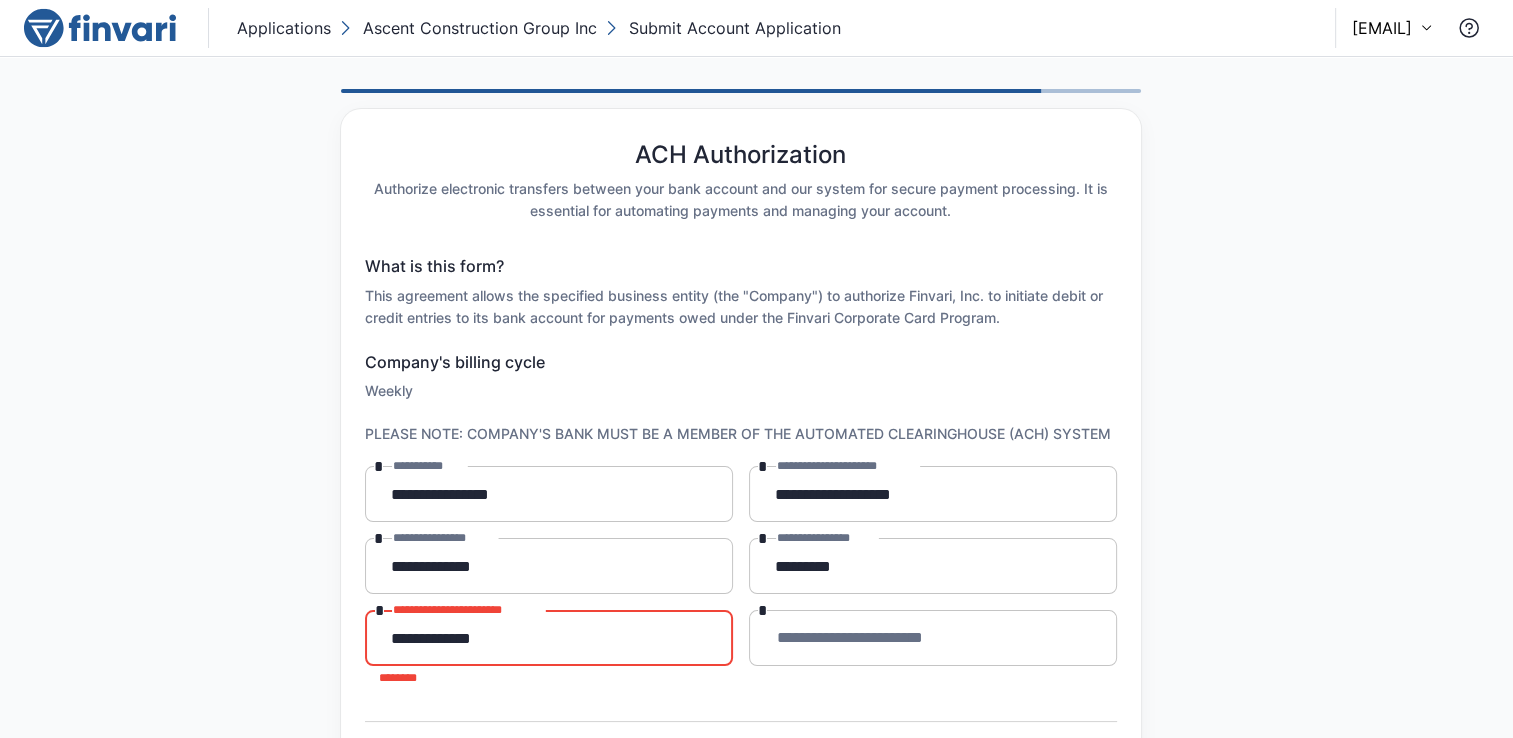 type on "**********" 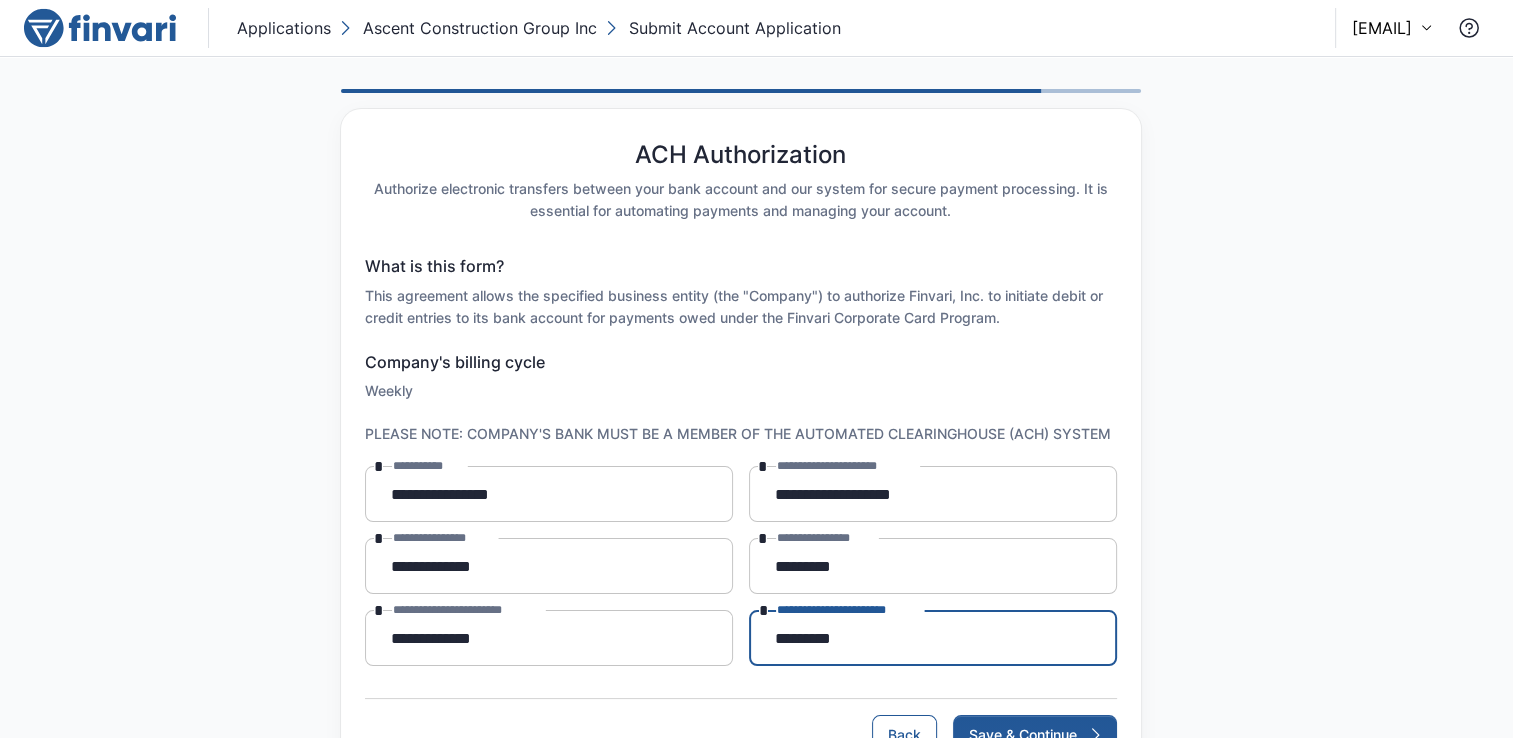 type on "*********" 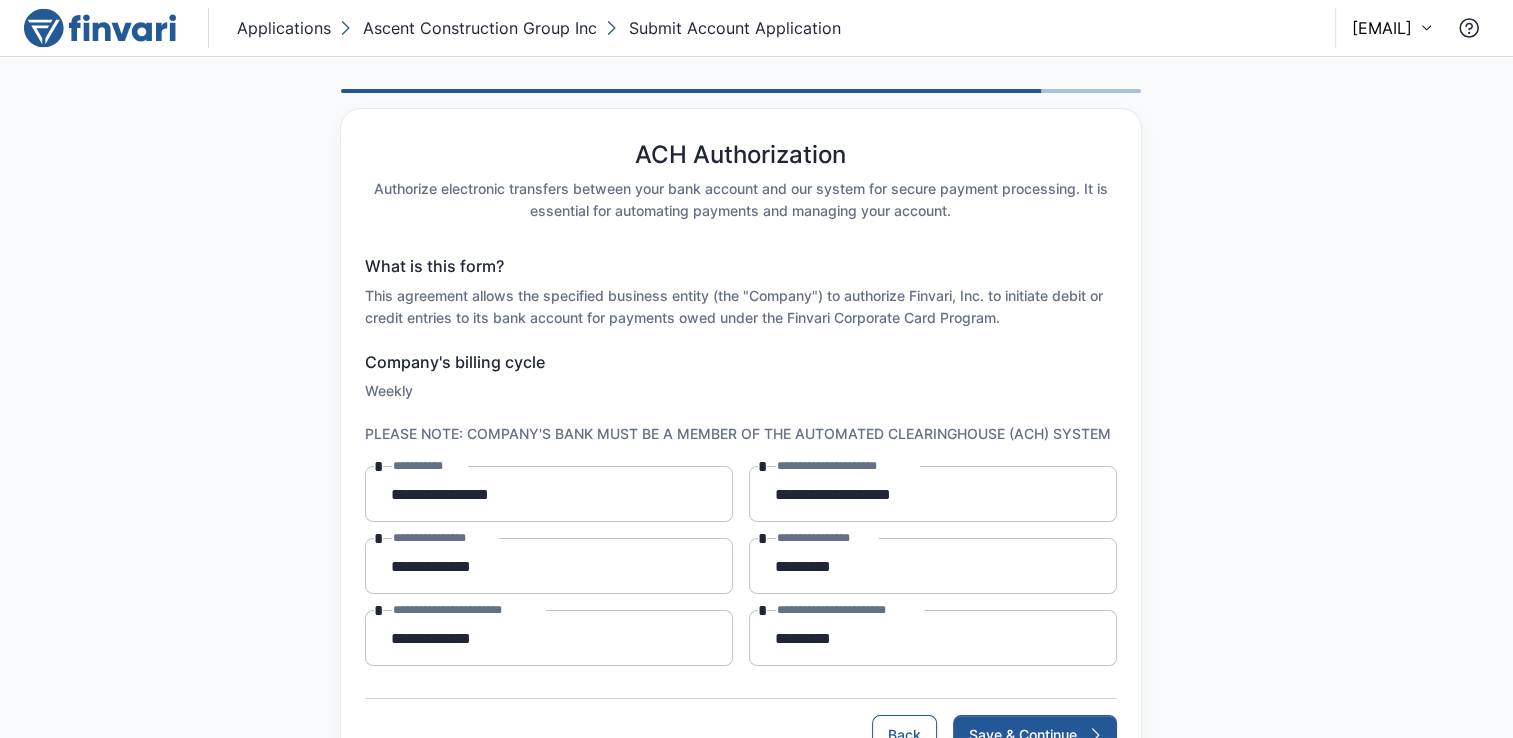 scroll, scrollTop: 80, scrollLeft: 0, axis: vertical 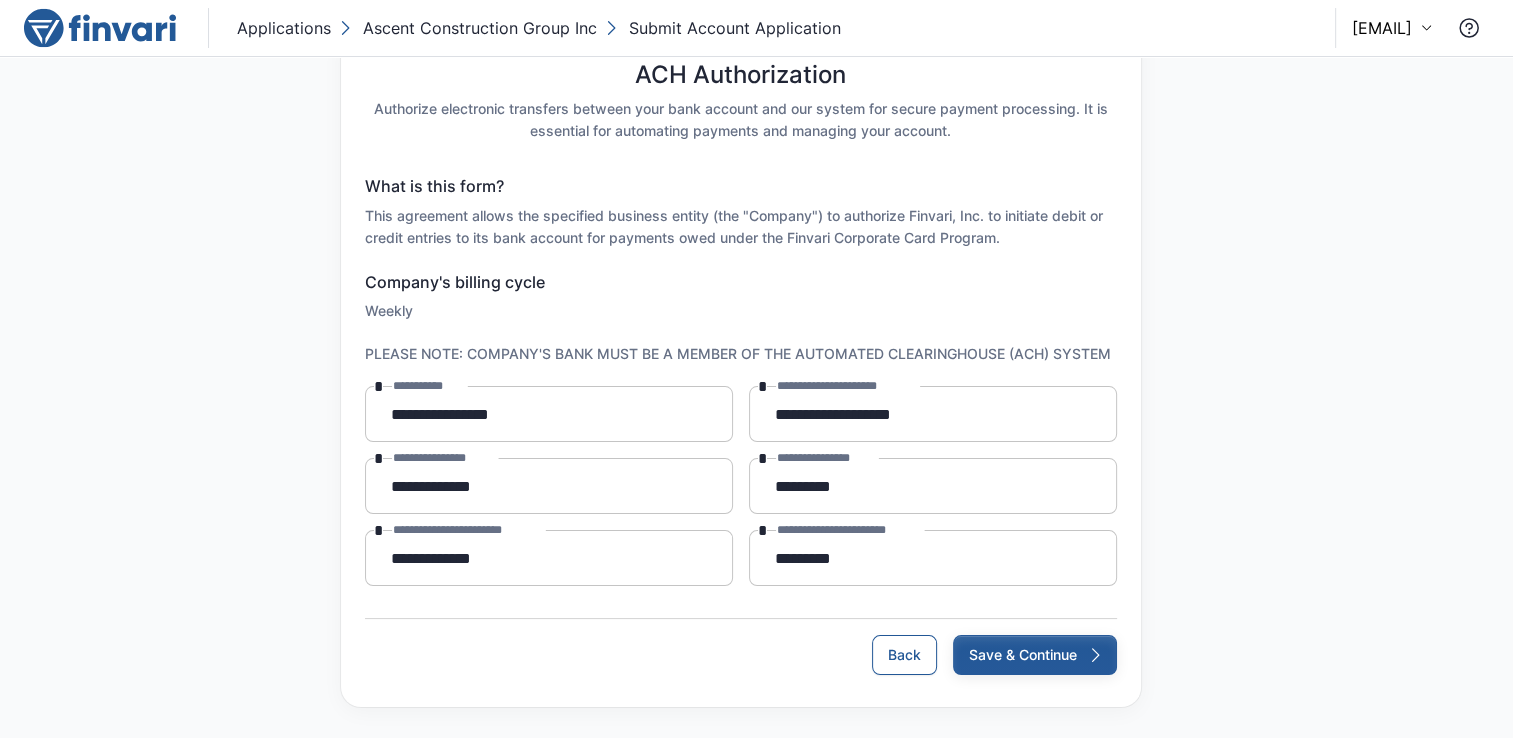 click on "Save & Continue" at bounding box center (1035, 655) 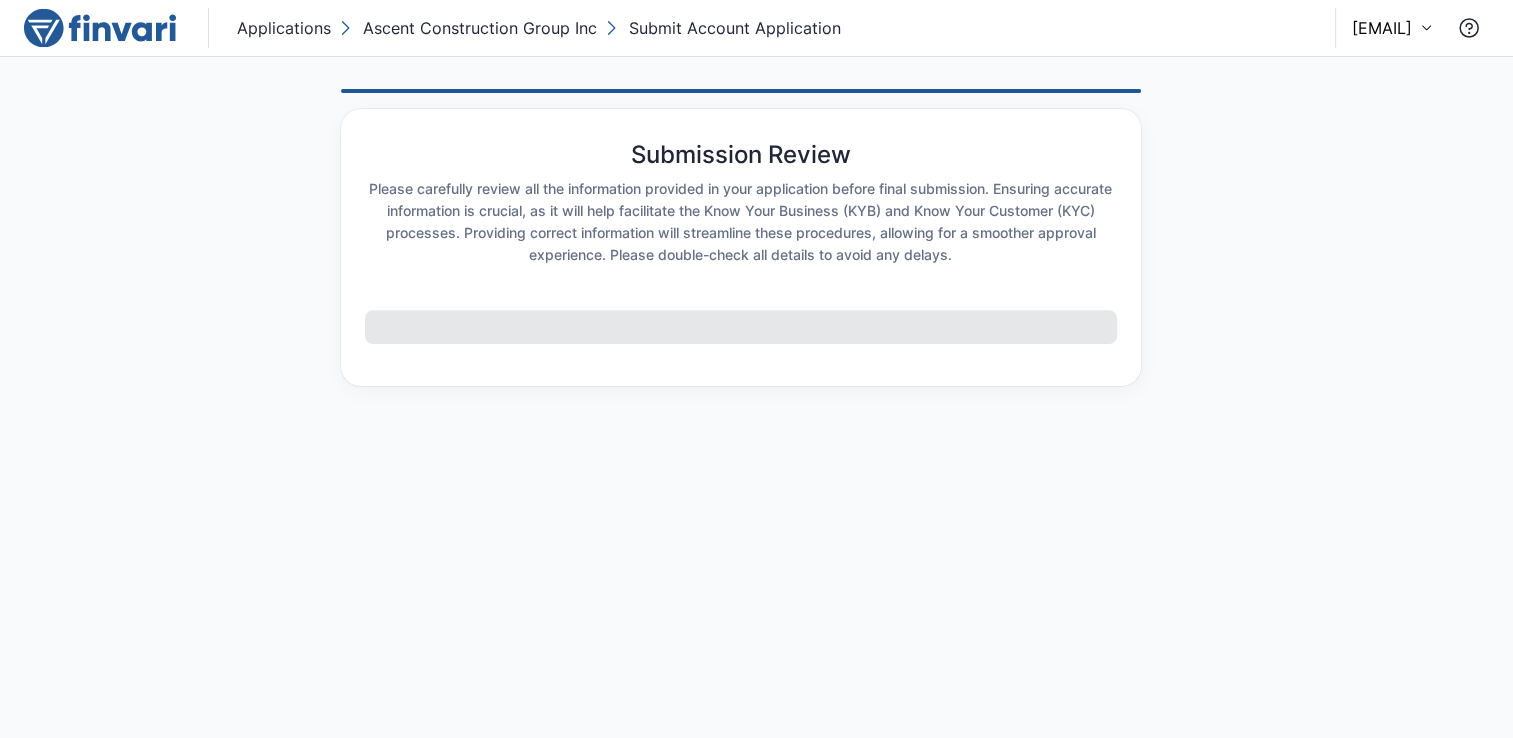 scroll, scrollTop: 0, scrollLeft: 0, axis: both 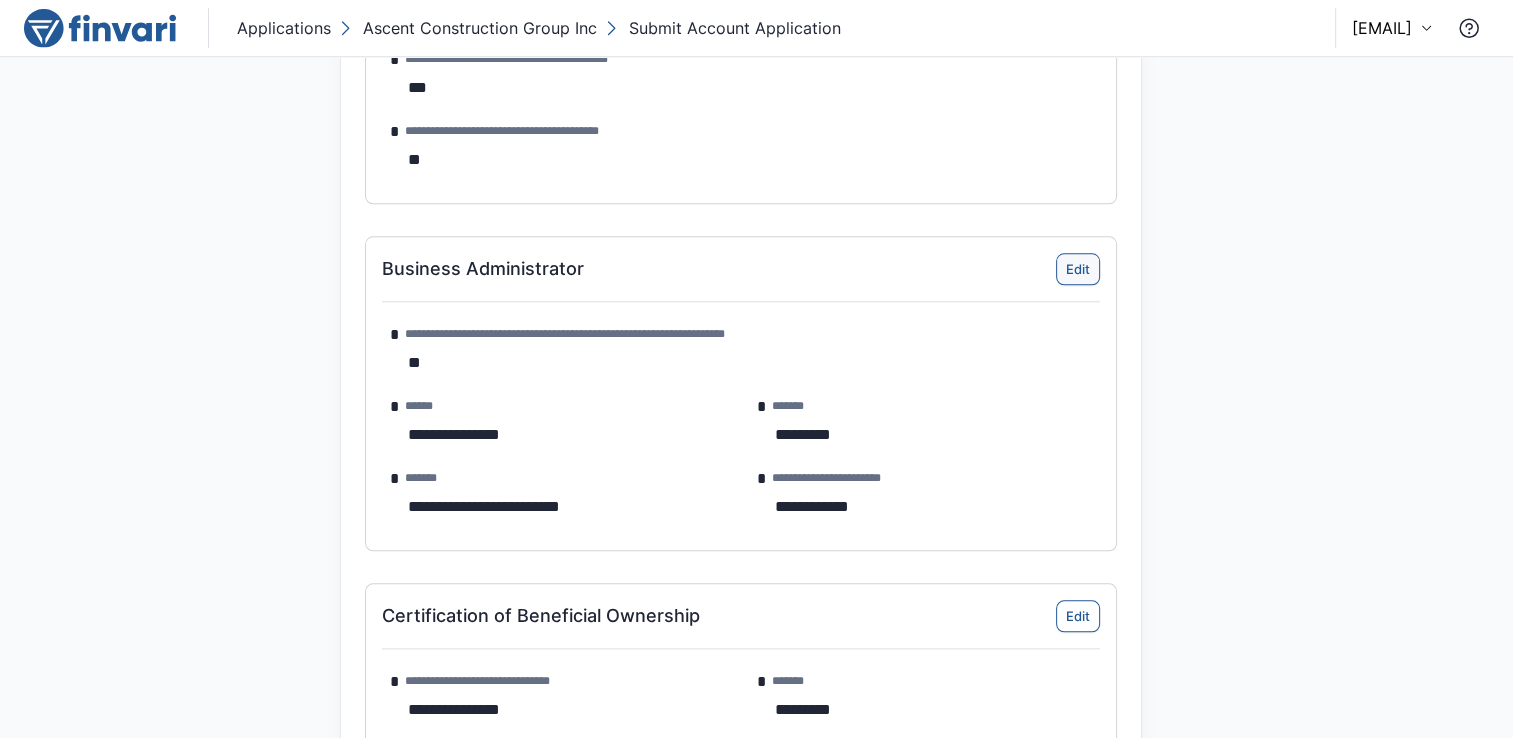 click on "Edit" at bounding box center (1078, 269) 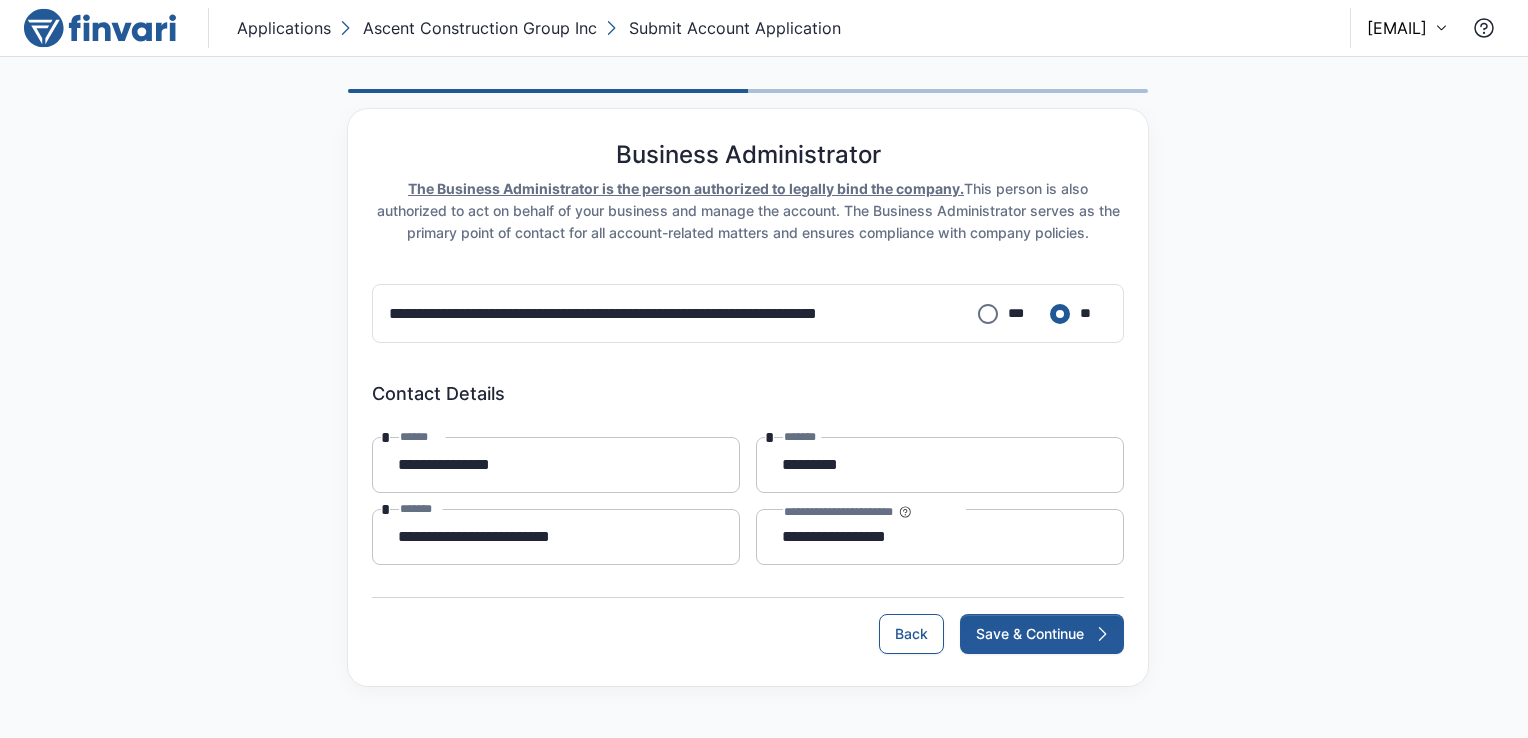 type on "**********" 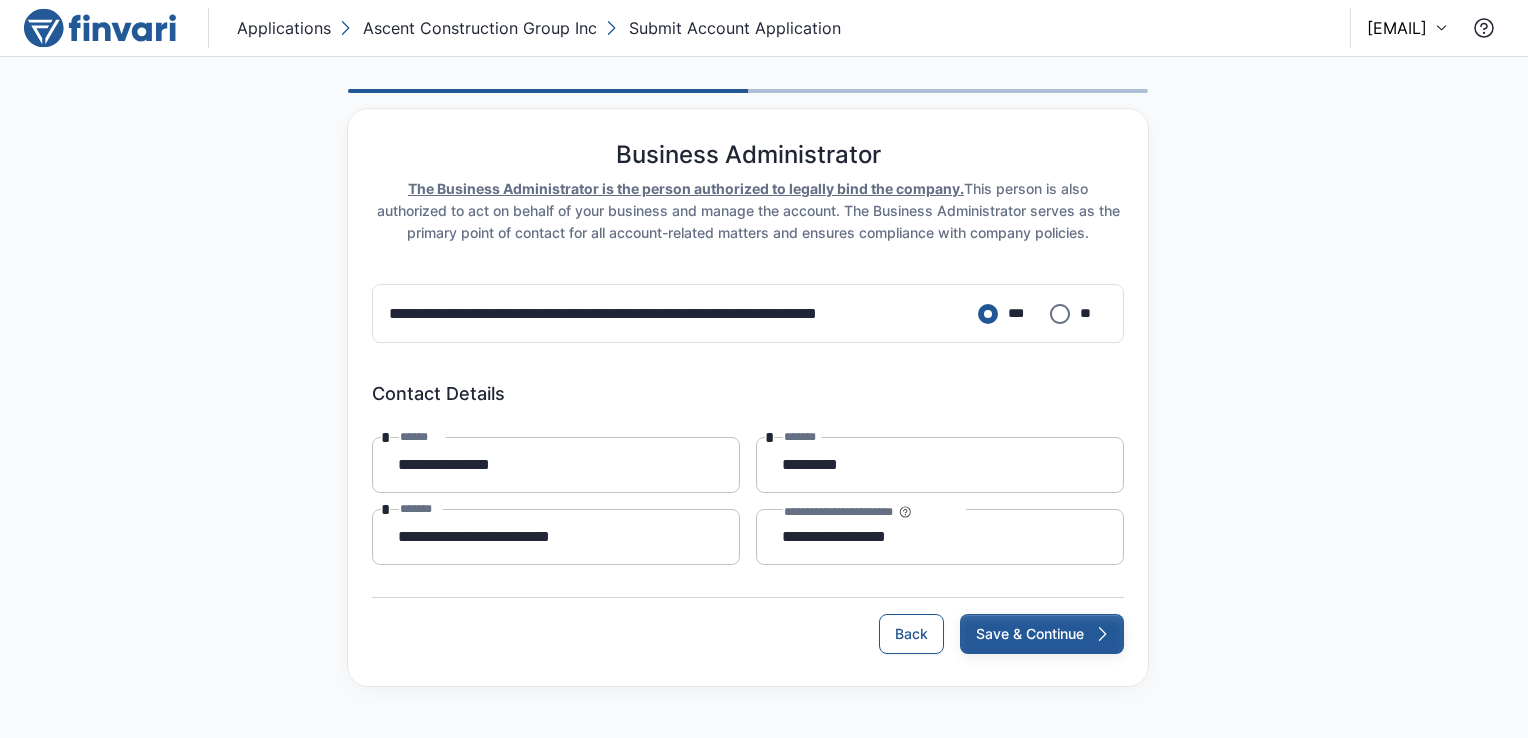 click on "Save & Continue" at bounding box center [1042, 634] 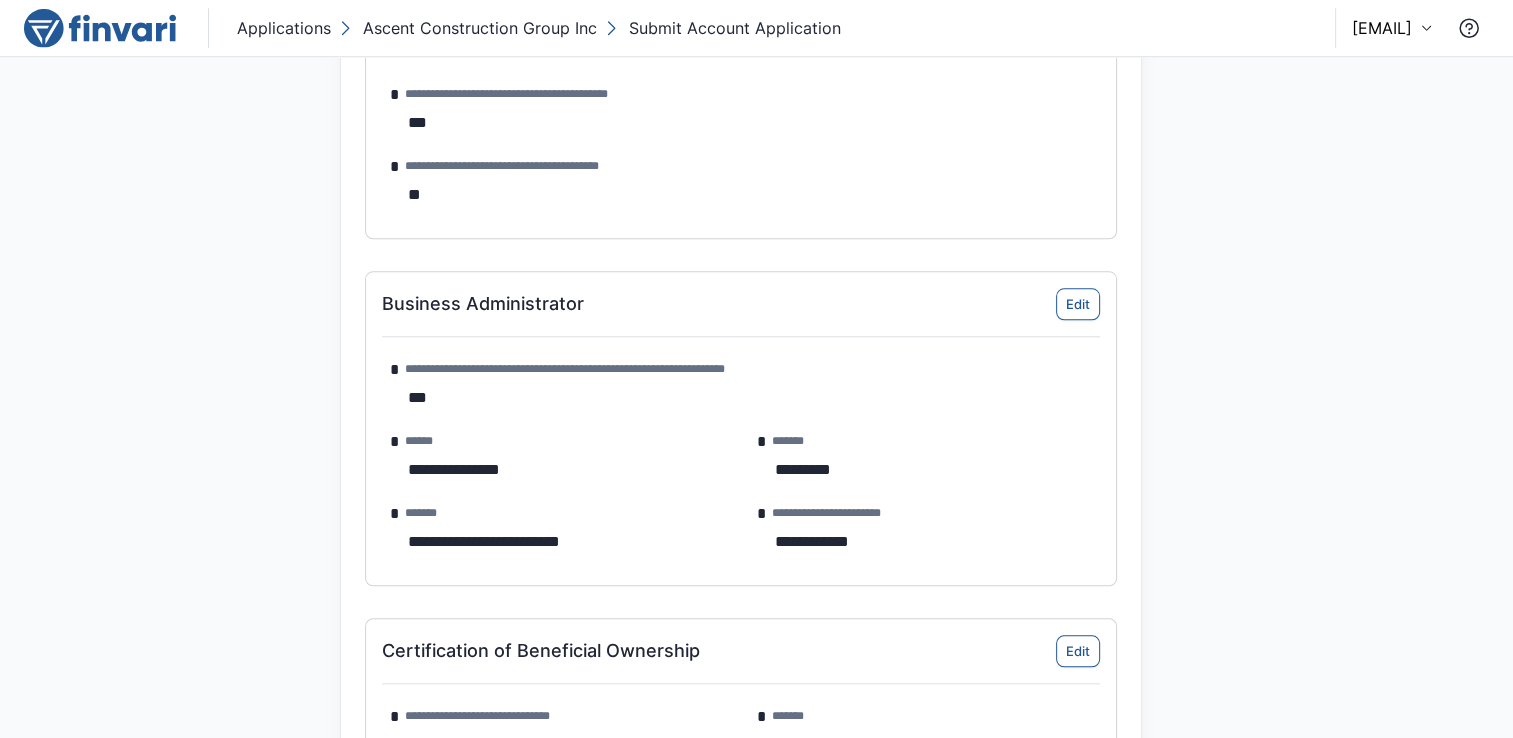 scroll, scrollTop: 2015, scrollLeft: 0, axis: vertical 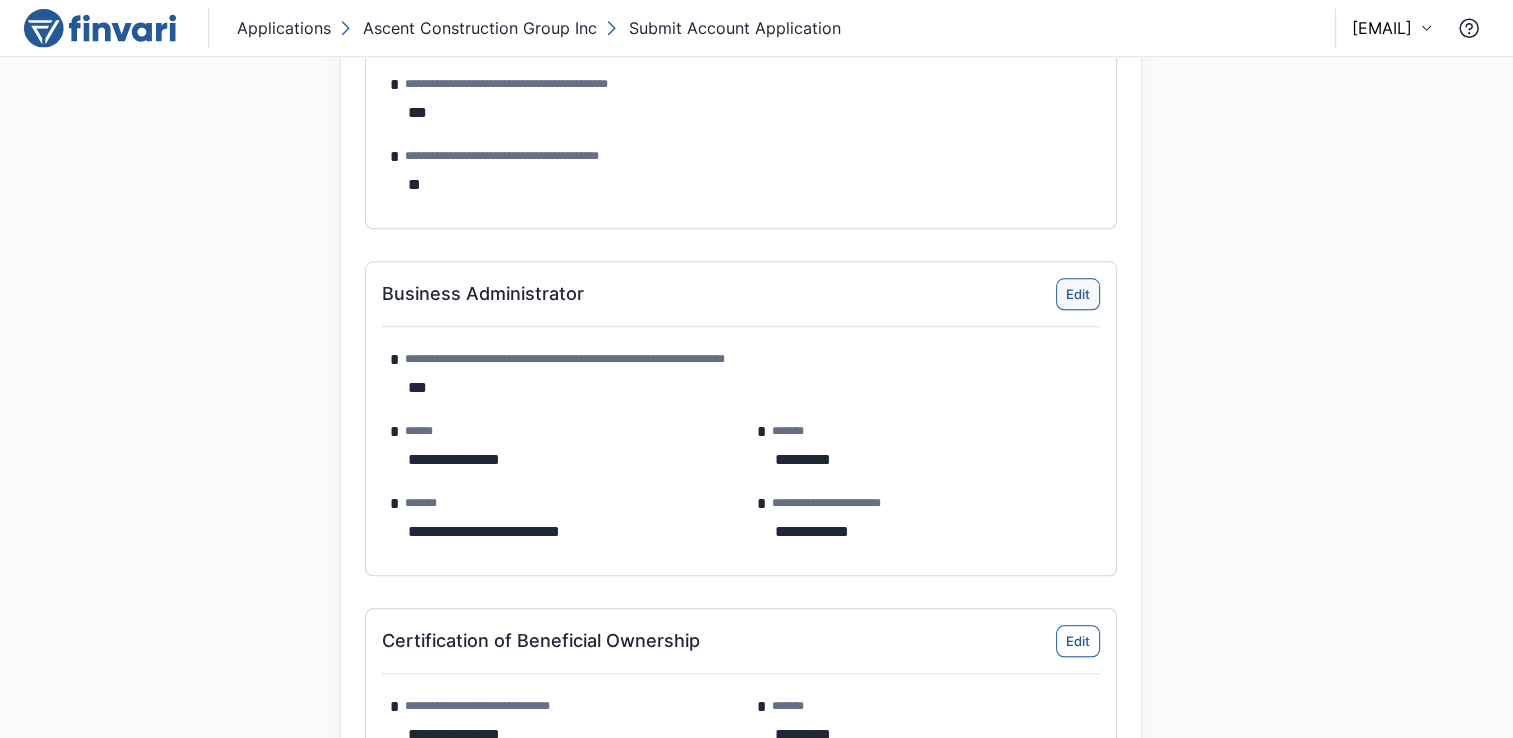click on "Edit" at bounding box center [1078, 294] 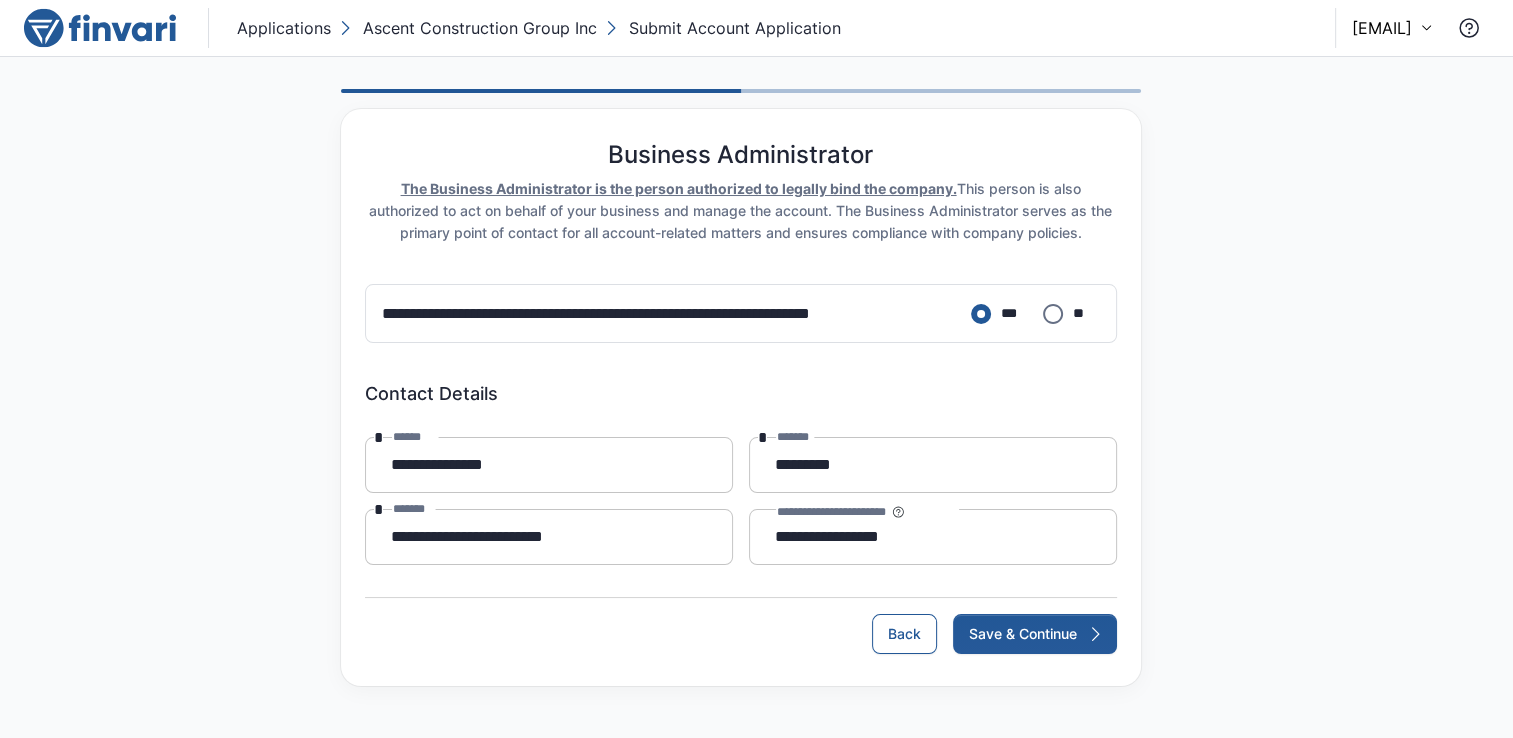 scroll, scrollTop: 0, scrollLeft: 0, axis: both 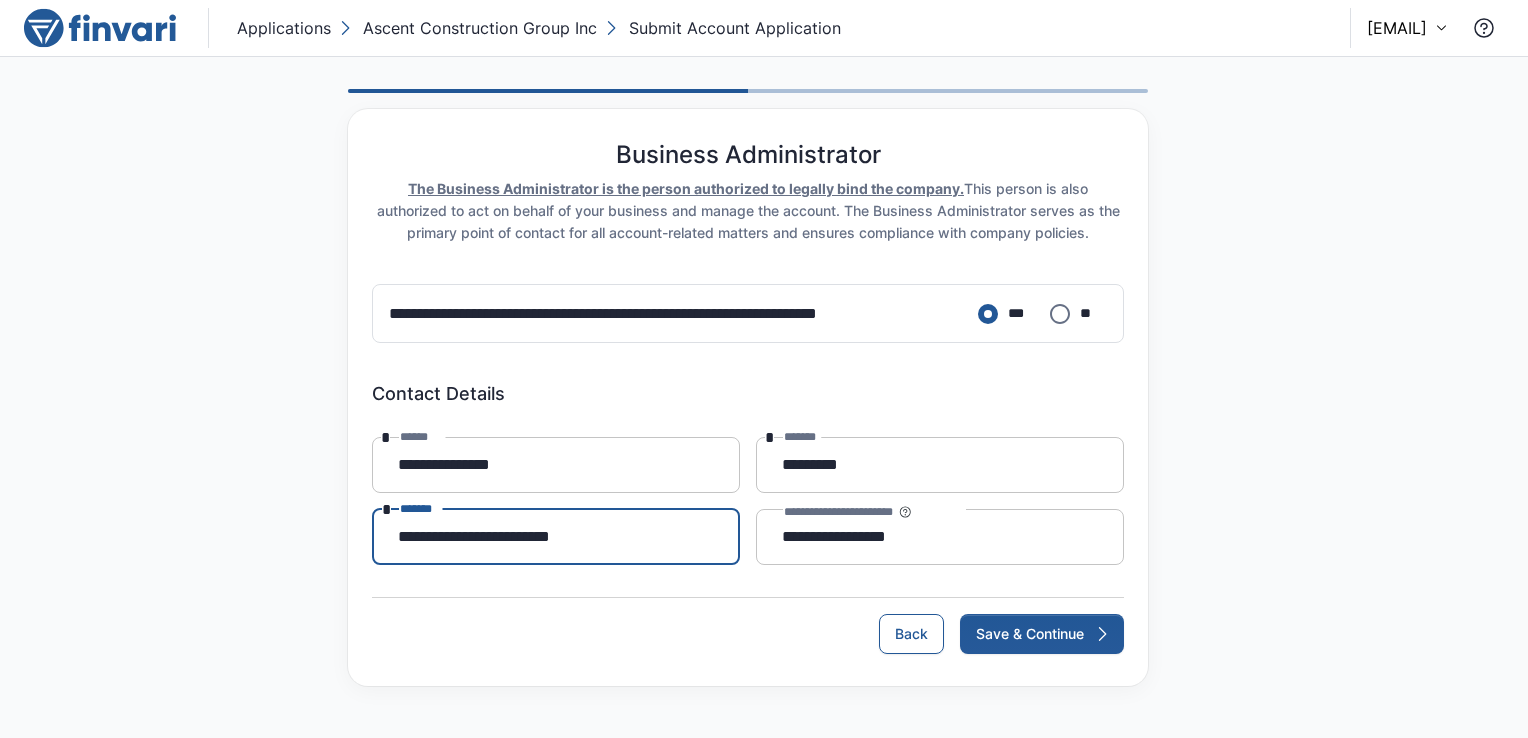 click on "**********" at bounding box center (556, 537) 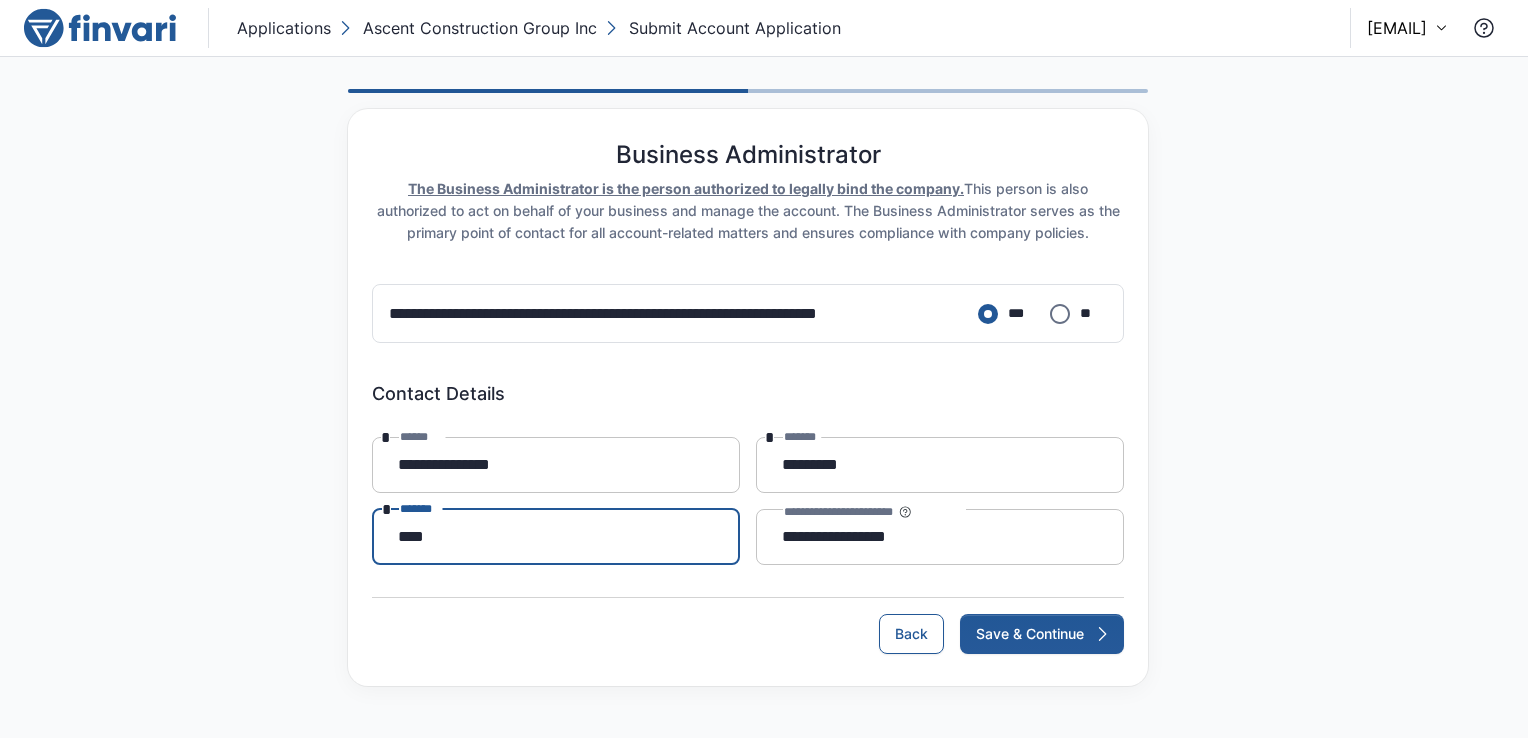 type on "**********" 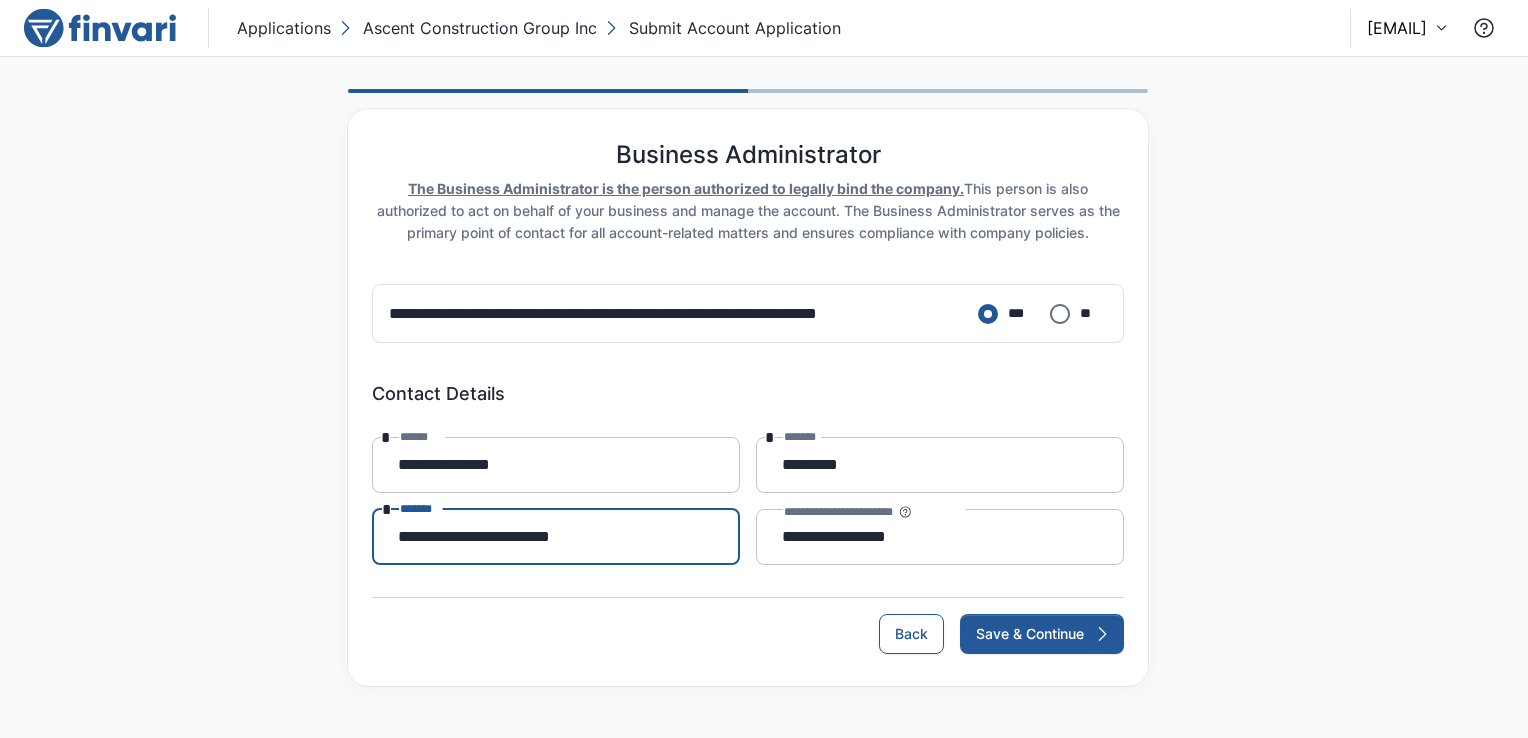 click on "Back Save & Continue" at bounding box center [748, 625] 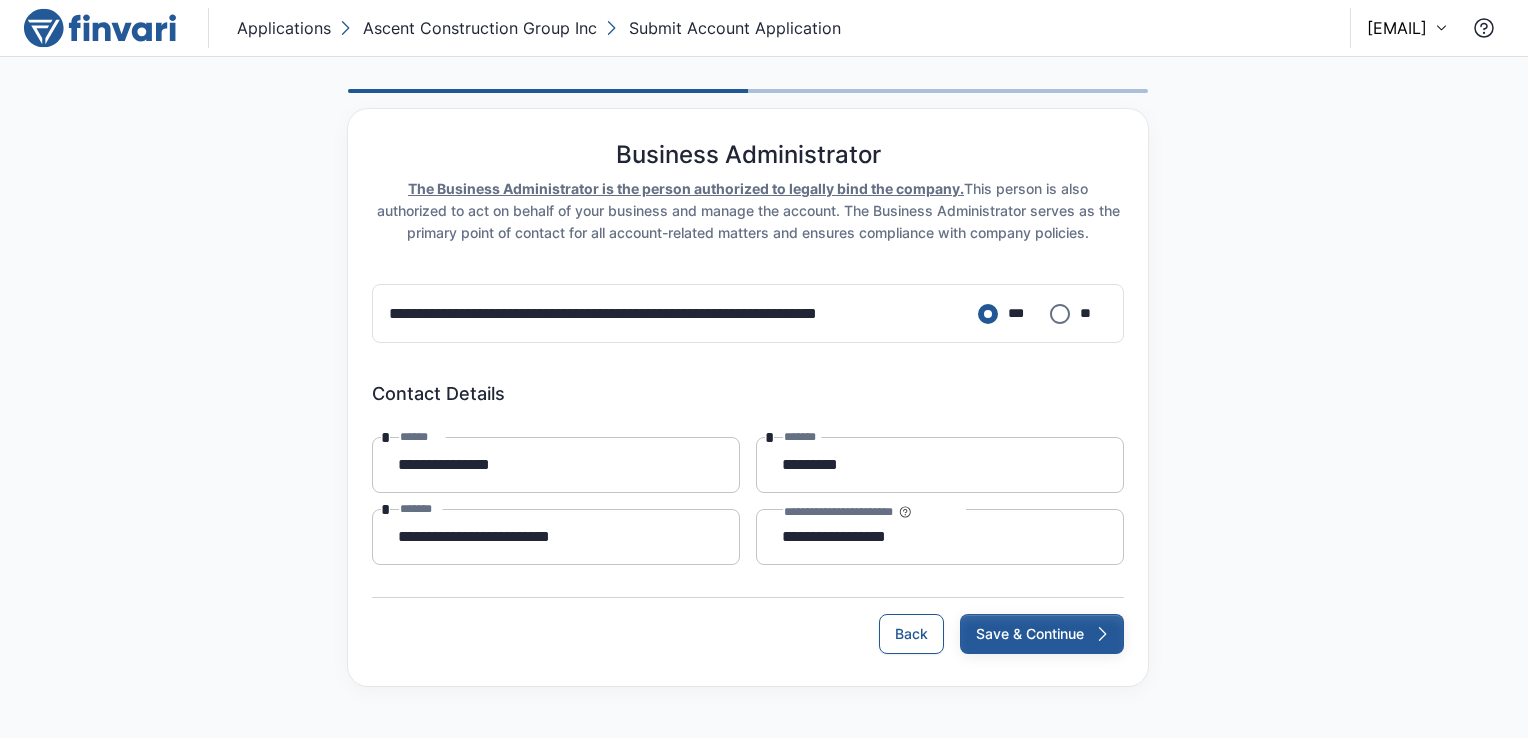 click on "Save & Continue" at bounding box center [1042, 634] 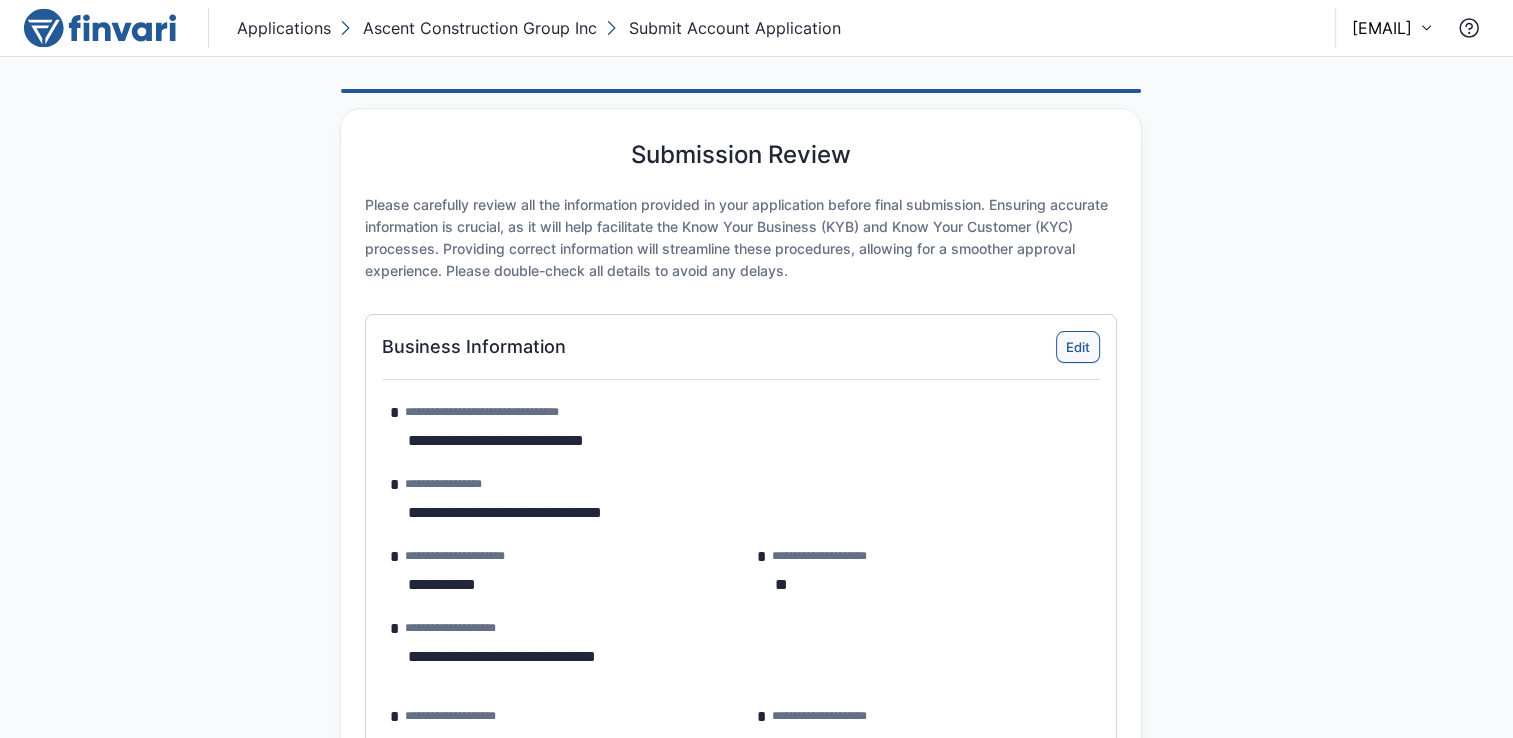 click on "Edit" at bounding box center (1078, 347) 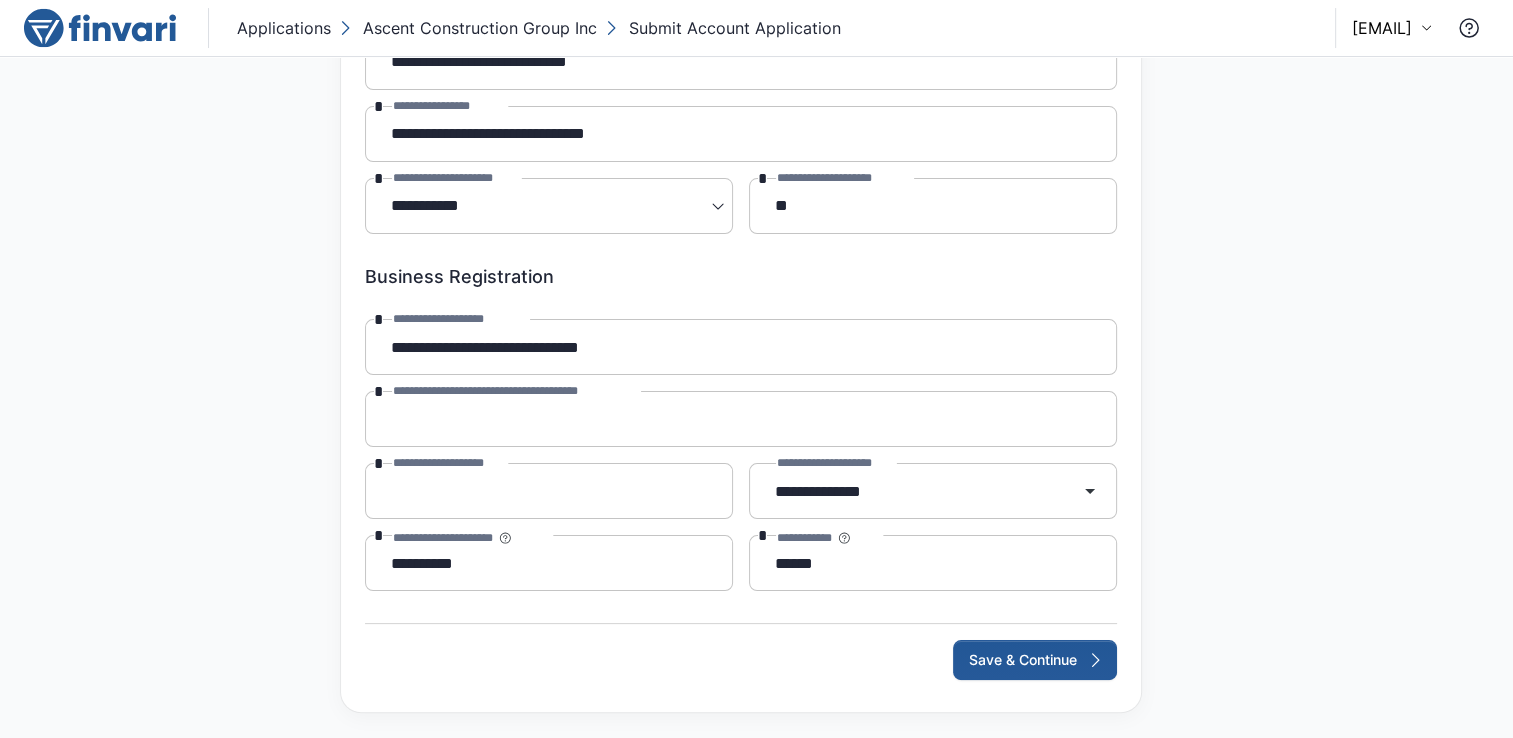 scroll, scrollTop: 0, scrollLeft: 0, axis: both 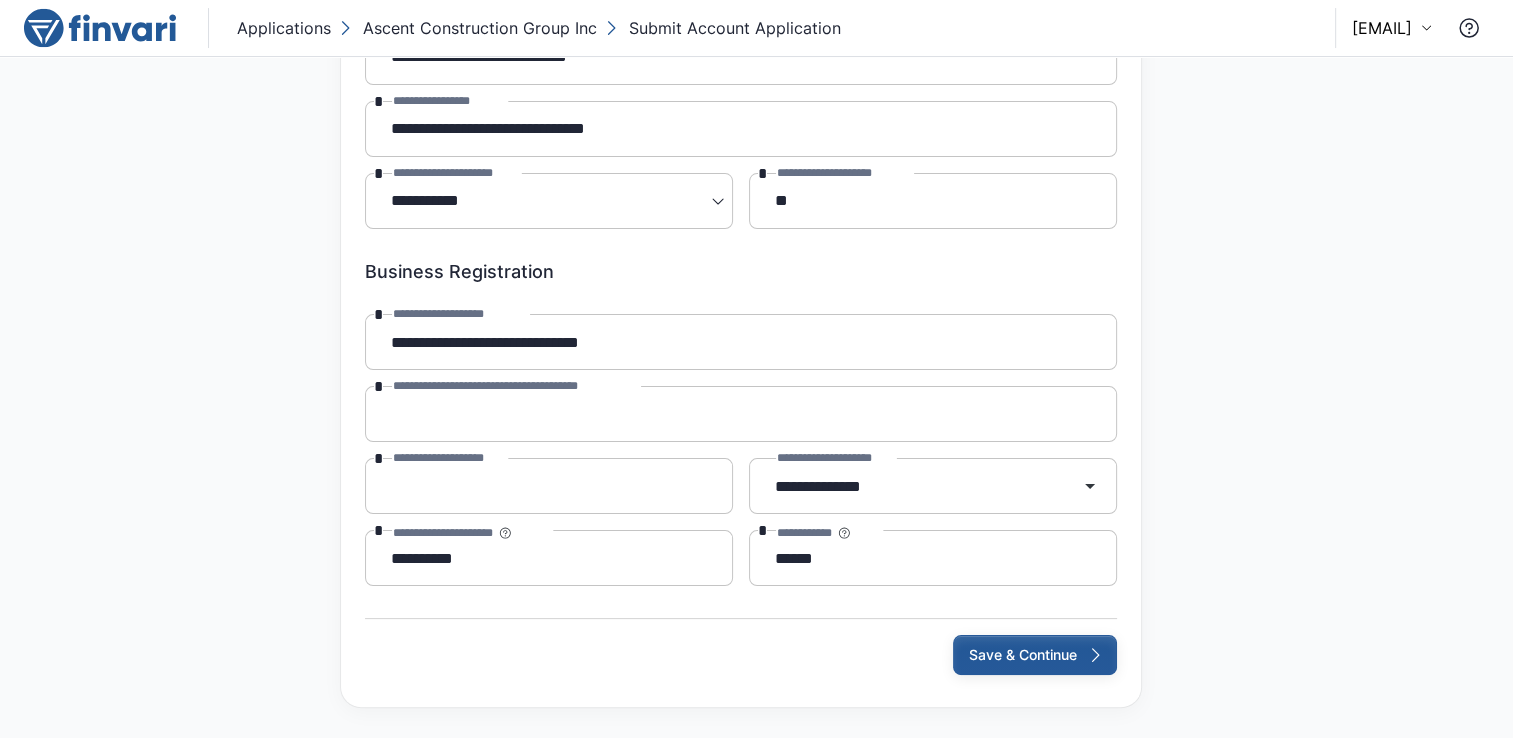 click on "Save & Continue" at bounding box center (1035, 655) 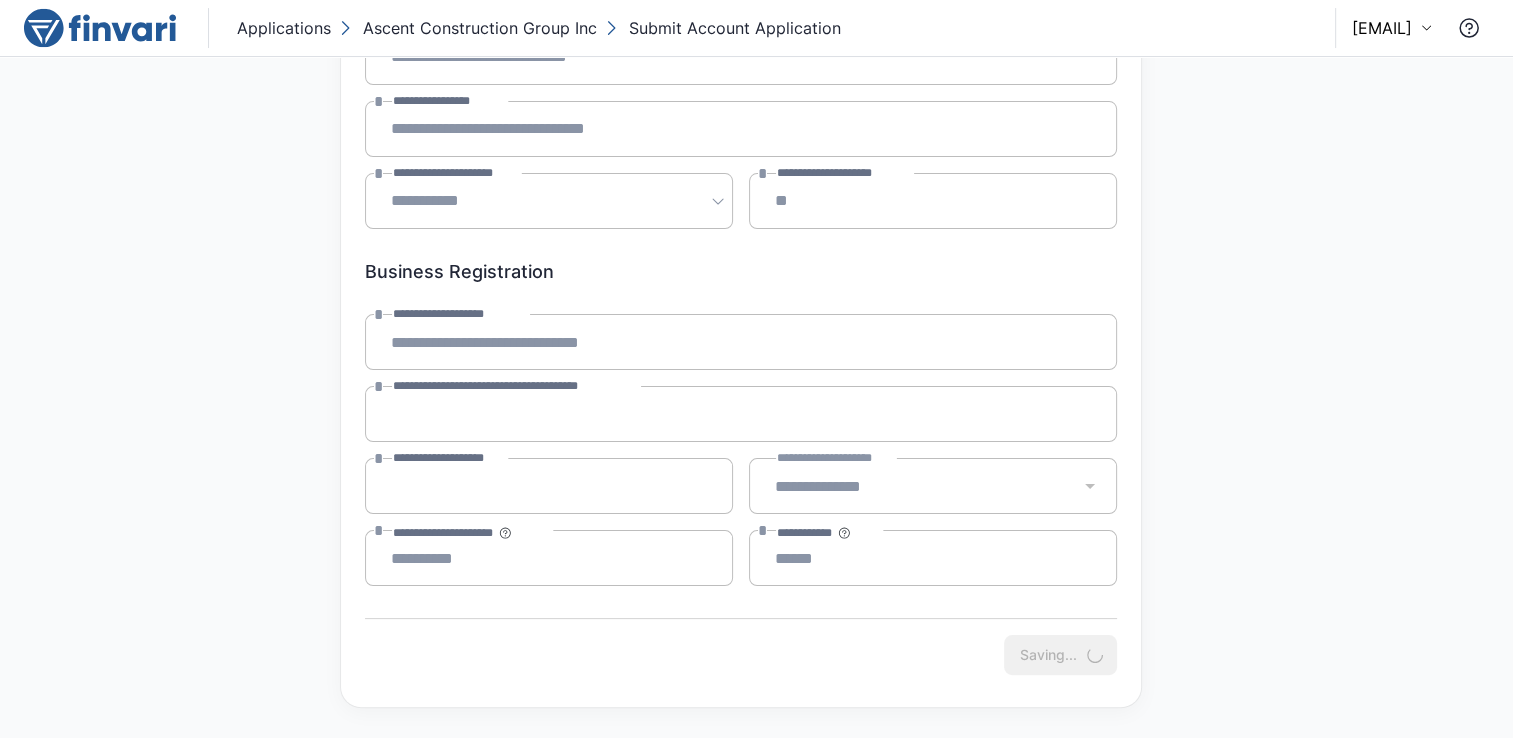 scroll, scrollTop: 0, scrollLeft: 0, axis: both 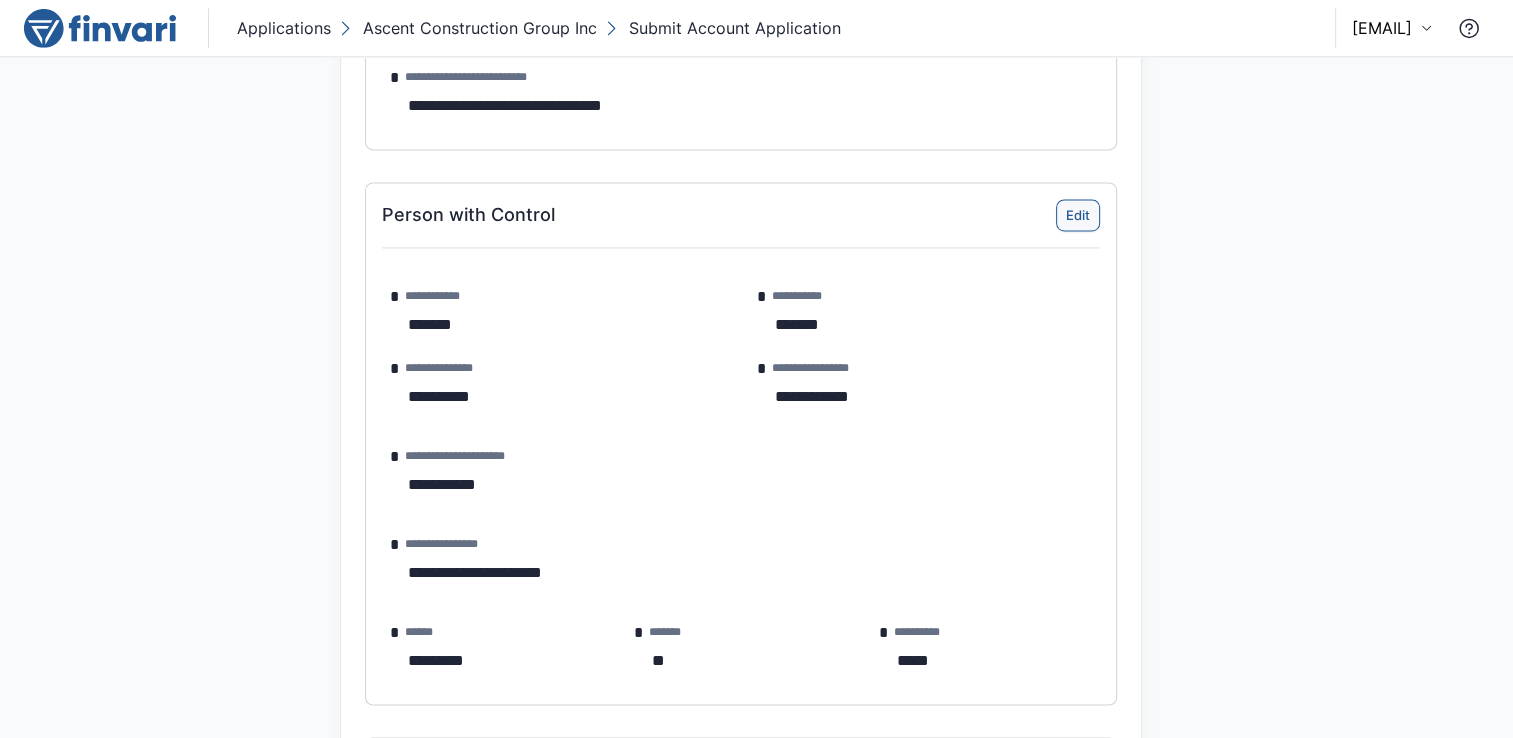click on "Edit" at bounding box center [1078, 215] 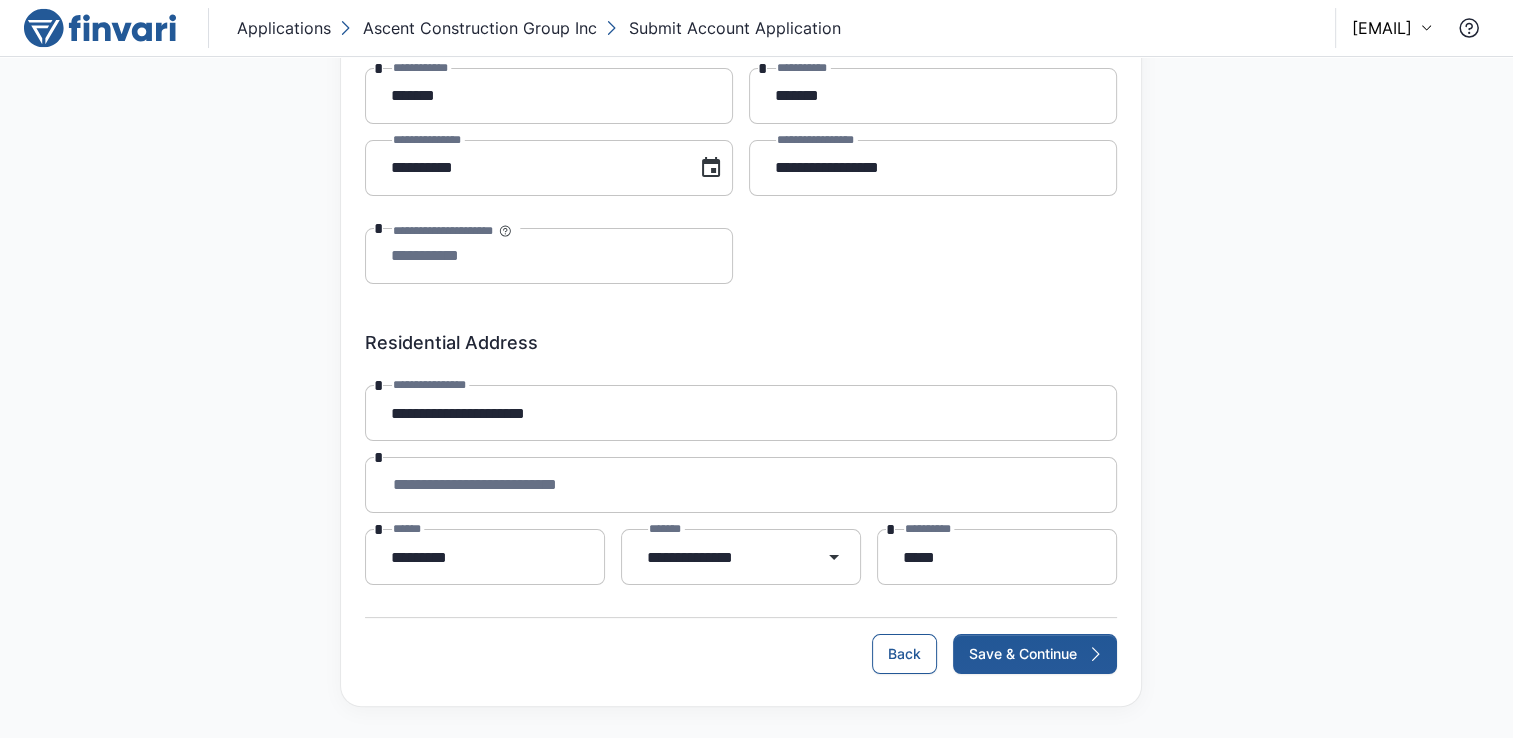 scroll, scrollTop: 0, scrollLeft: 0, axis: both 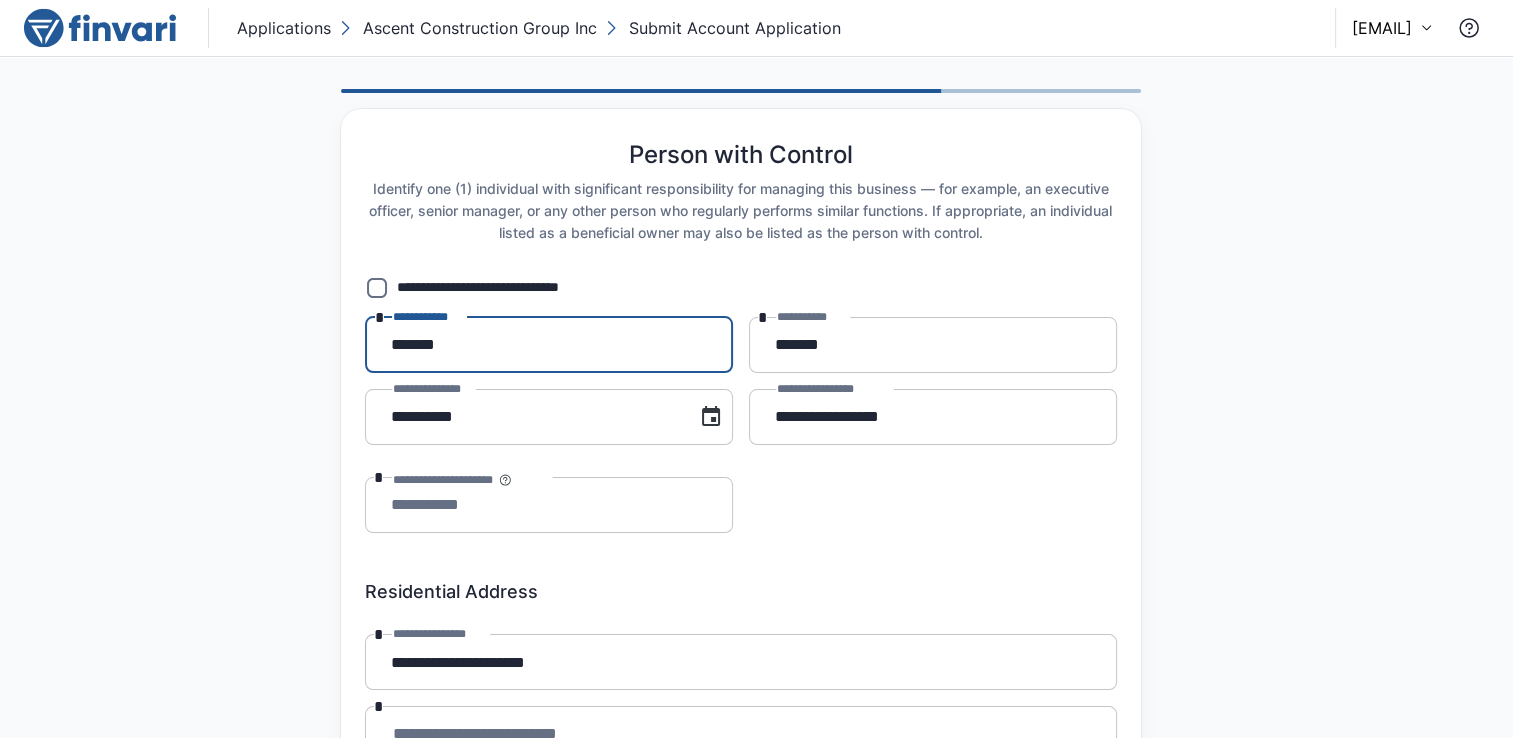 drag, startPoint x: 554, startPoint y: 340, endPoint x: 342, endPoint y: 349, distance: 212.19095 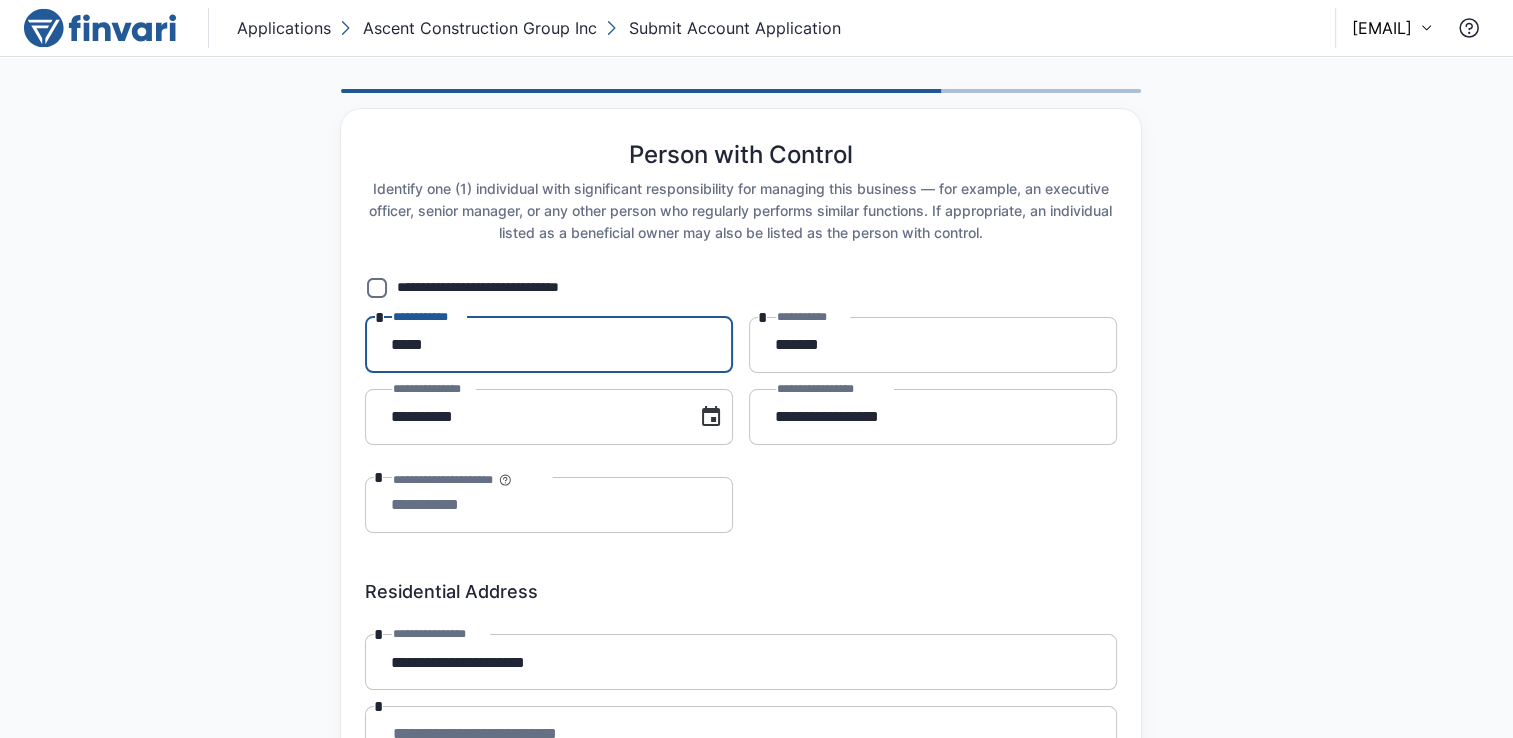 type on "*****" 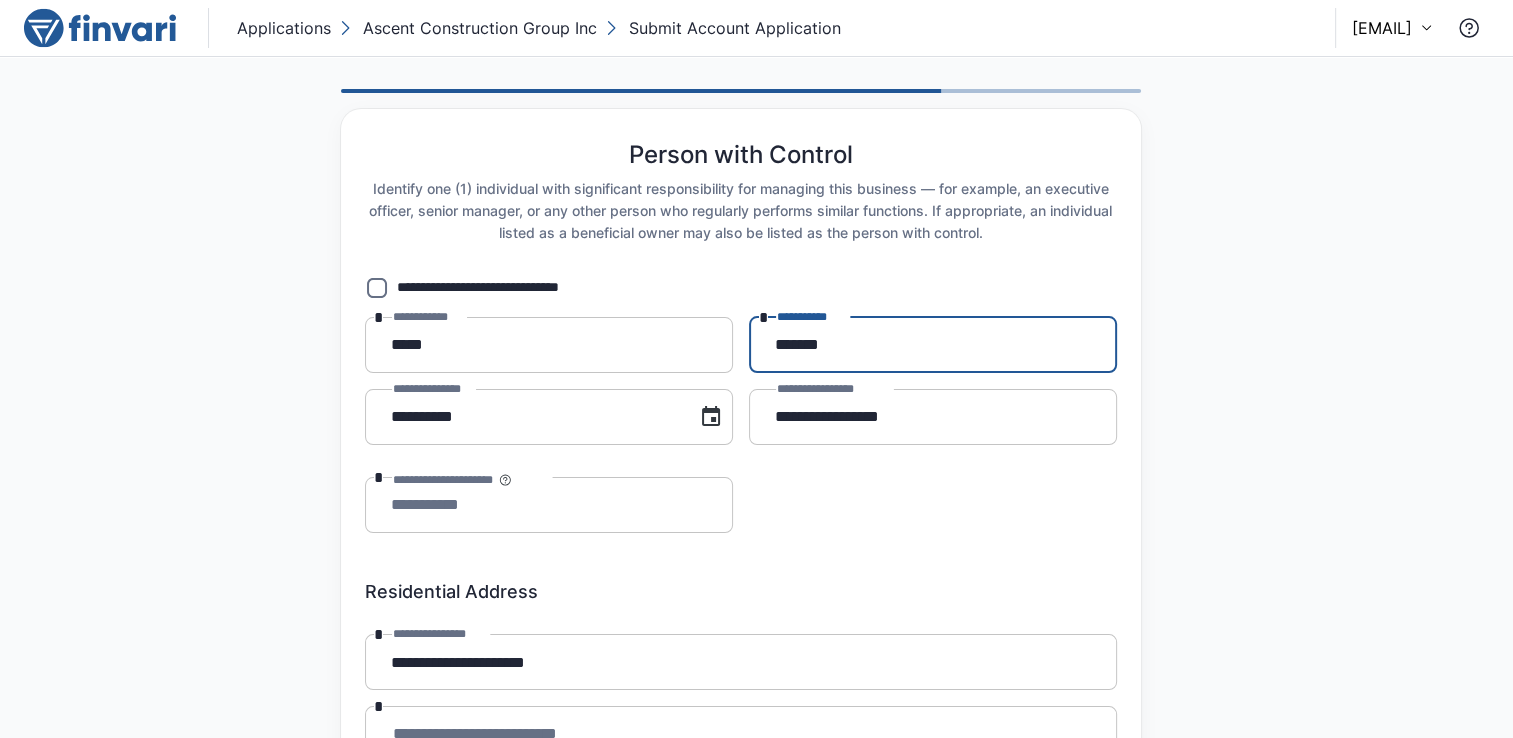 type on "*******" 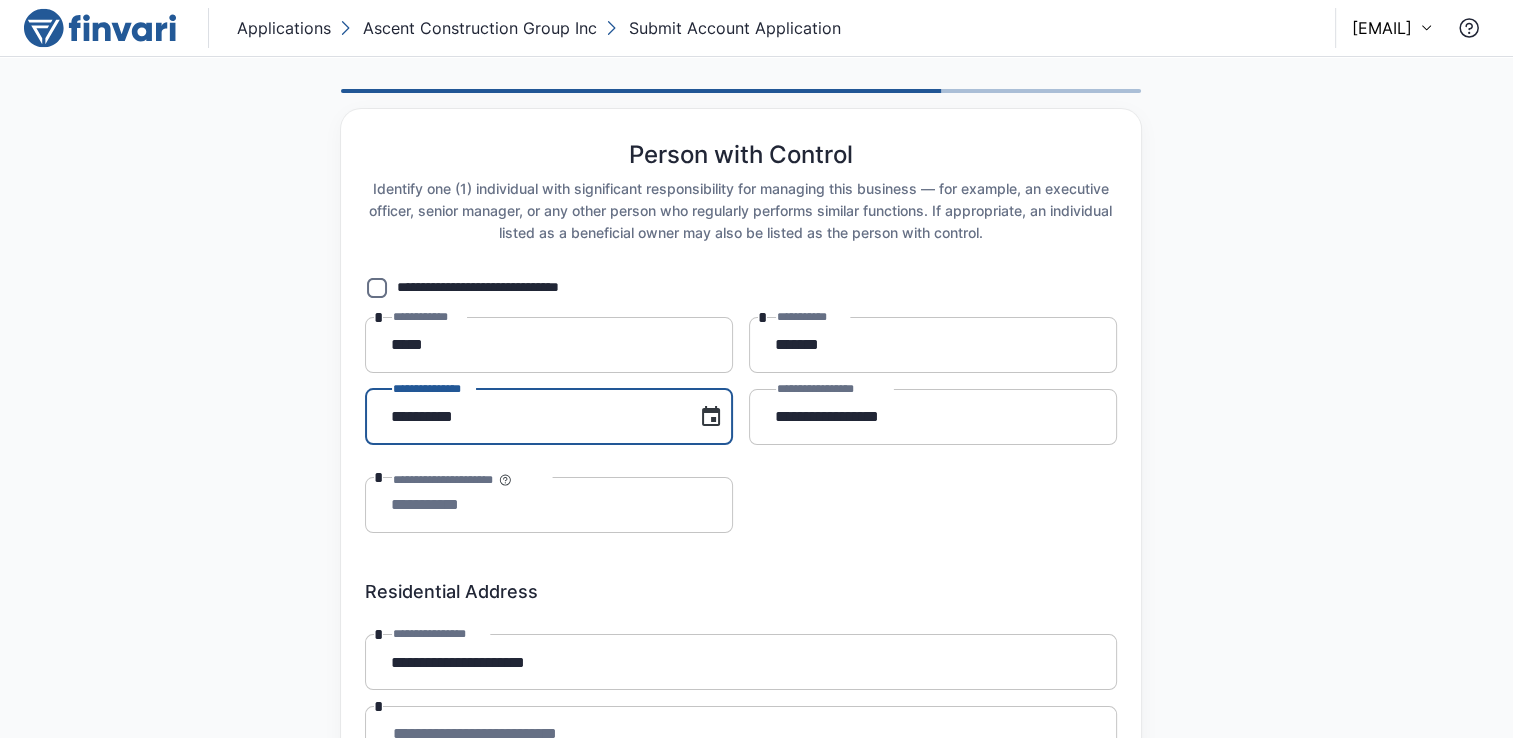 drag, startPoint x: 598, startPoint y: 419, endPoint x: 319, endPoint y: 424, distance: 279.0448 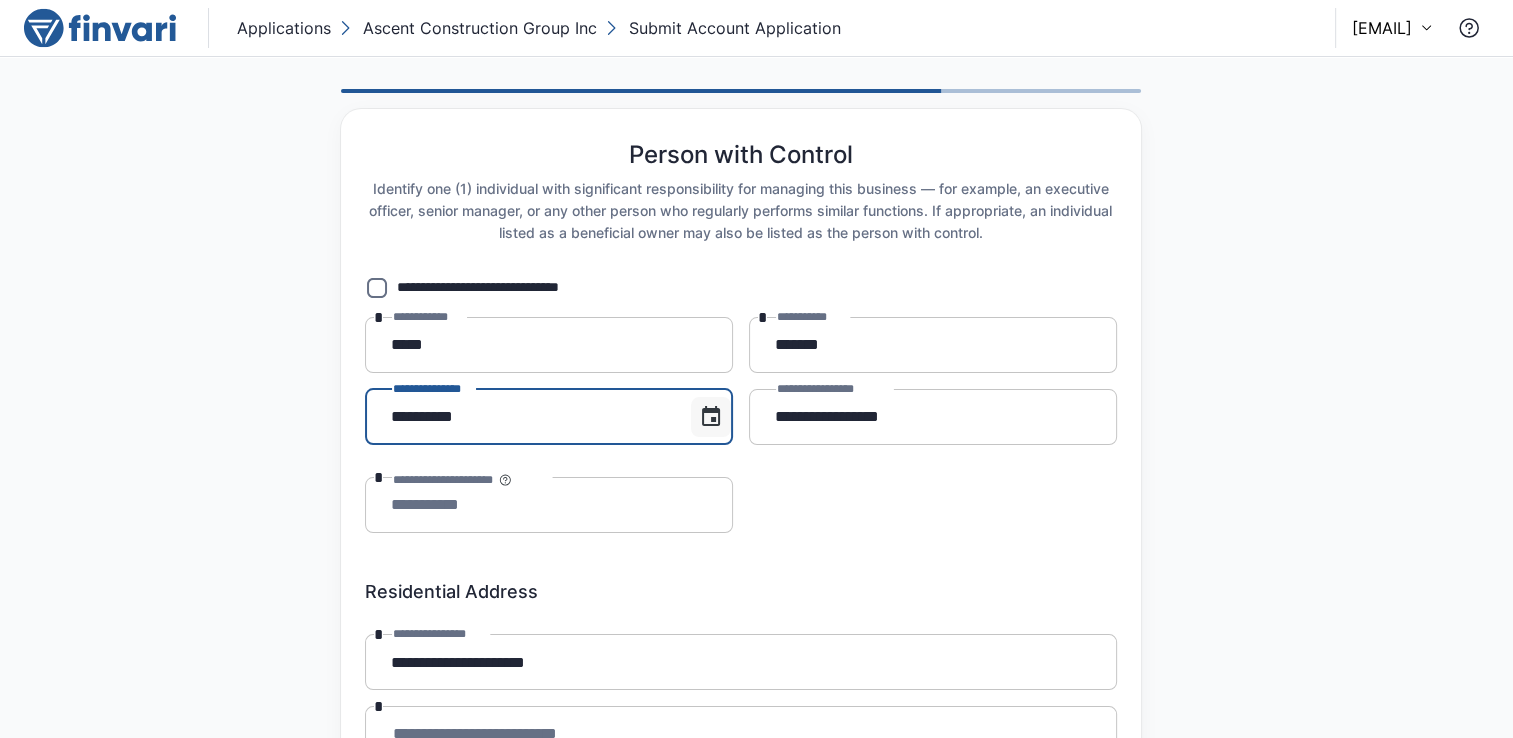 click 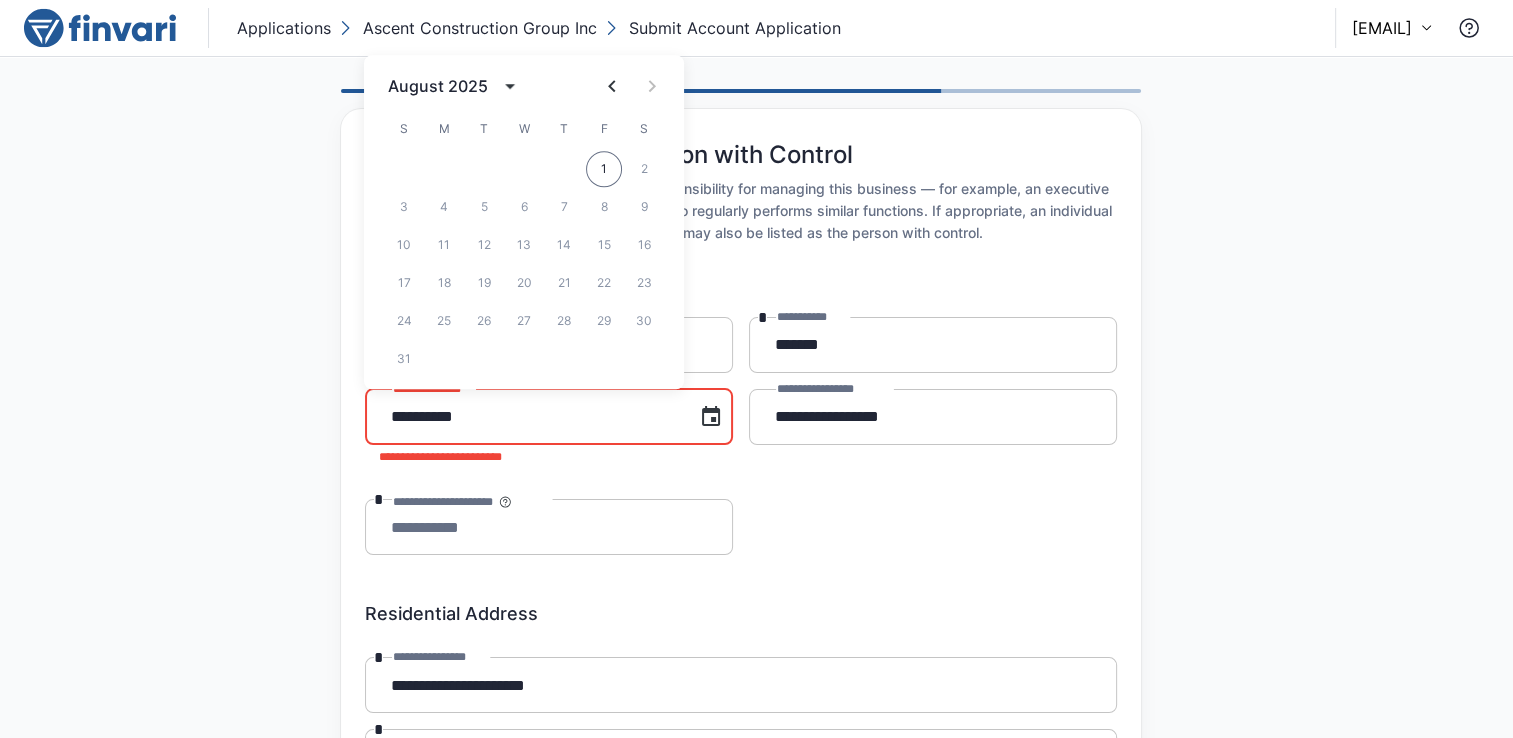 click on "**********" at bounding box center [530, 417] 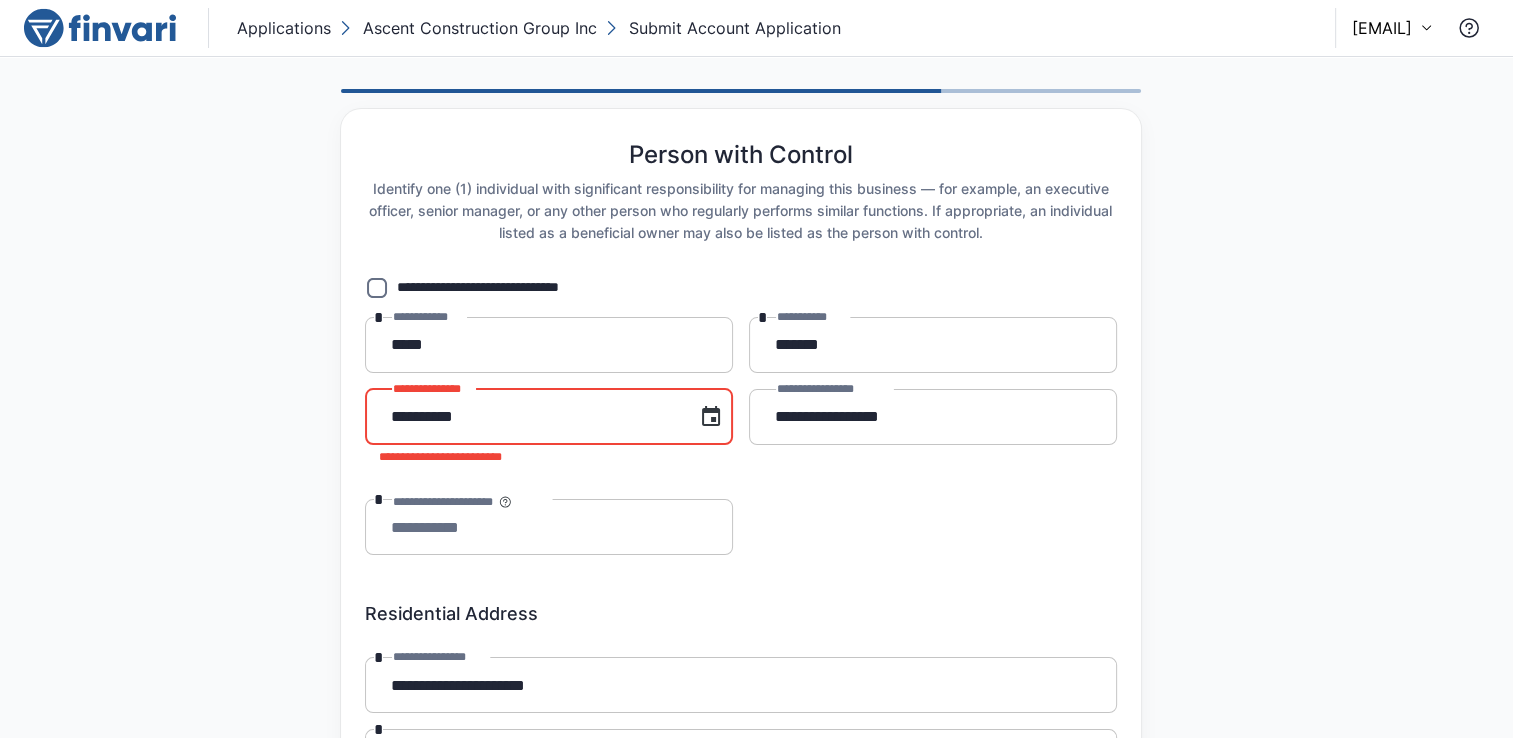 click on "**********" at bounding box center [530, 417] 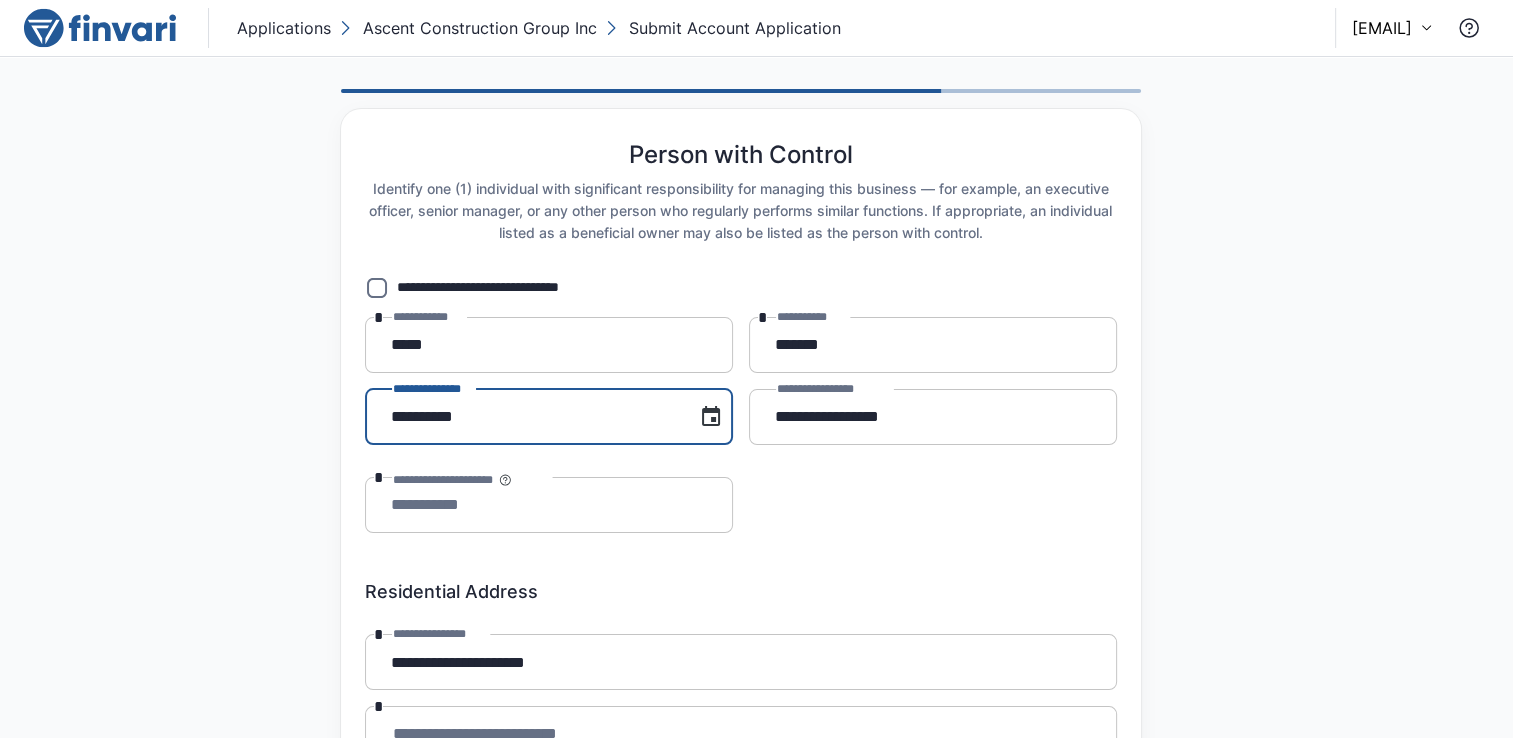 click on "**********" at bounding box center (530, 417) 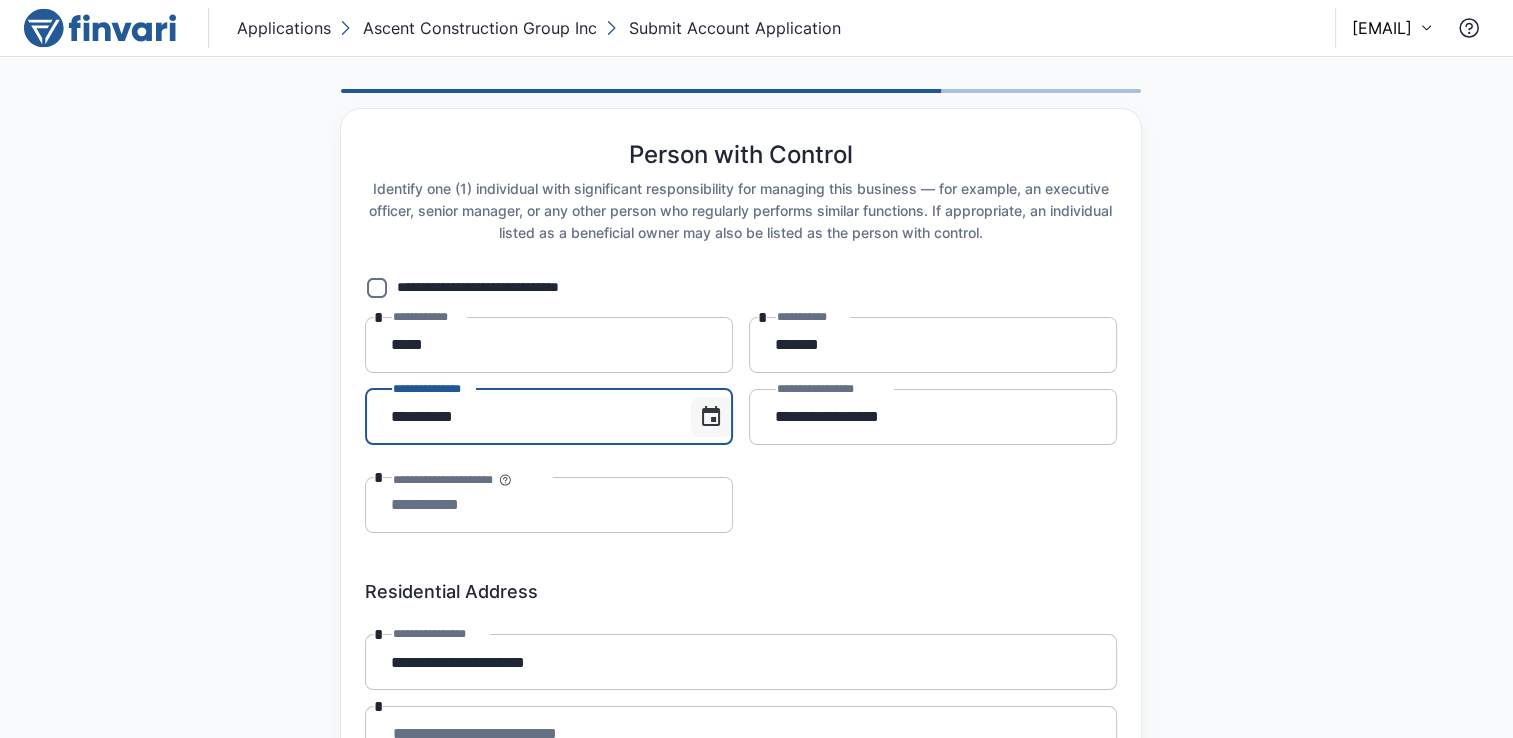 click at bounding box center (711, 417) 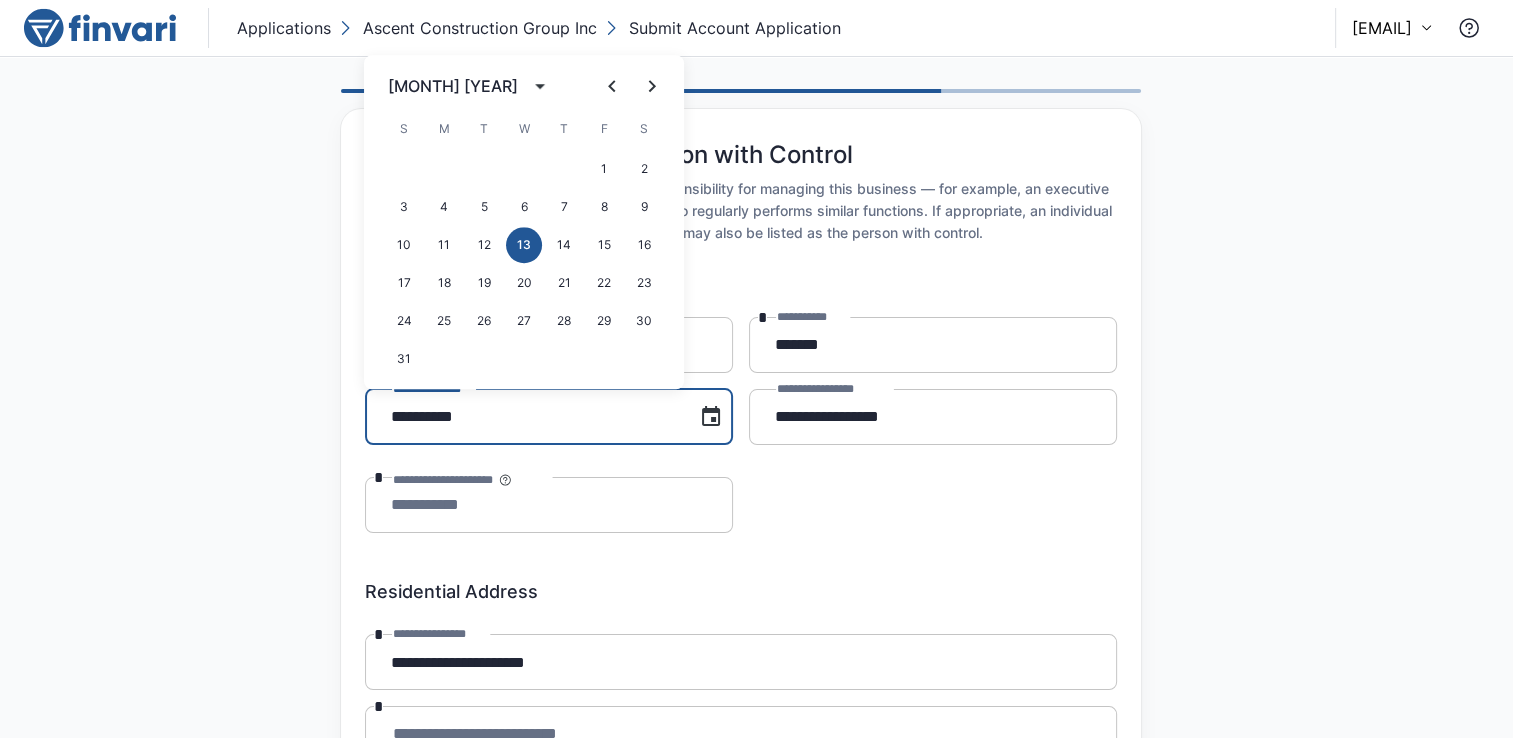 click on "[MONTH] [YEAR]" at bounding box center (456, 86) 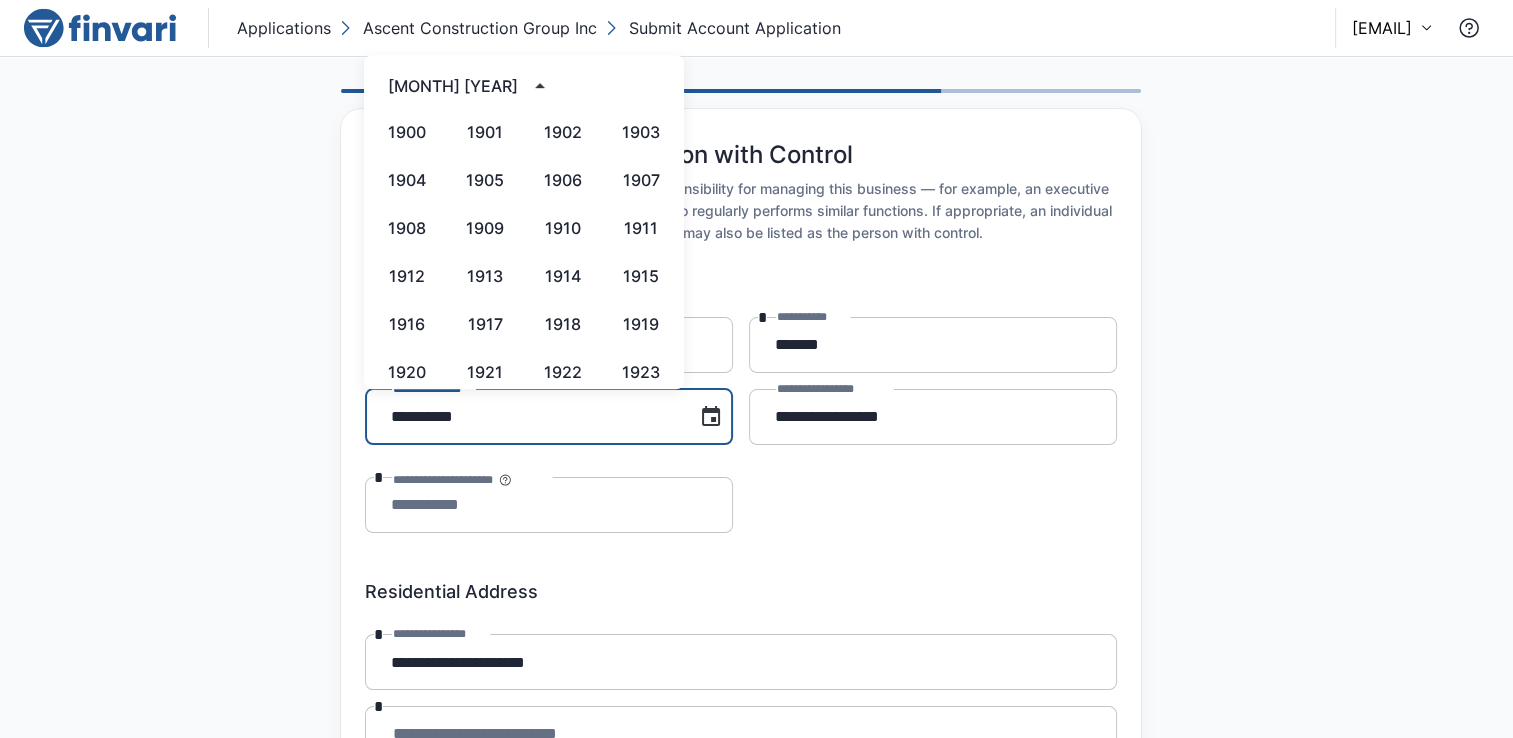scroll, scrollTop: 748, scrollLeft: 0, axis: vertical 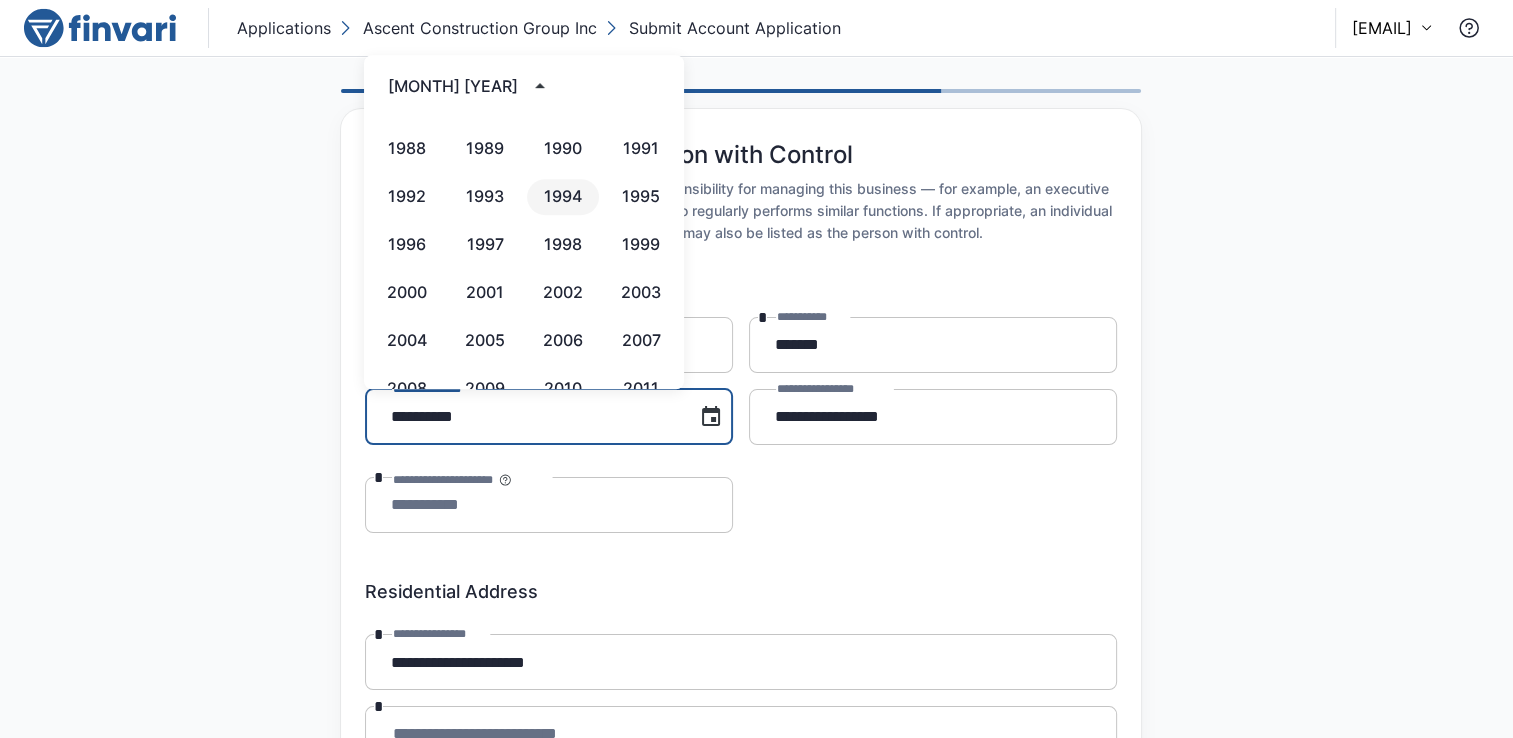 click on "1994" at bounding box center [563, 197] 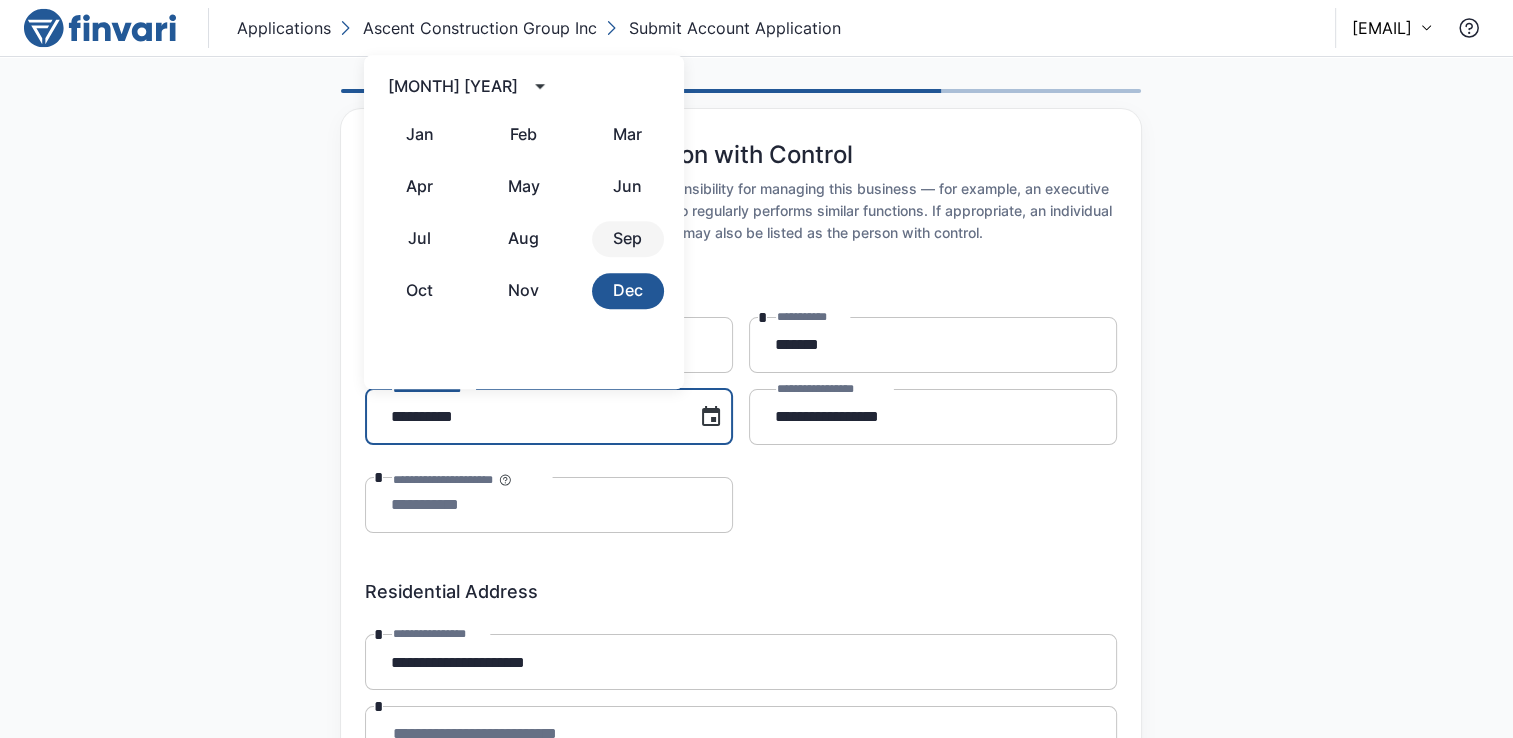 click on "Sep" at bounding box center [628, 239] 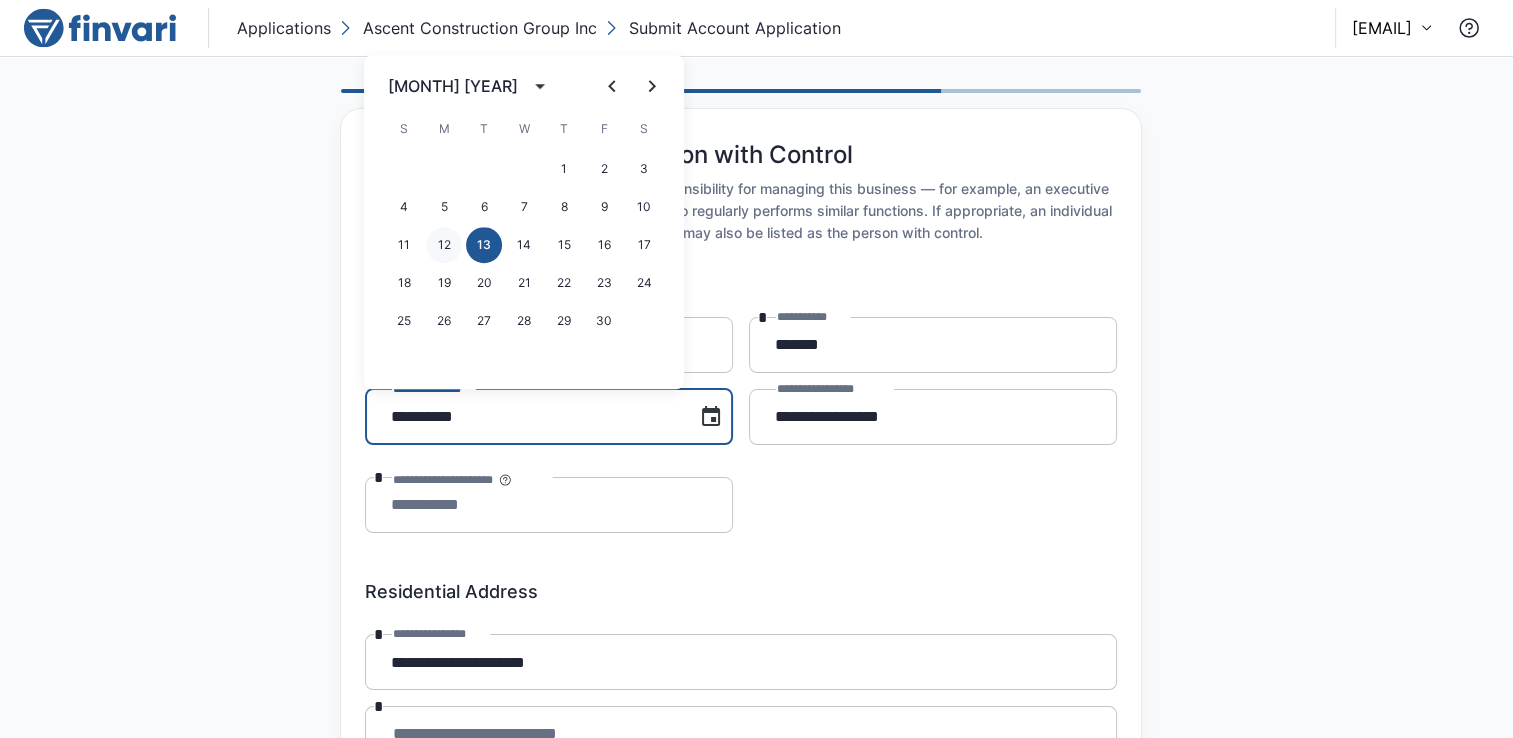 click on "12" at bounding box center (444, 245) 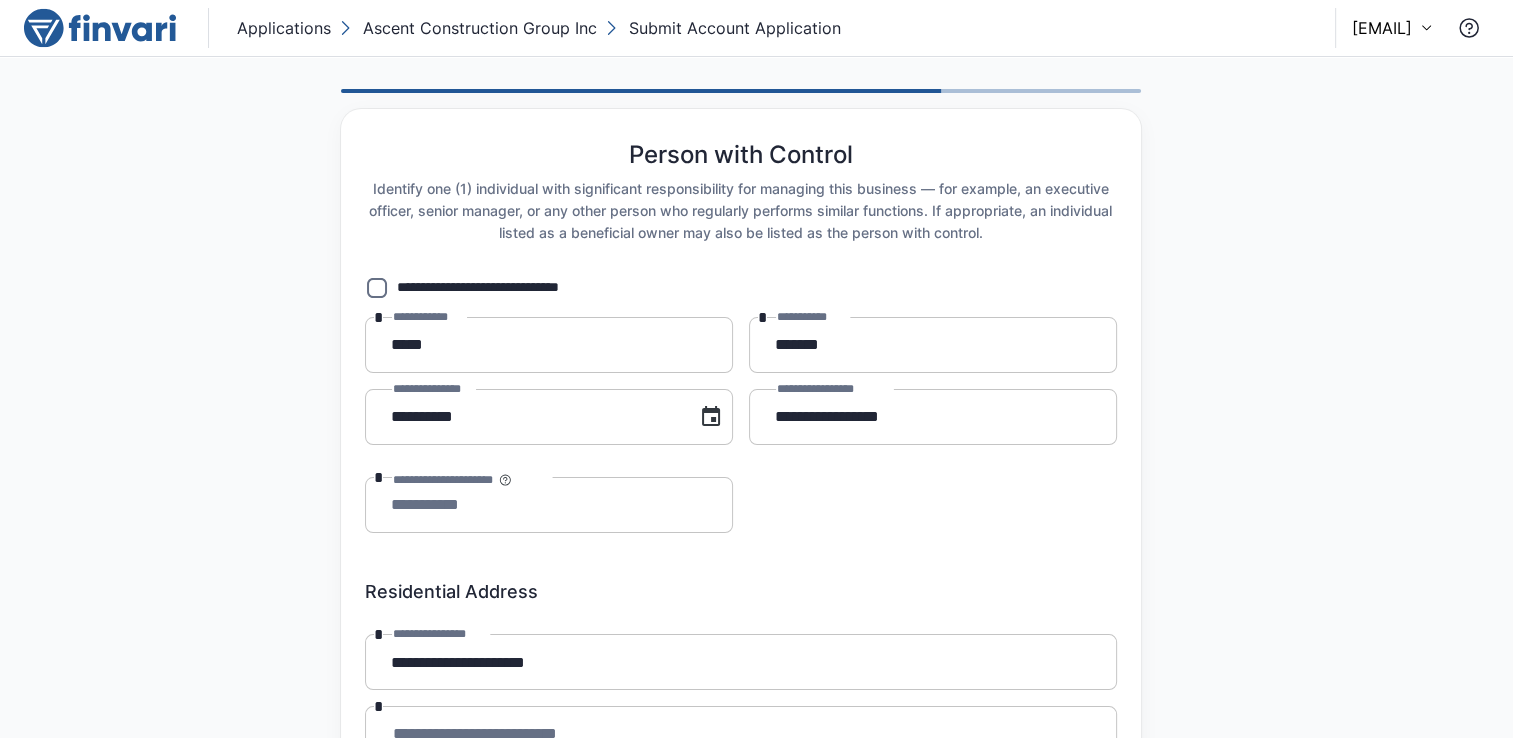 type on "**********" 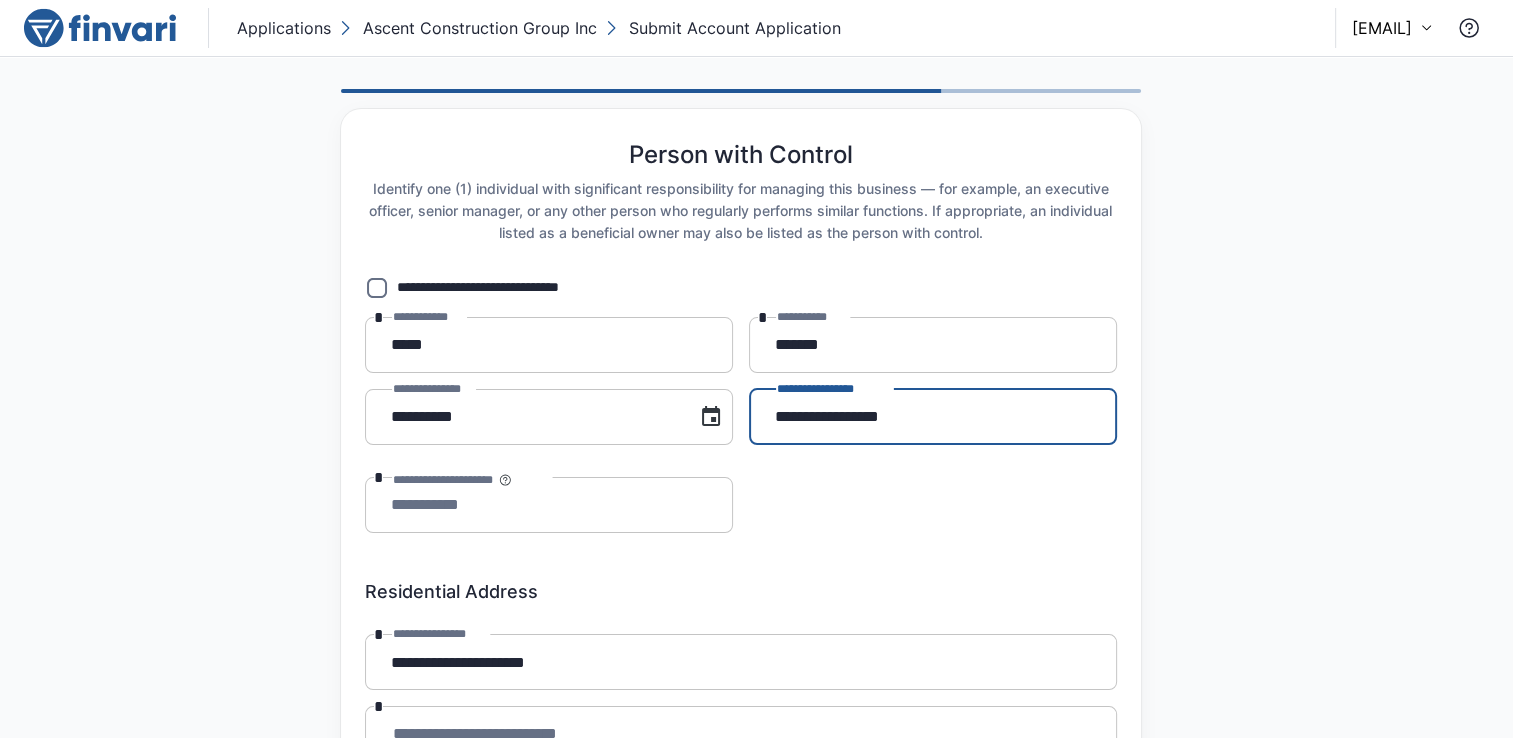 click on "**********" at bounding box center (933, 417) 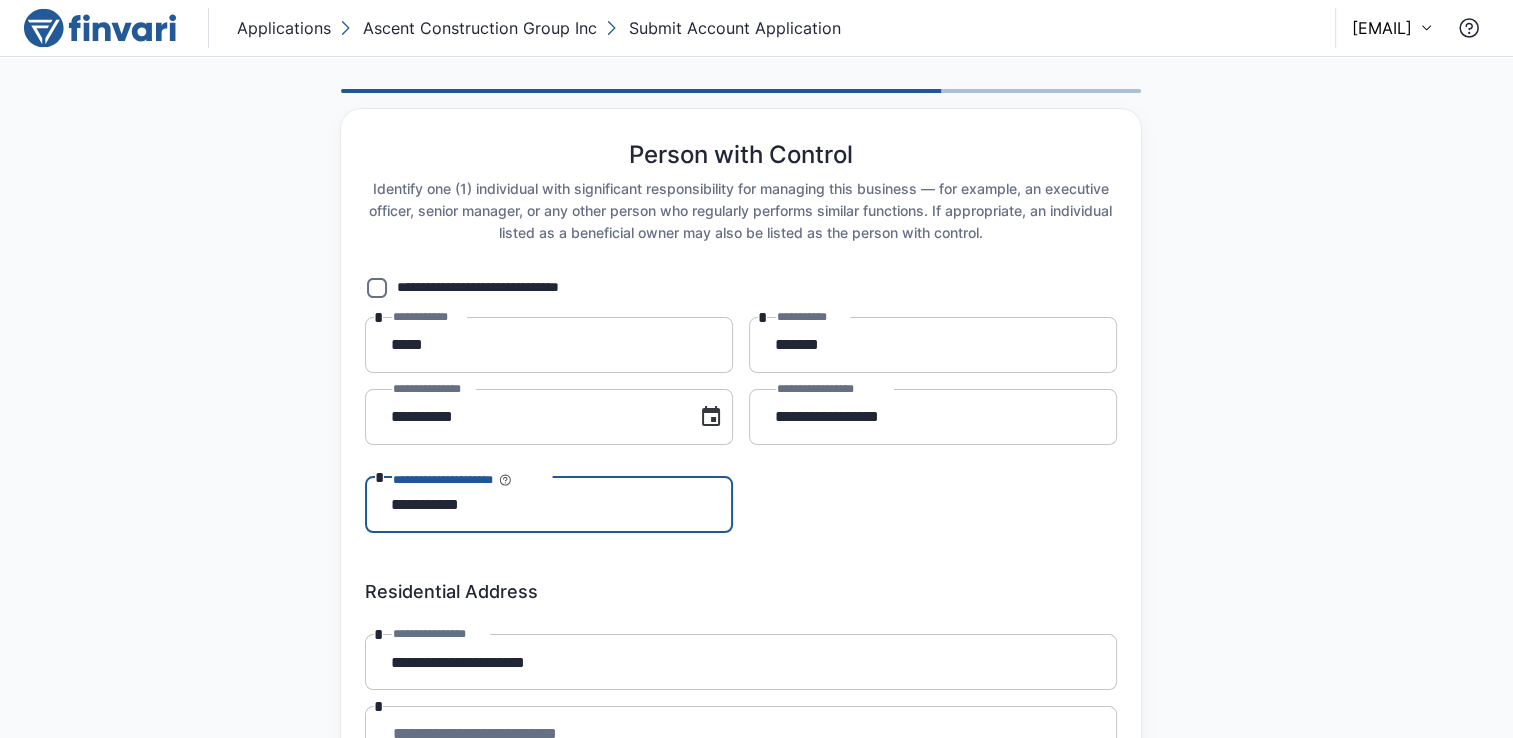 type on "**********" 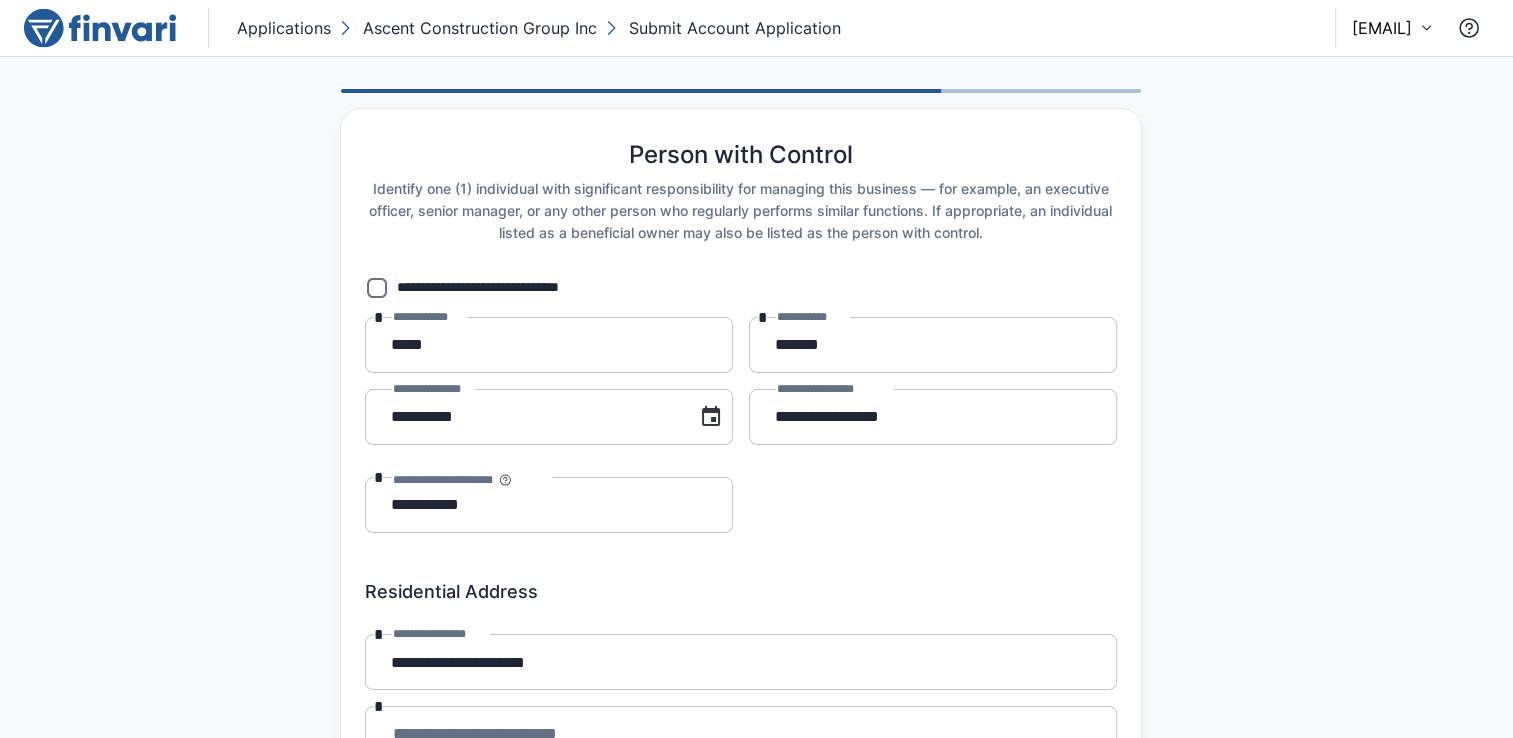 scroll, scrollTop: 217, scrollLeft: 0, axis: vertical 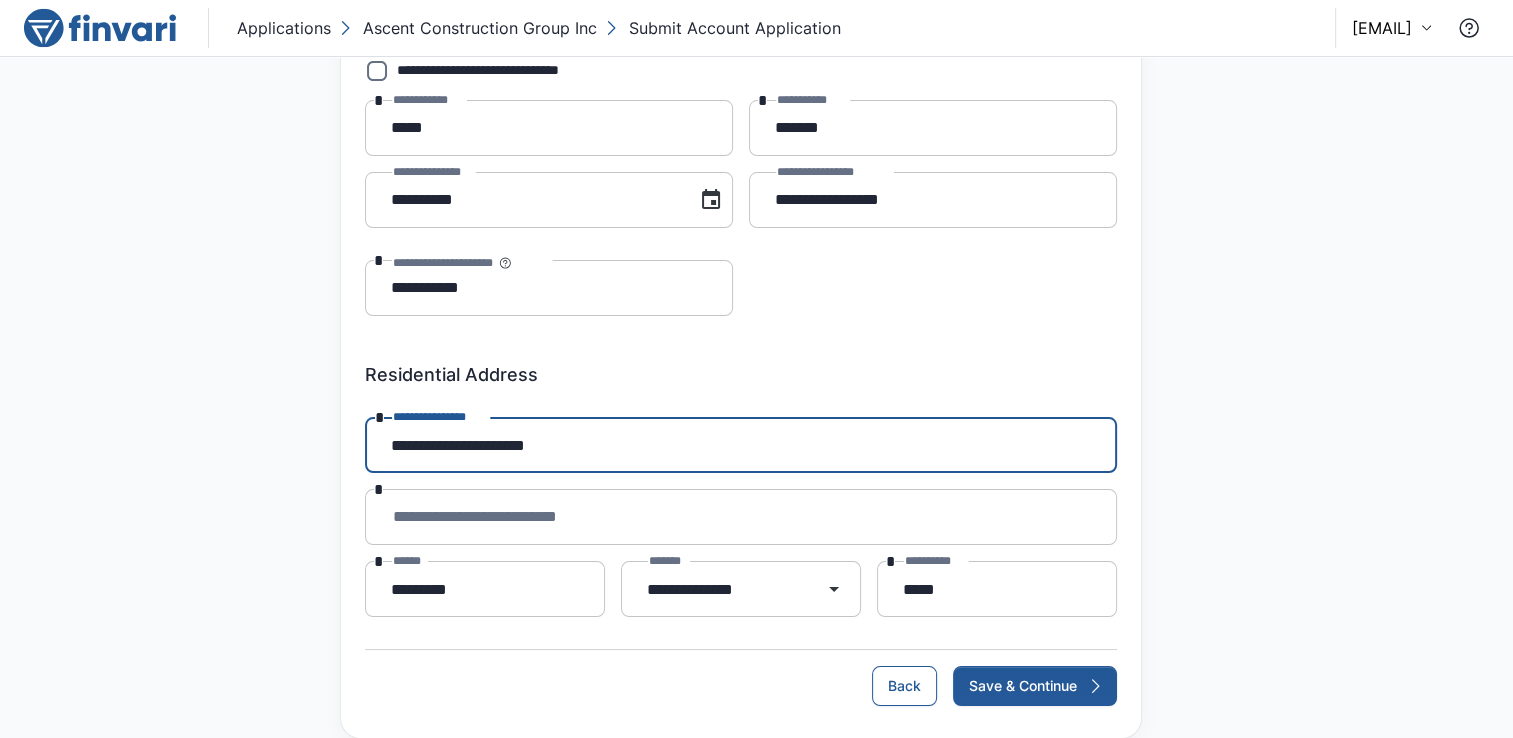 drag, startPoint x: 616, startPoint y: 429, endPoint x: 320, endPoint y: 422, distance: 296.08276 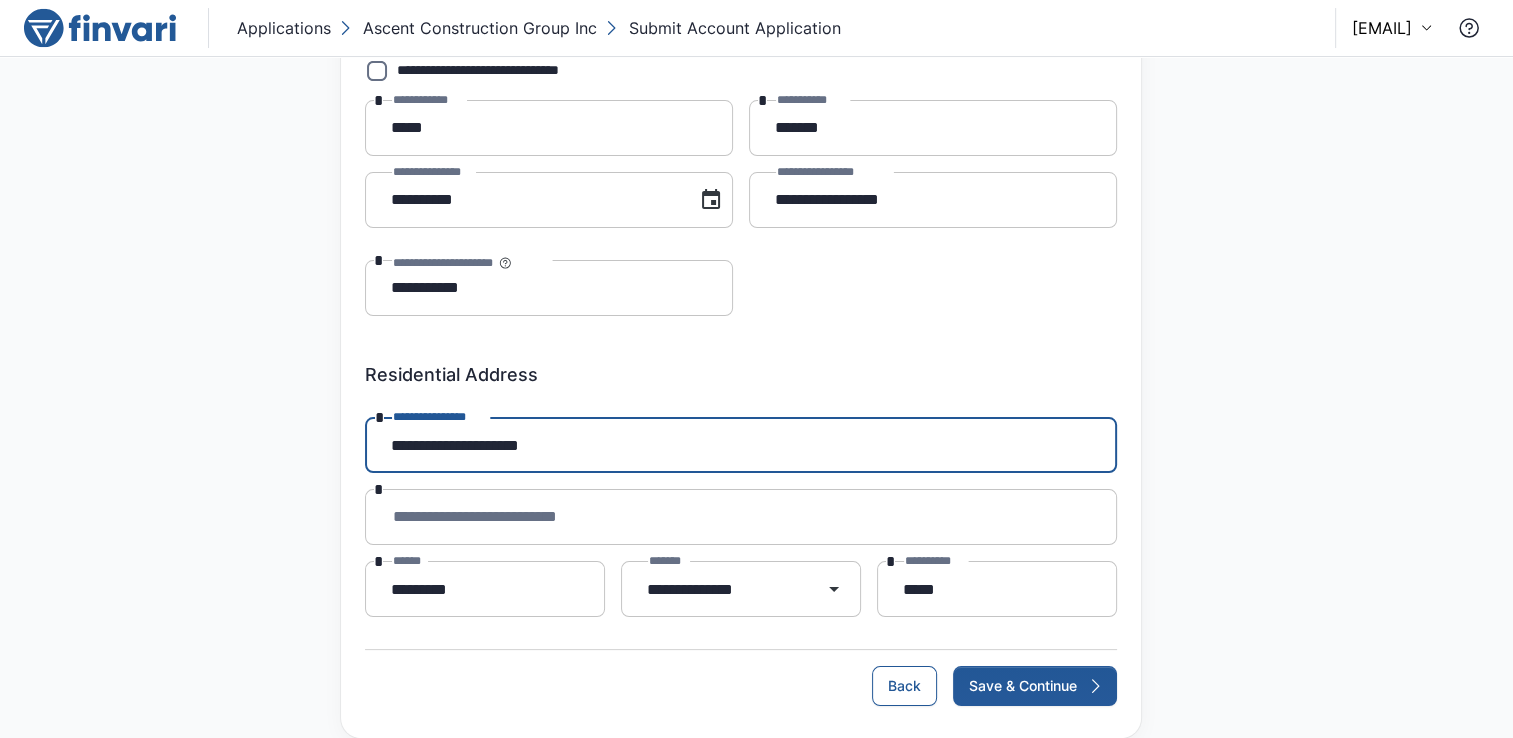type on "**********" 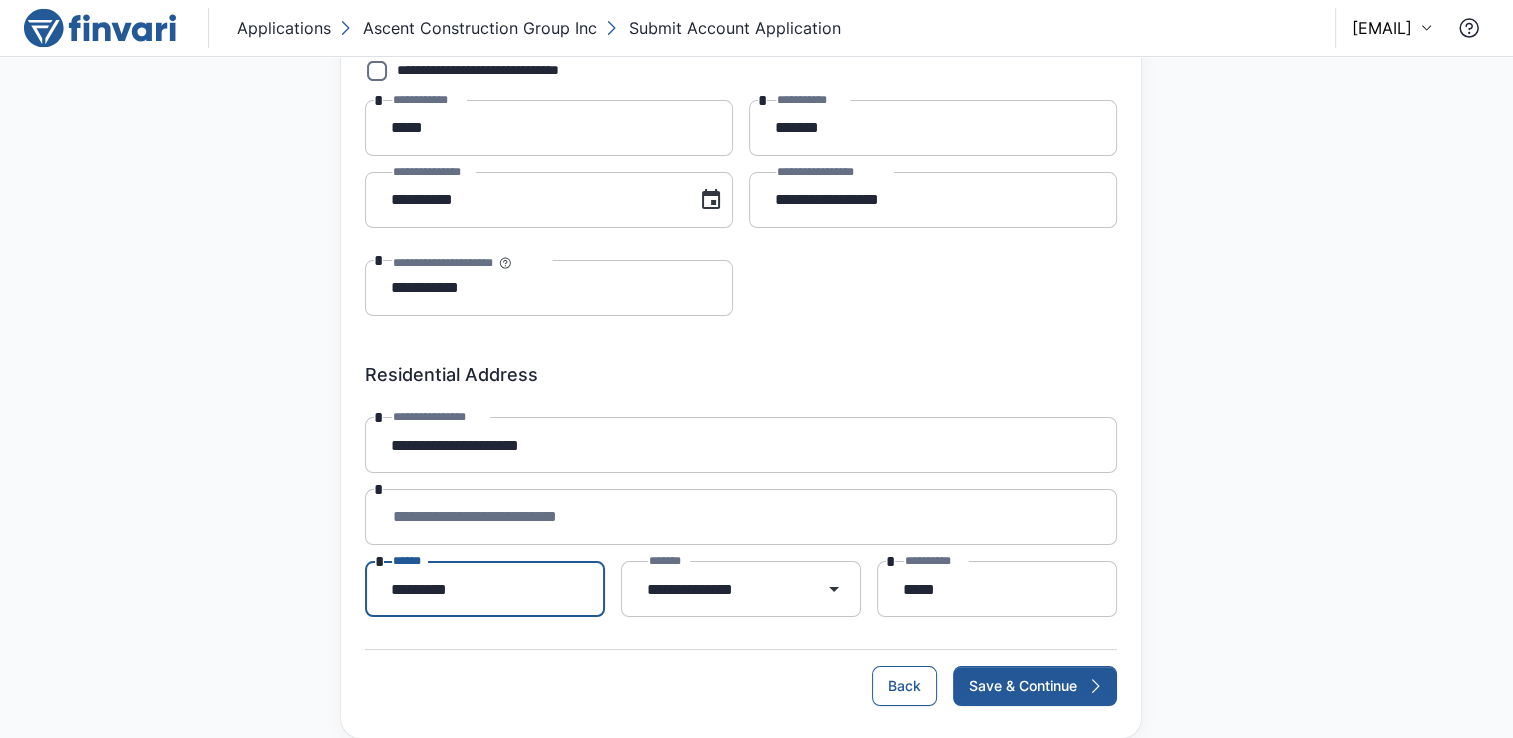 drag, startPoint x: 497, startPoint y: 584, endPoint x: 270, endPoint y: 558, distance: 228.48413 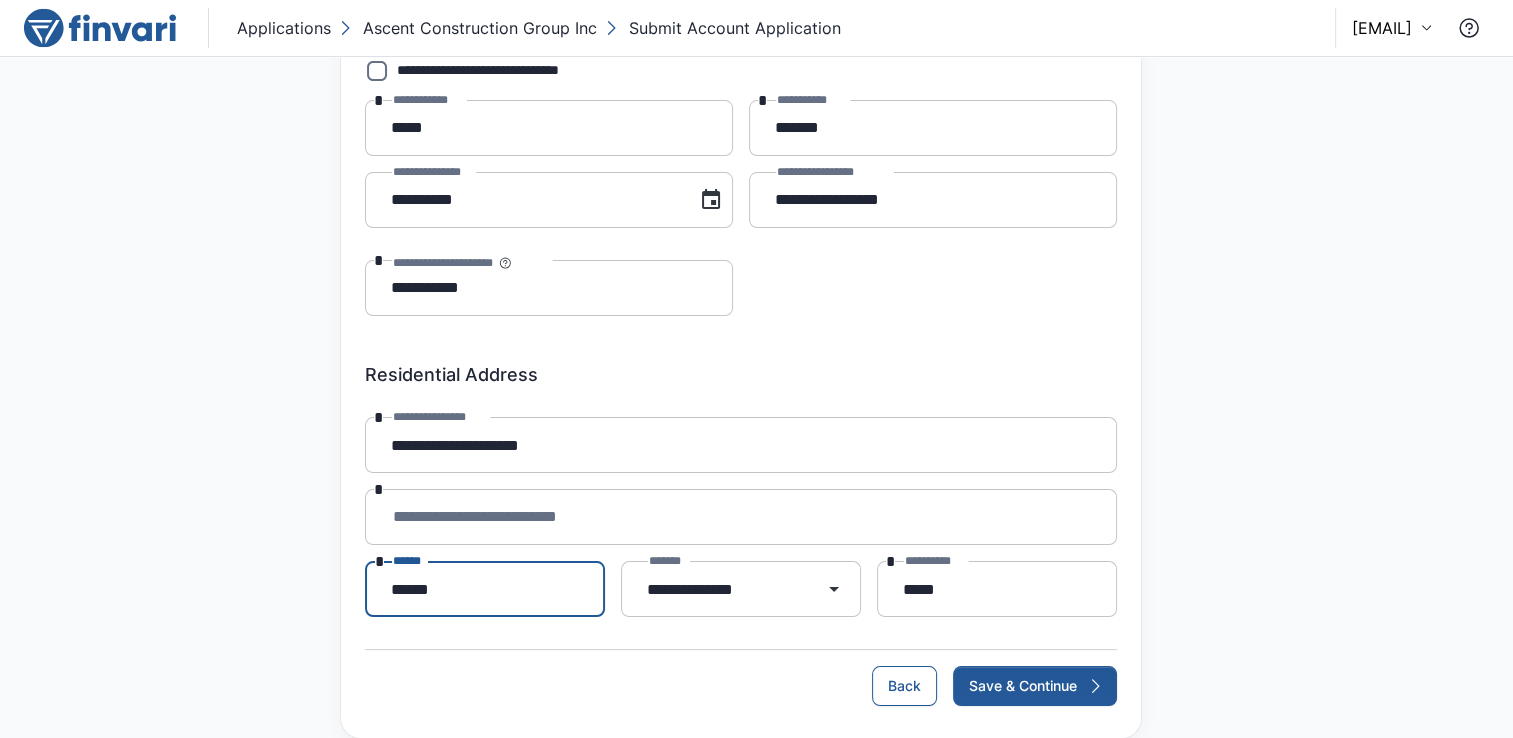 type on "******" 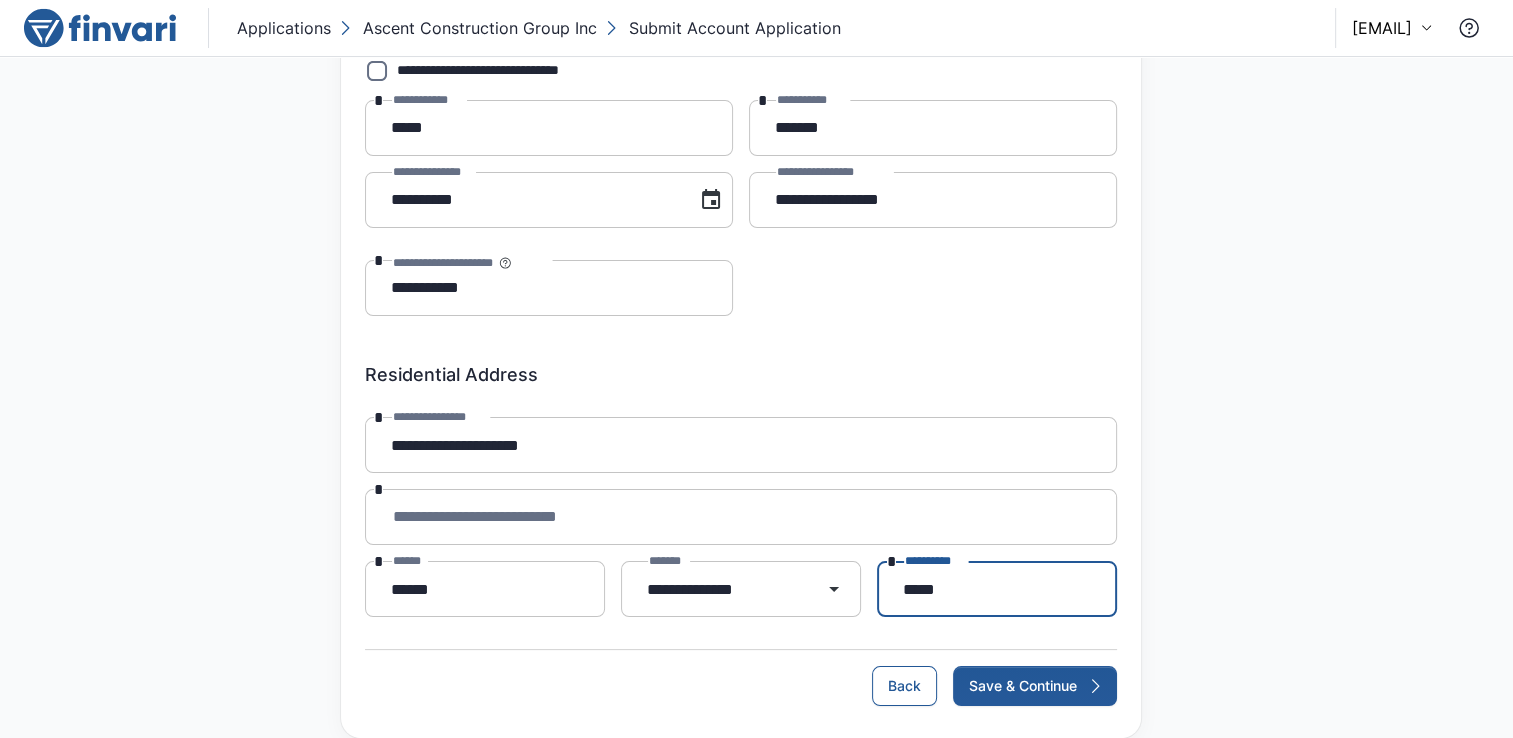 type on "*****" 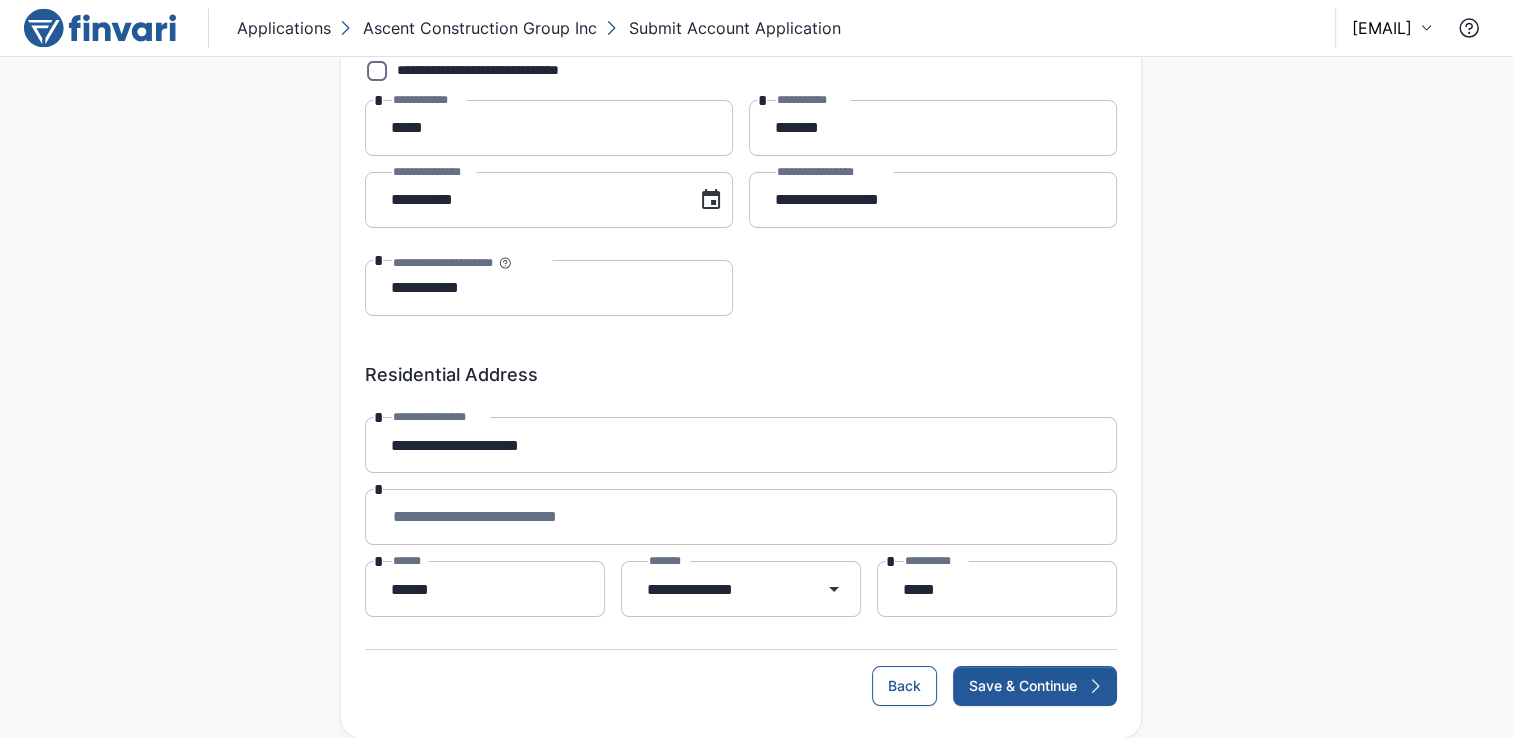 drag, startPoint x: 1493, startPoint y: 443, endPoint x: 1522, endPoint y: 354, distance: 93.60555 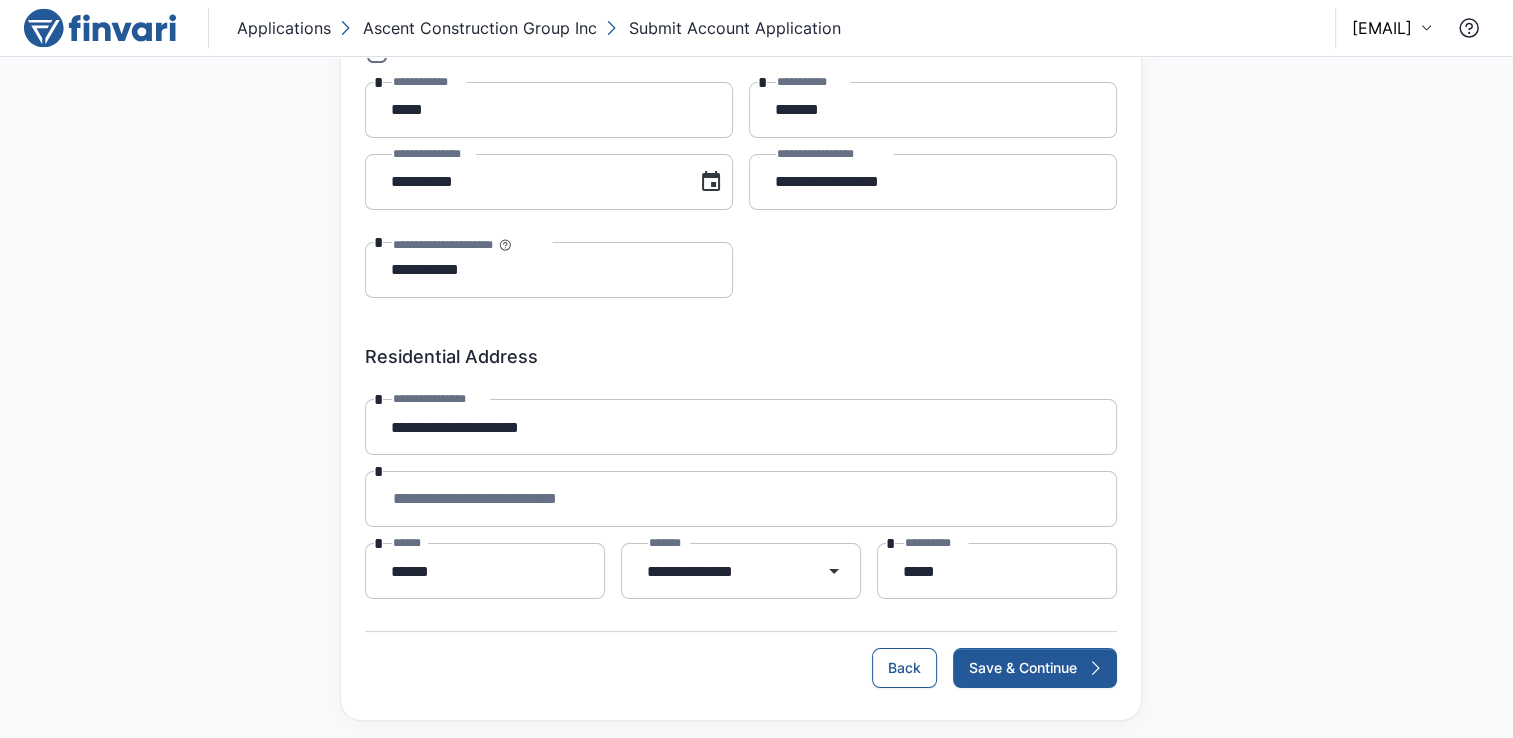 scroll, scrollTop: 247, scrollLeft: 0, axis: vertical 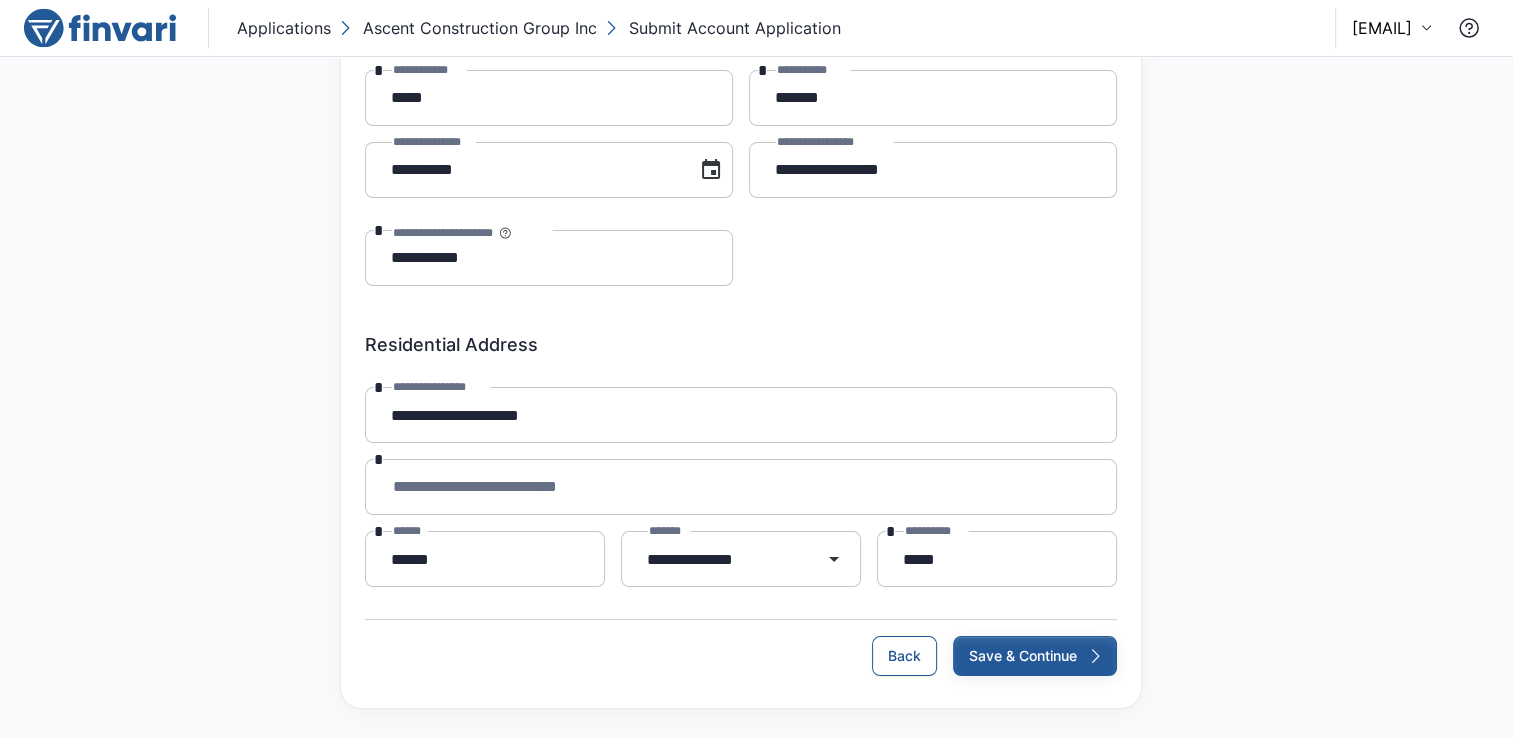 click on "Save & Continue" at bounding box center (1035, 656) 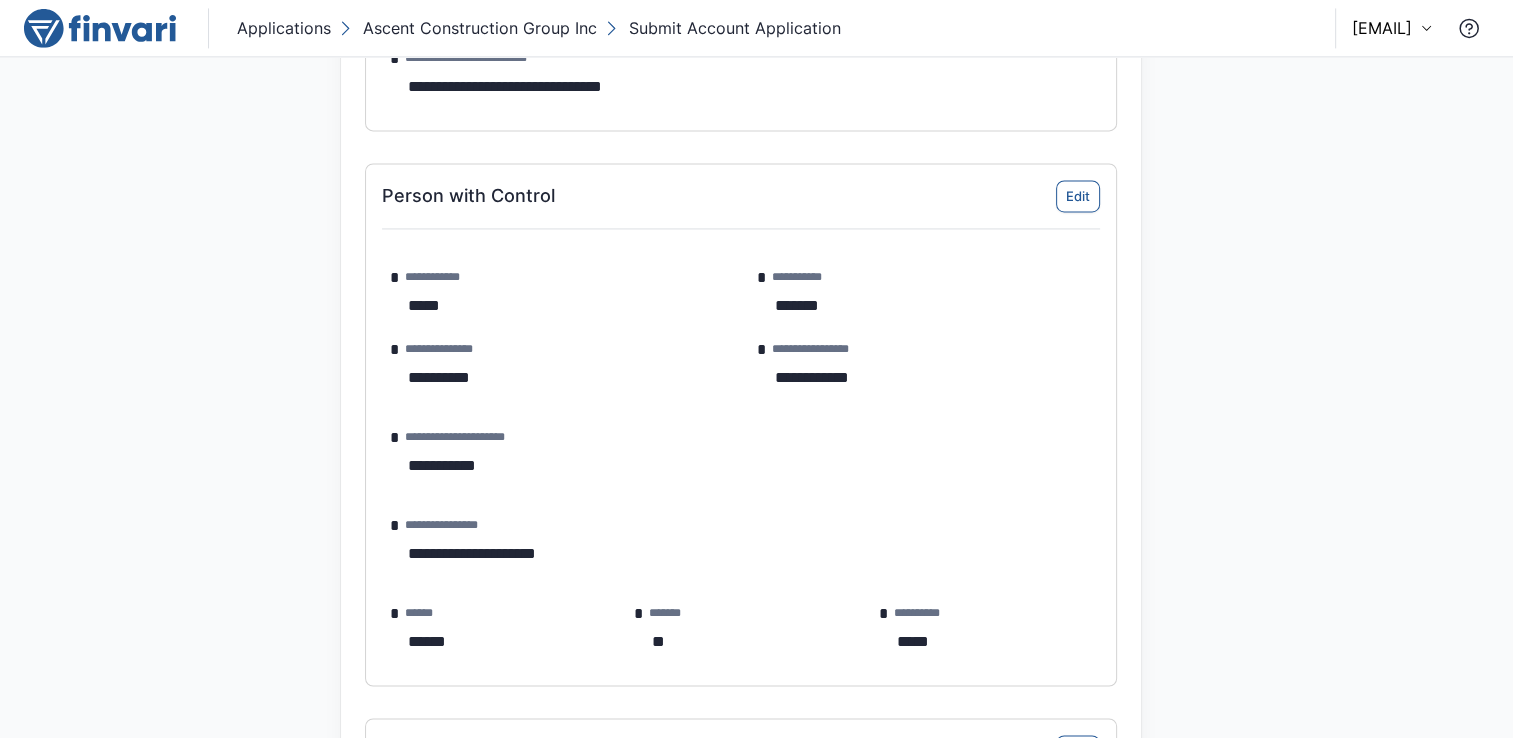 scroll, scrollTop: 3059, scrollLeft: 0, axis: vertical 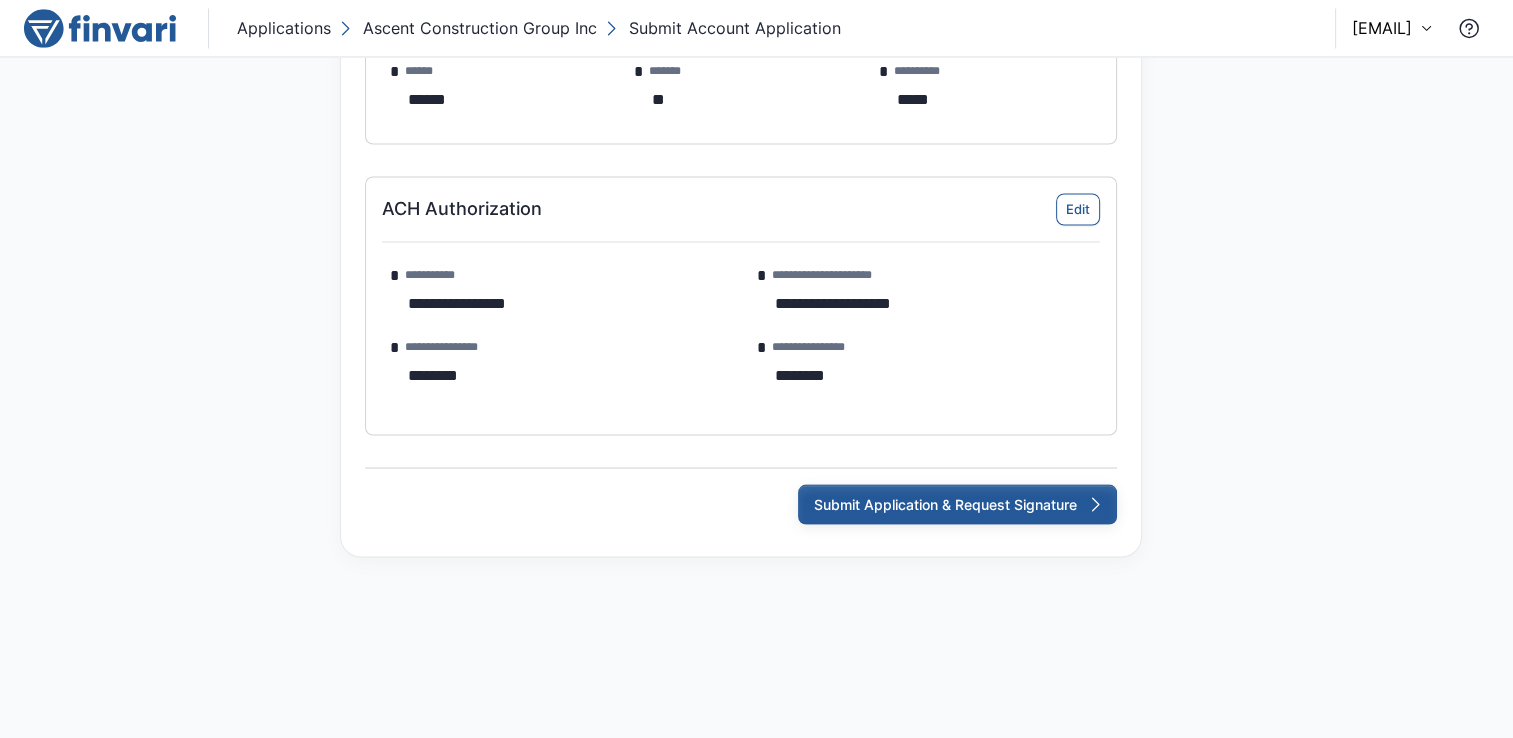 click on "Submit Application & Request Signature" at bounding box center [957, 504] 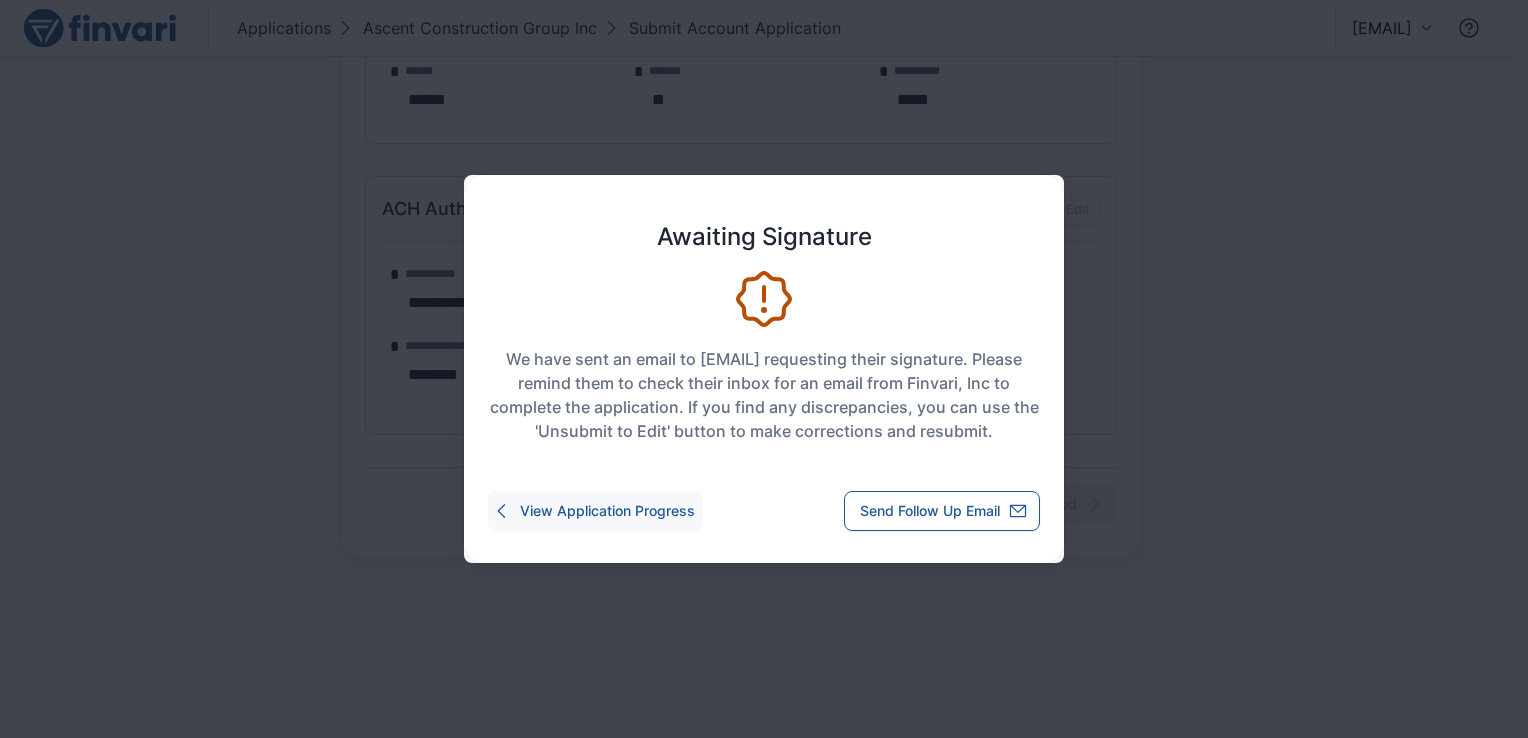 click on "View Application Progress" at bounding box center [595, 511] 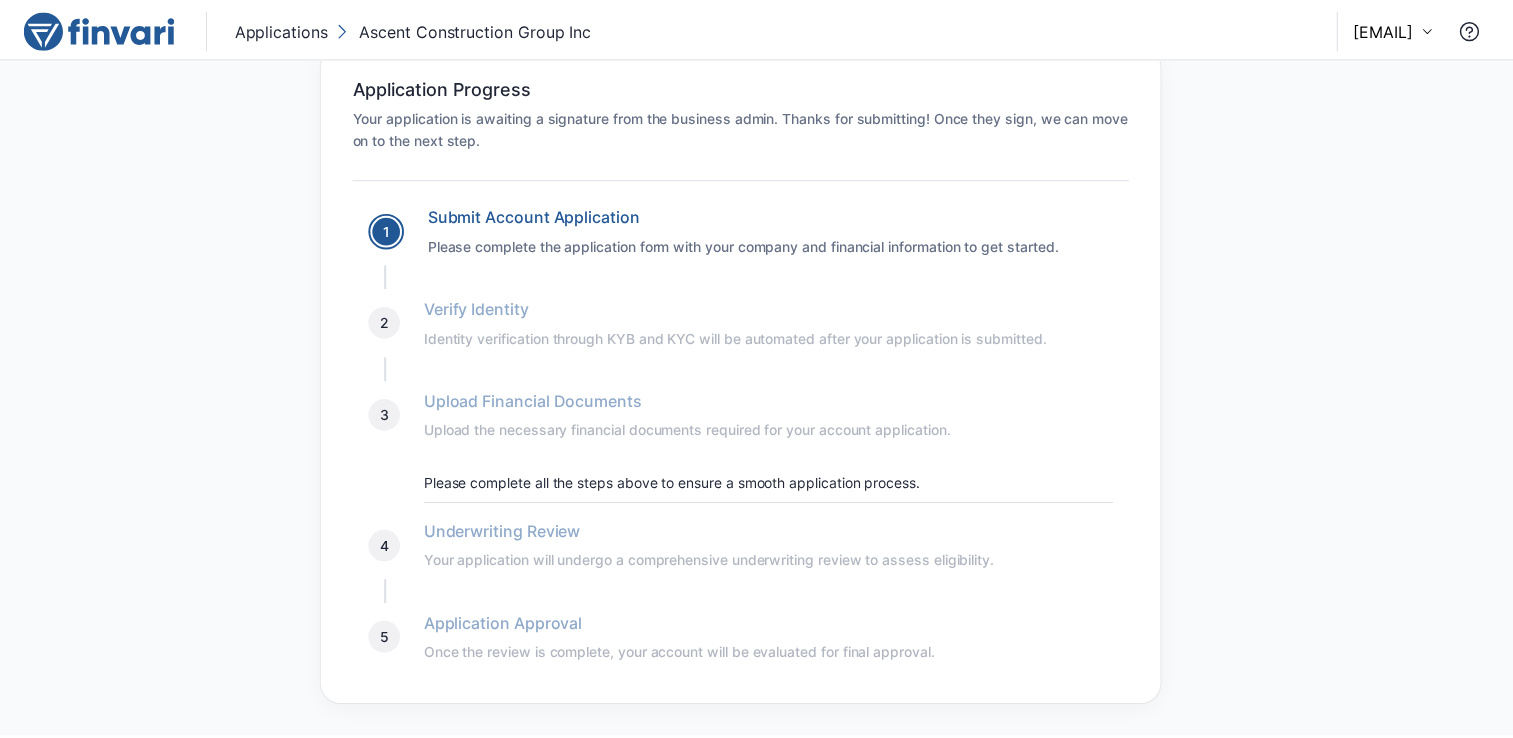 scroll, scrollTop: 0, scrollLeft: 0, axis: both 